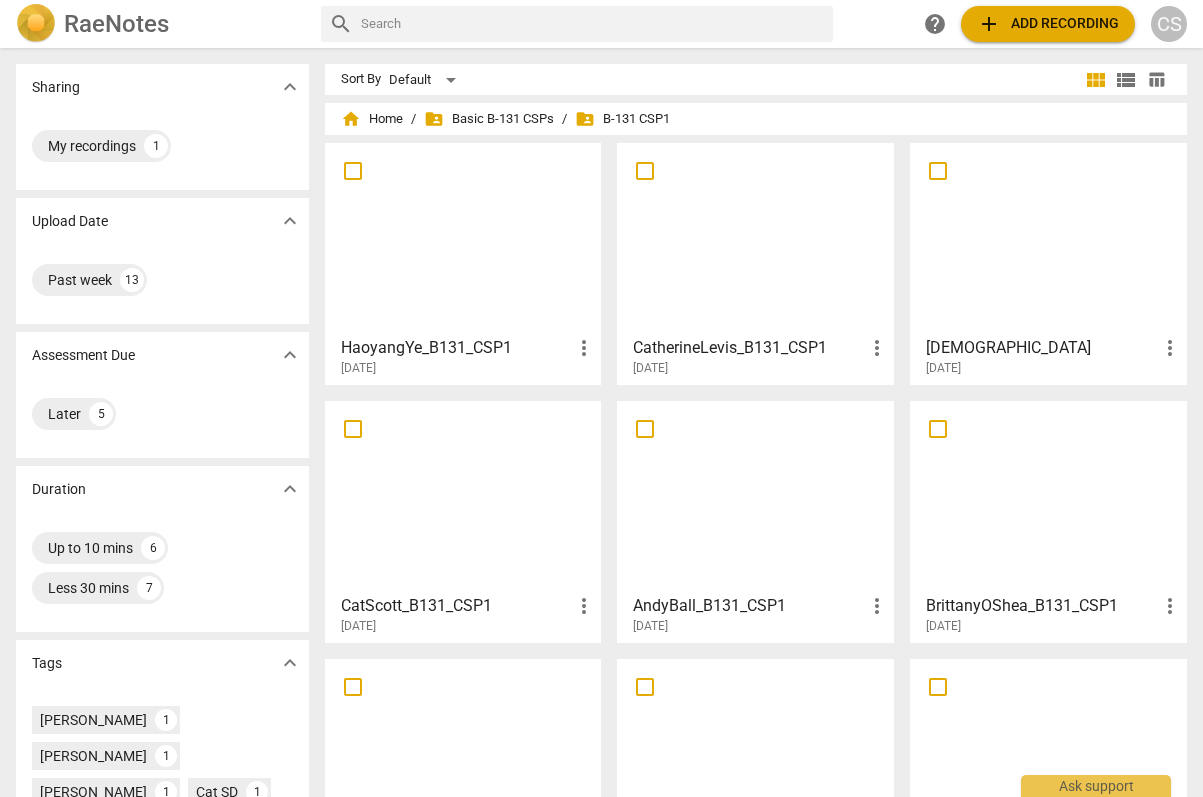 scroll, scrollTop: 0, scrollLeft: 0, axis: both 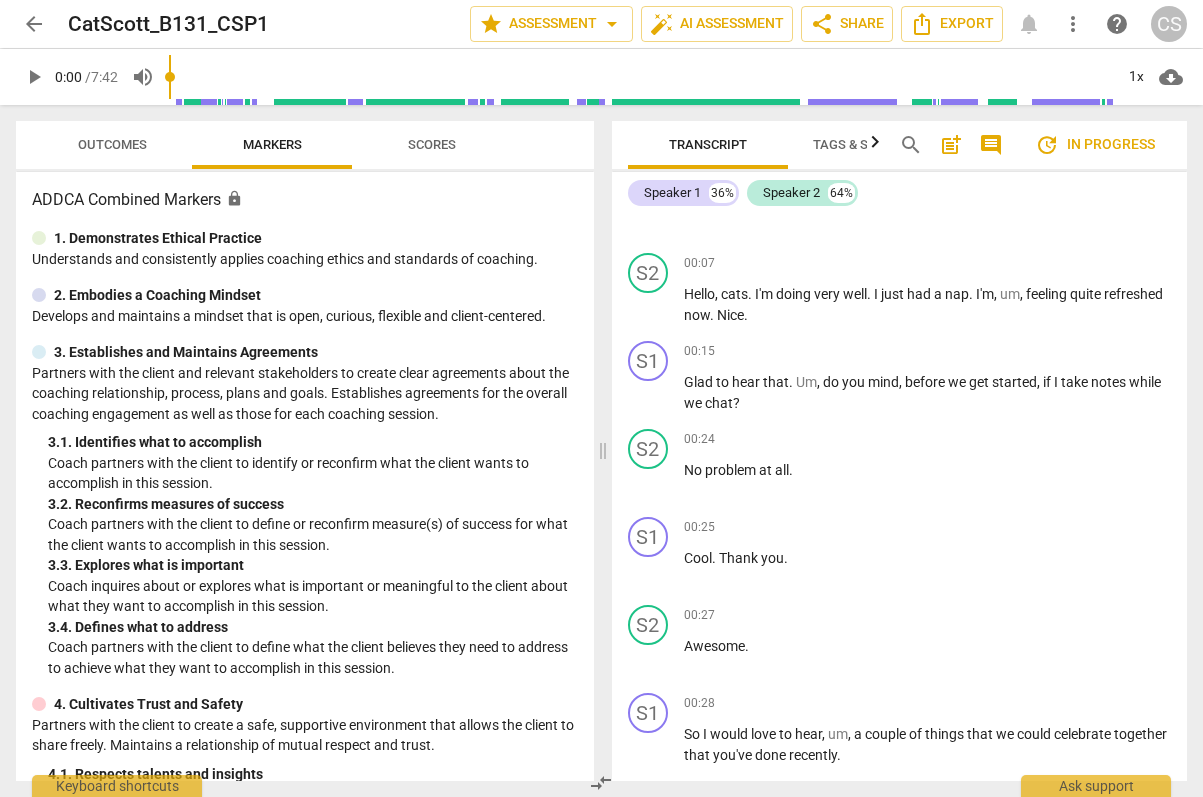 click on "play_arrow" at bounding box center (34, 77) 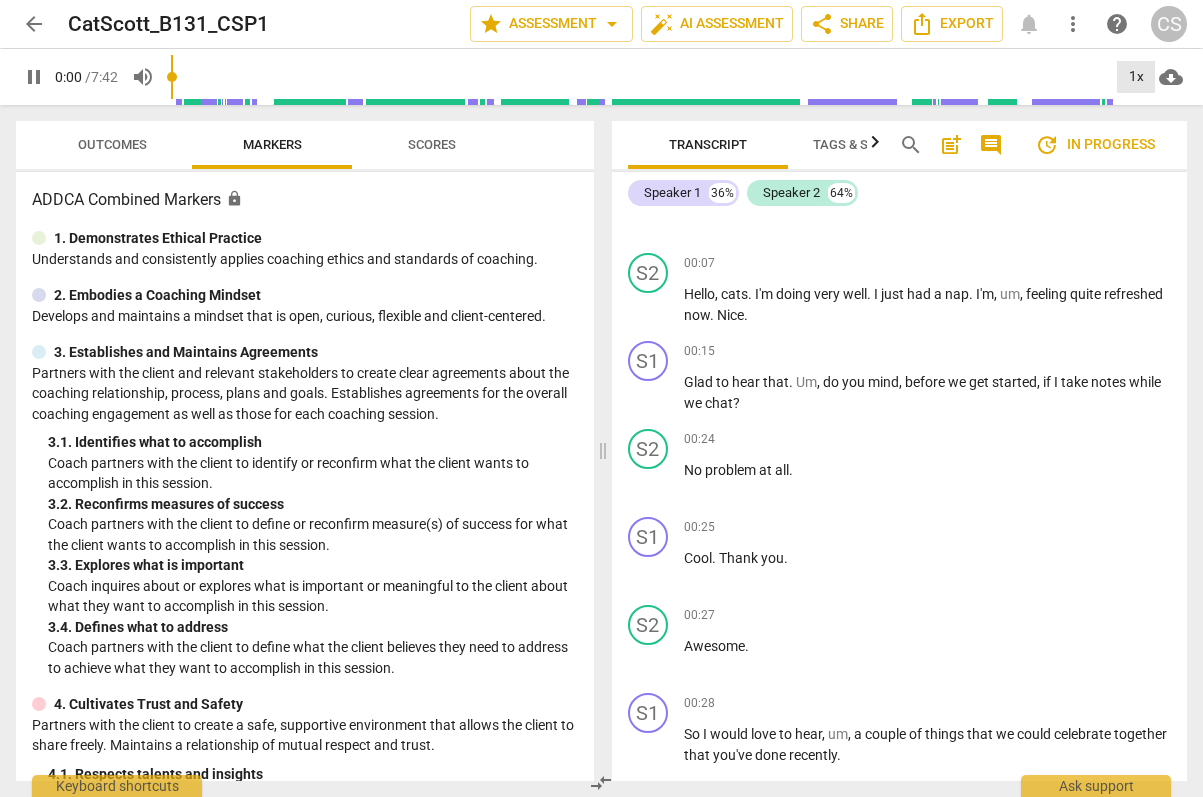 click on "1x" at bounding box center [1136, 77] 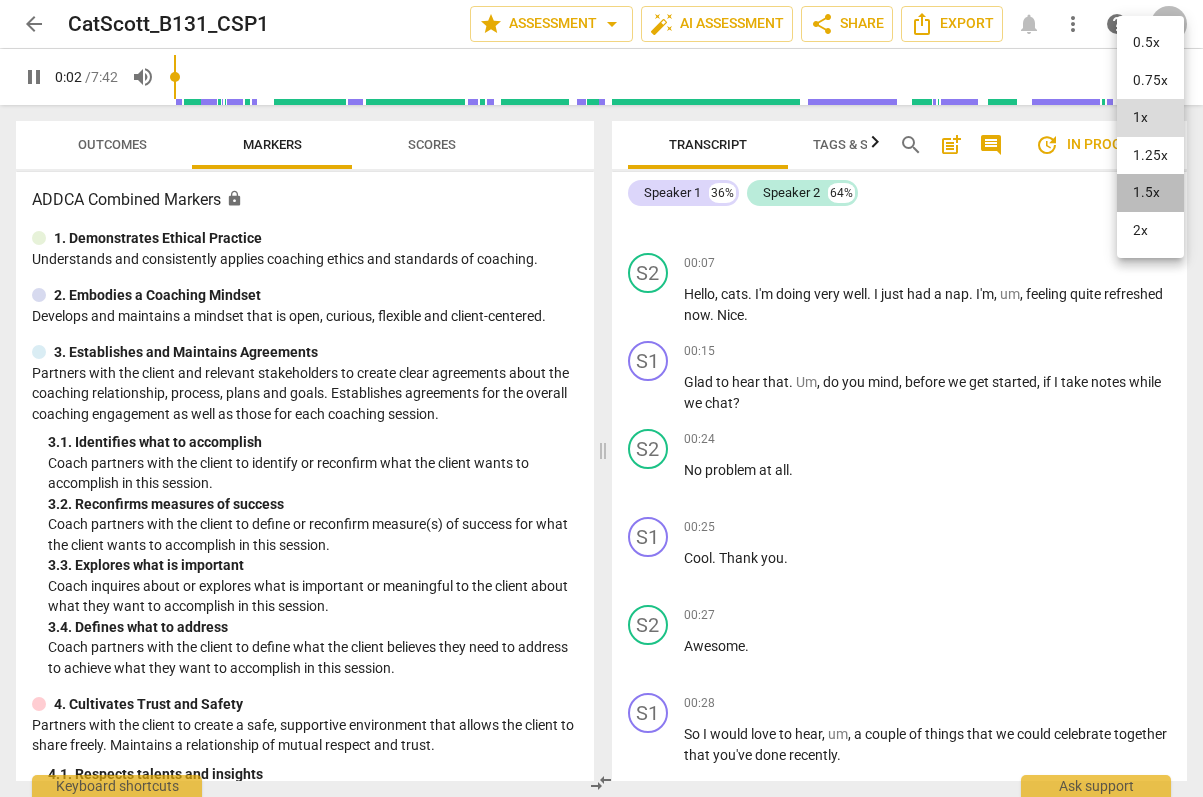 click on "1.5x" at bounding box center [1150, 193] 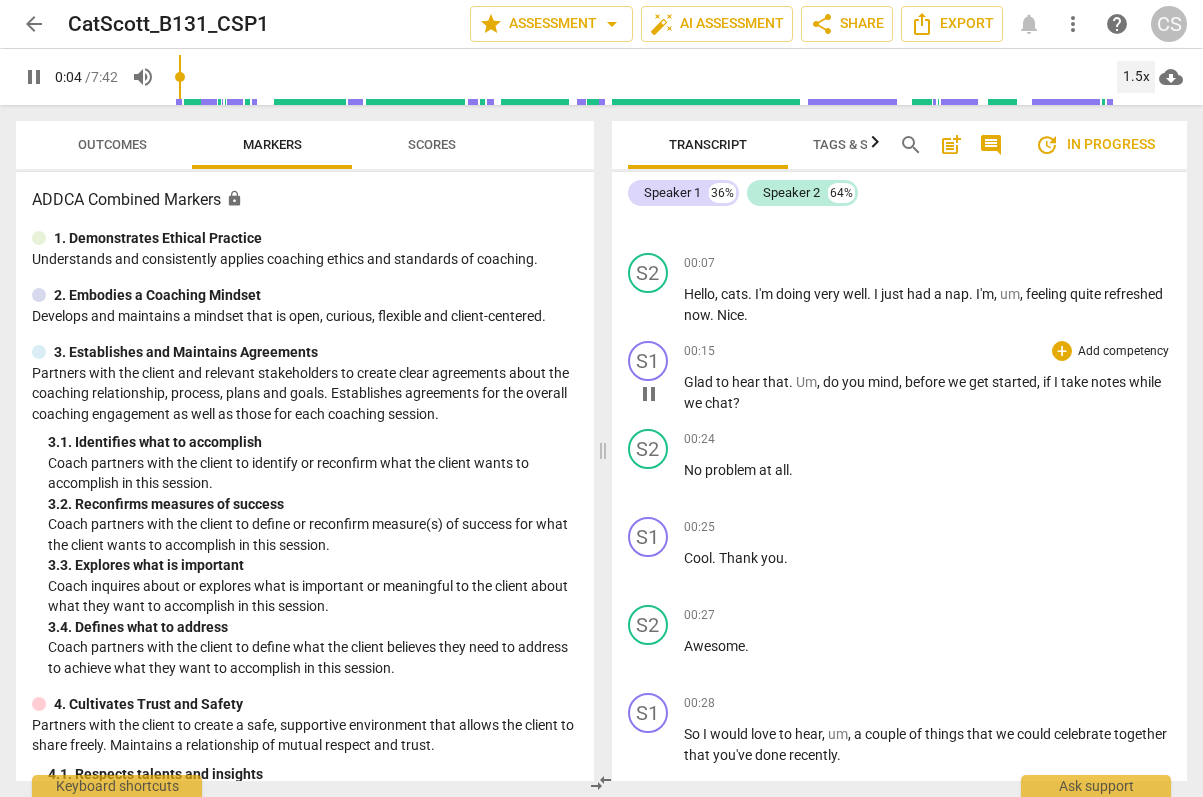 scroll, scrollTop: 0, scrollLeft: 0, axis: both 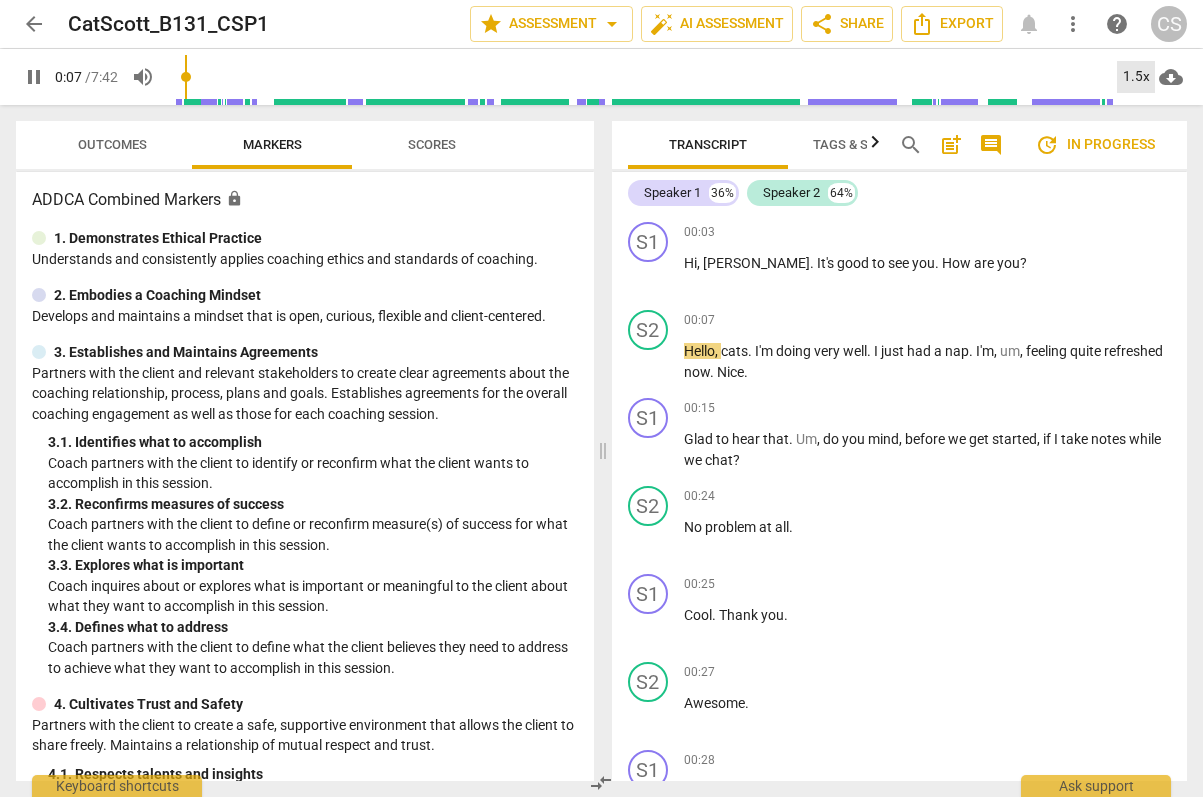 click on "1.5x" at bounding box center (1136, 77) 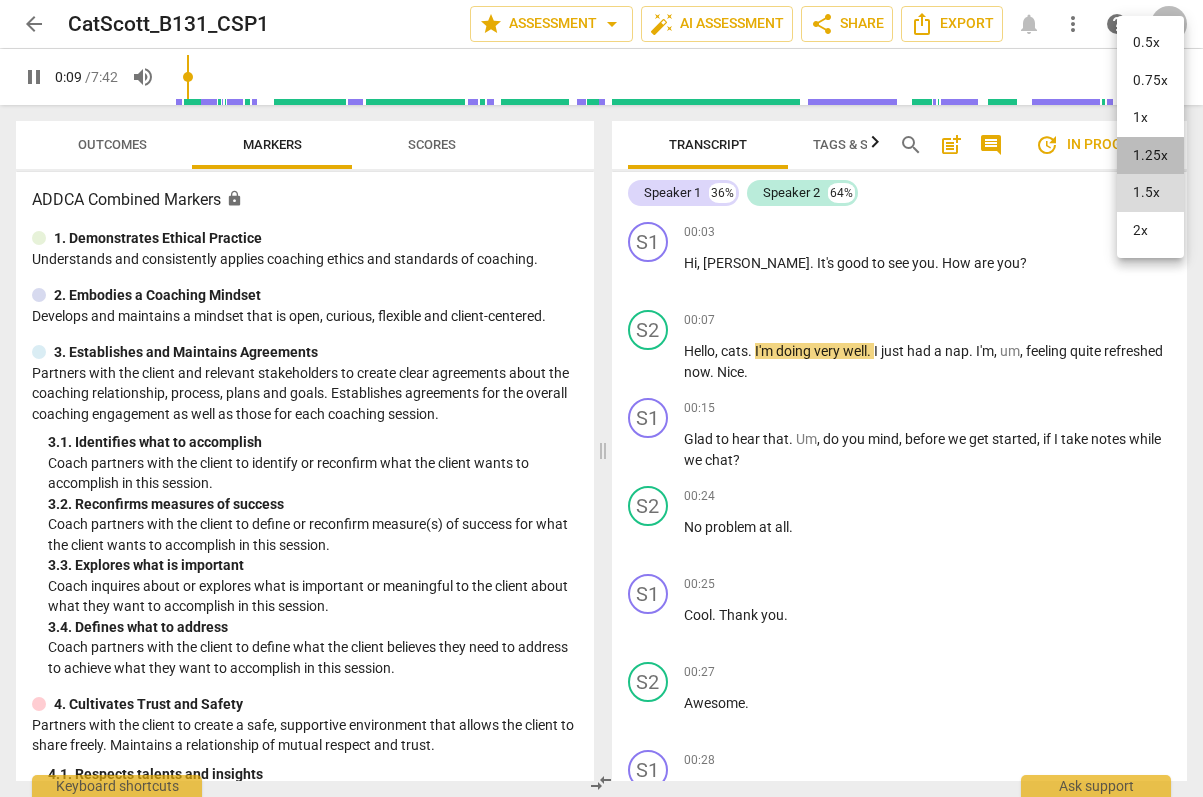 click on "1.25x" at bounding box center (1150, 156) 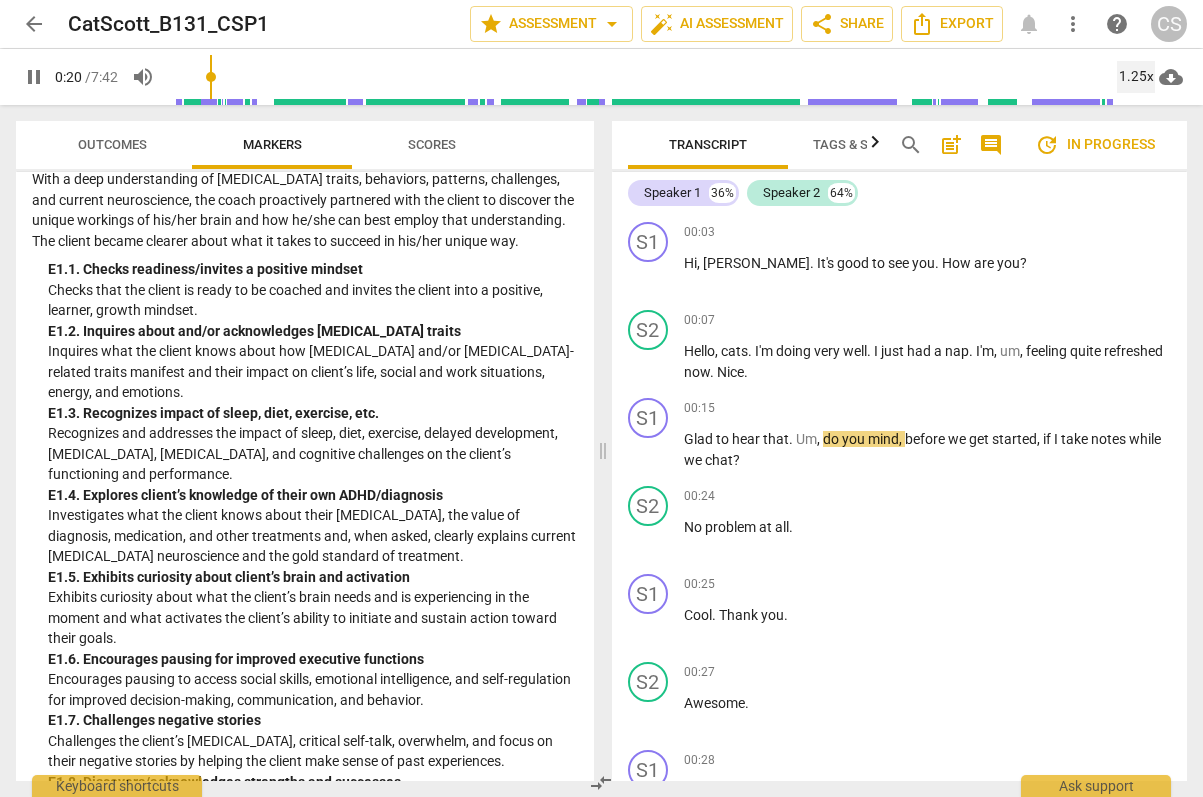 scroll, scrollTop: 2762, scrollLeft: 0, axis: vertical 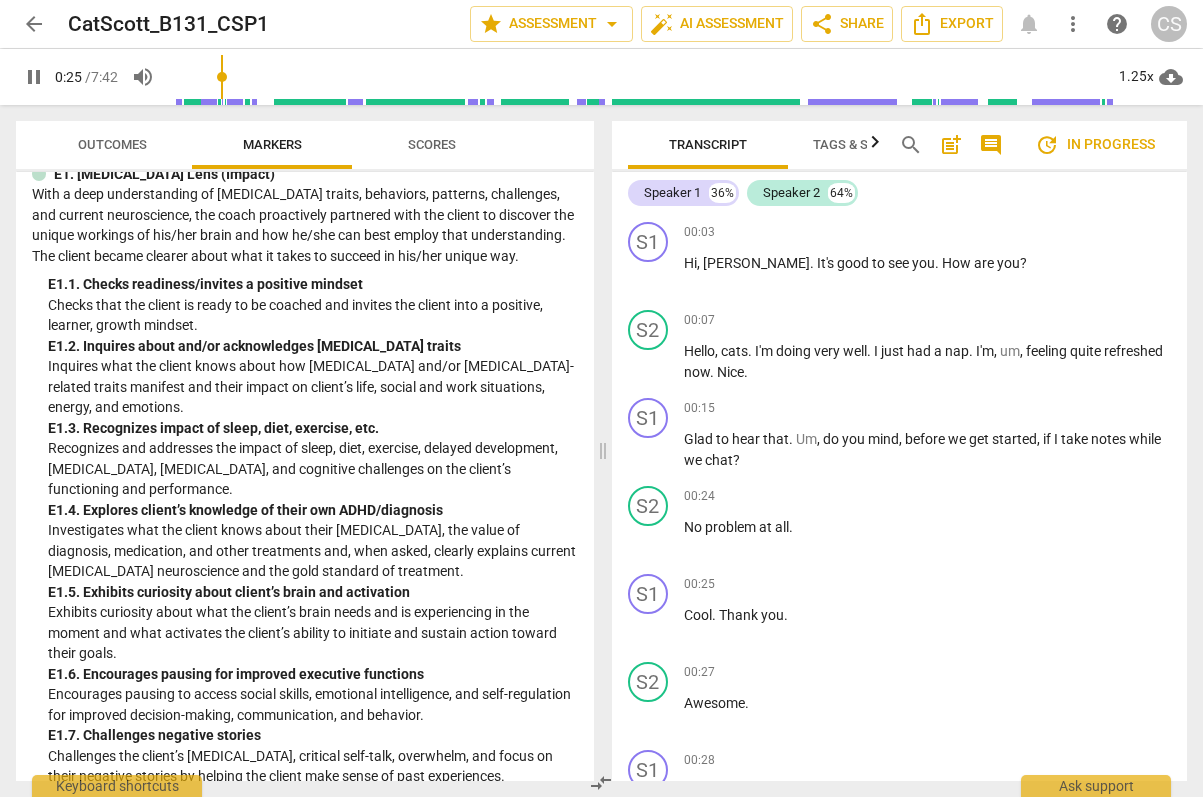 click on "pause" at bounding box center (34, 77) 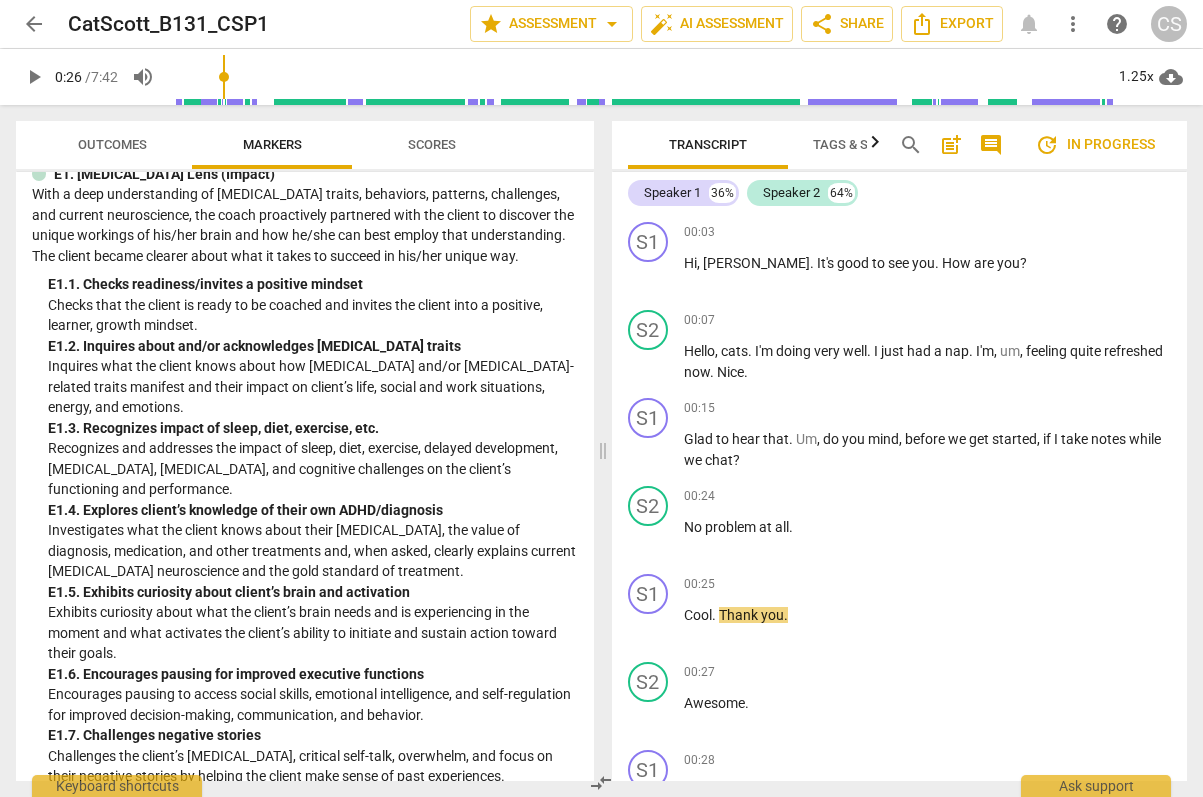 type on "26" 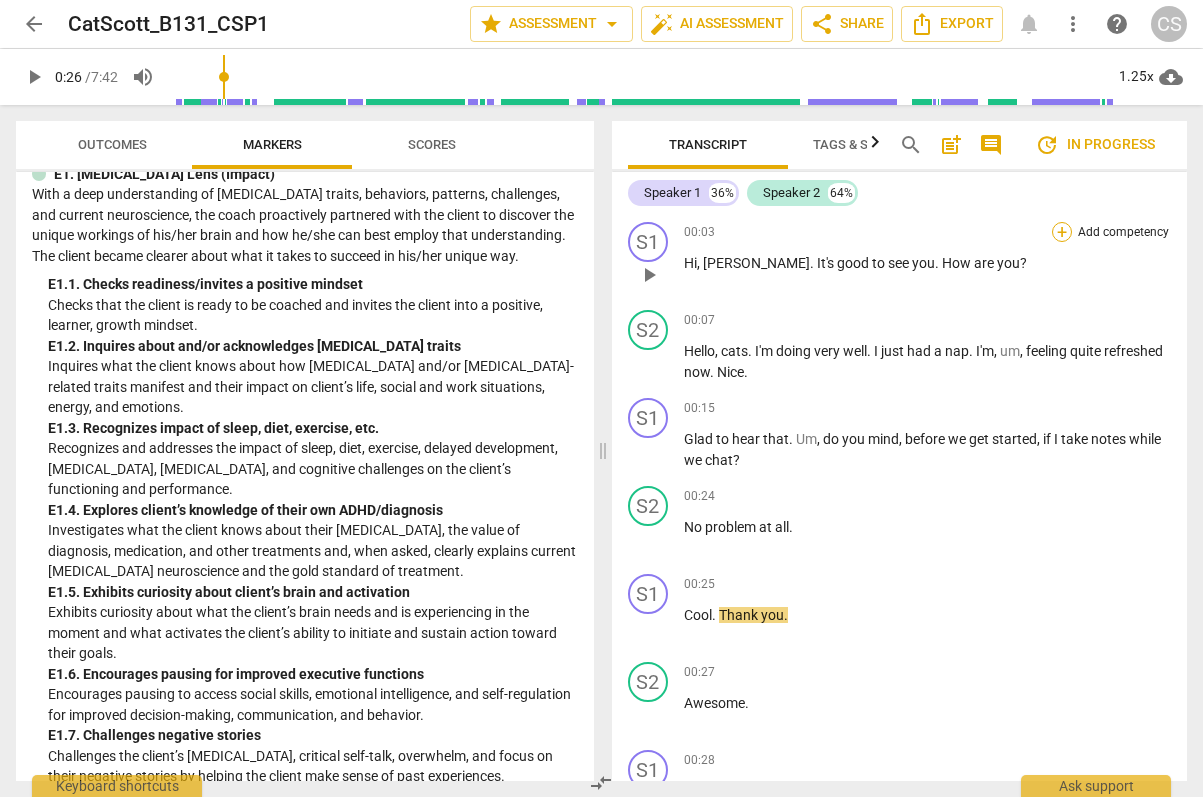 click on "+" at bounding box center (1062, 232) 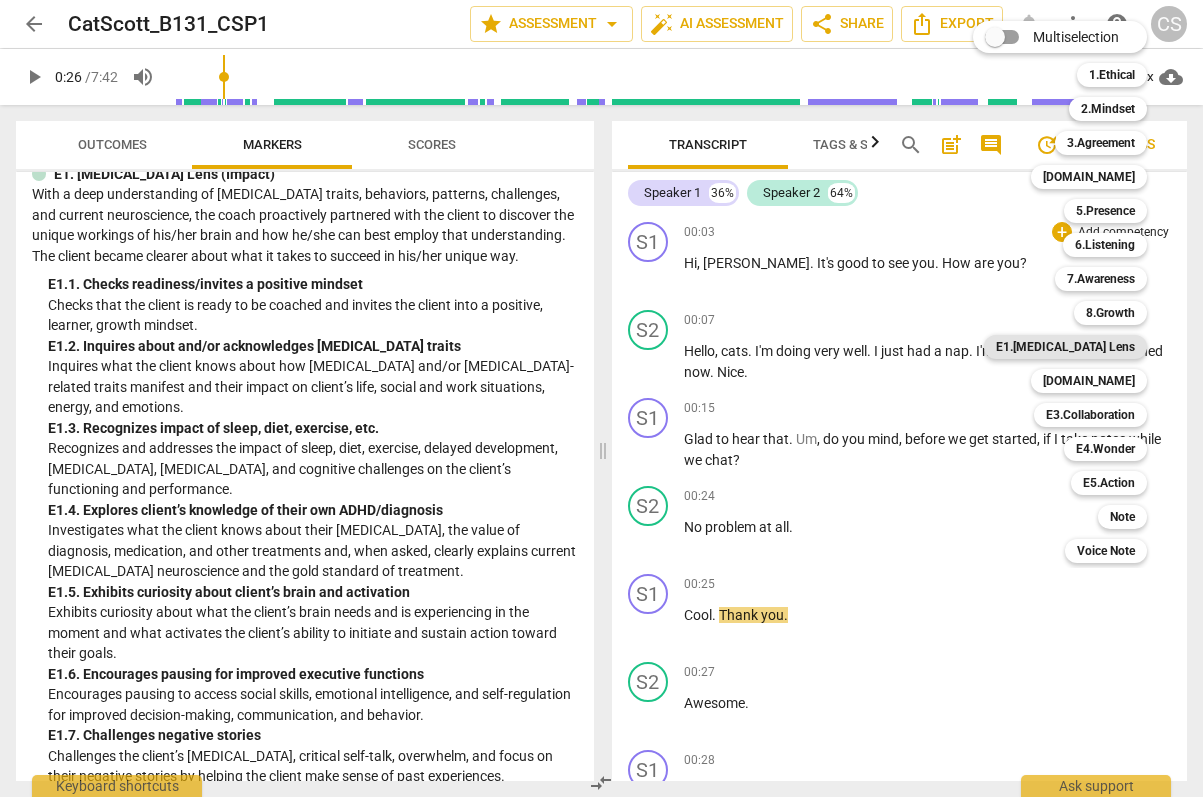 click on "E1.[MEDICAL_DATA] Lens" at bounding box center [1065, 347] 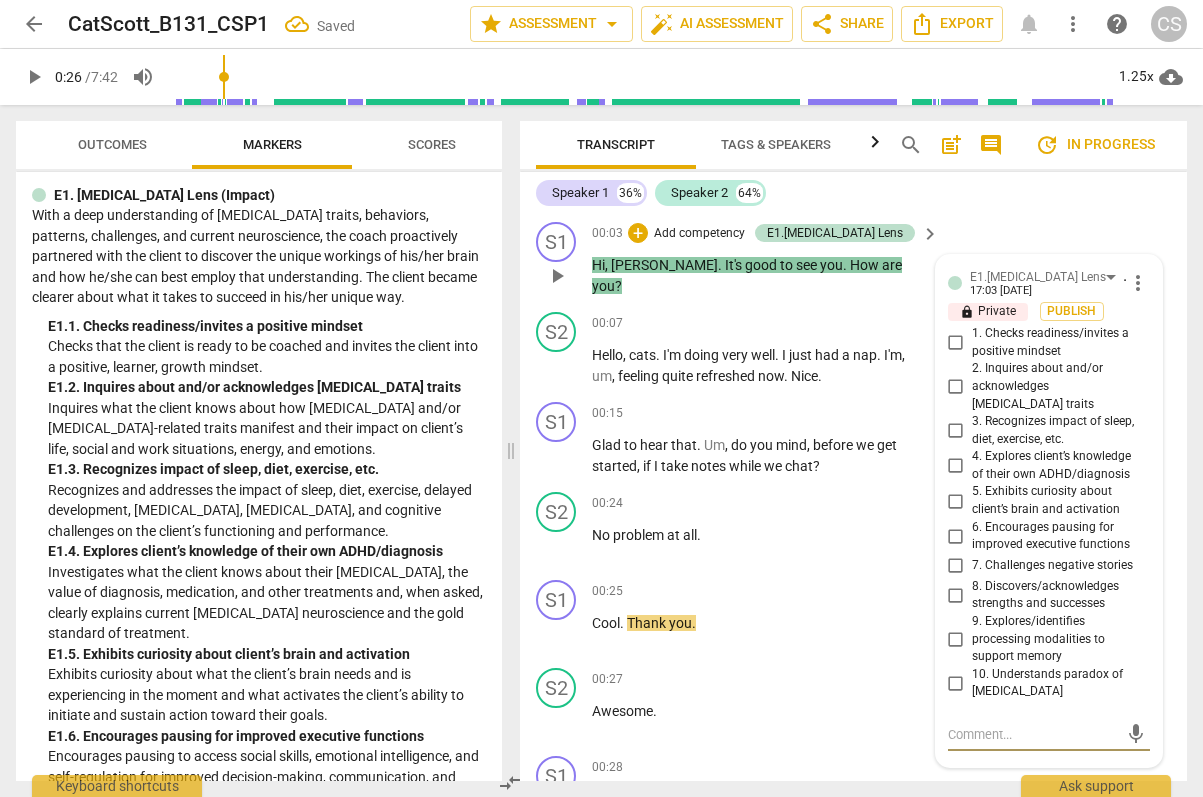 click on "1. Checks readiness/invites a positive mindset" at bounding box center (1057, 342) 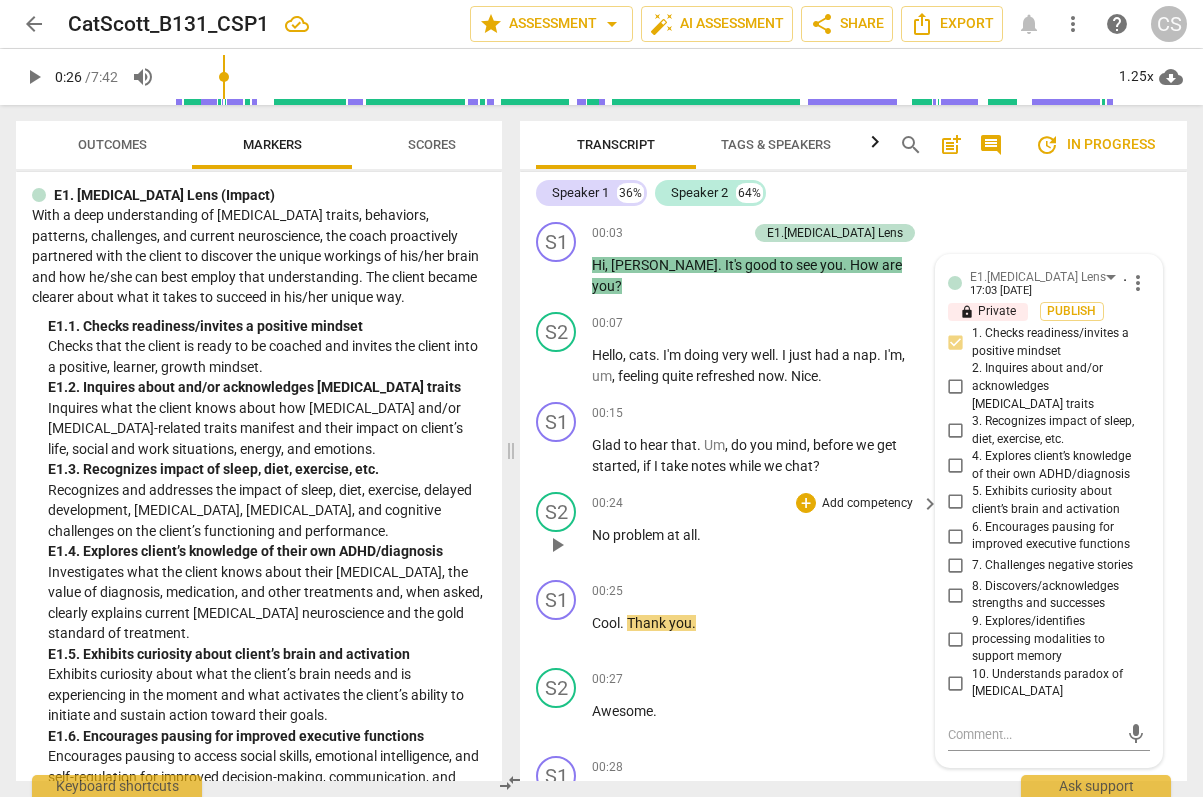 click on "00:24 + Add competency keyboard_arrow_right No   problem   at   all ." at bounding box center [766, 528] 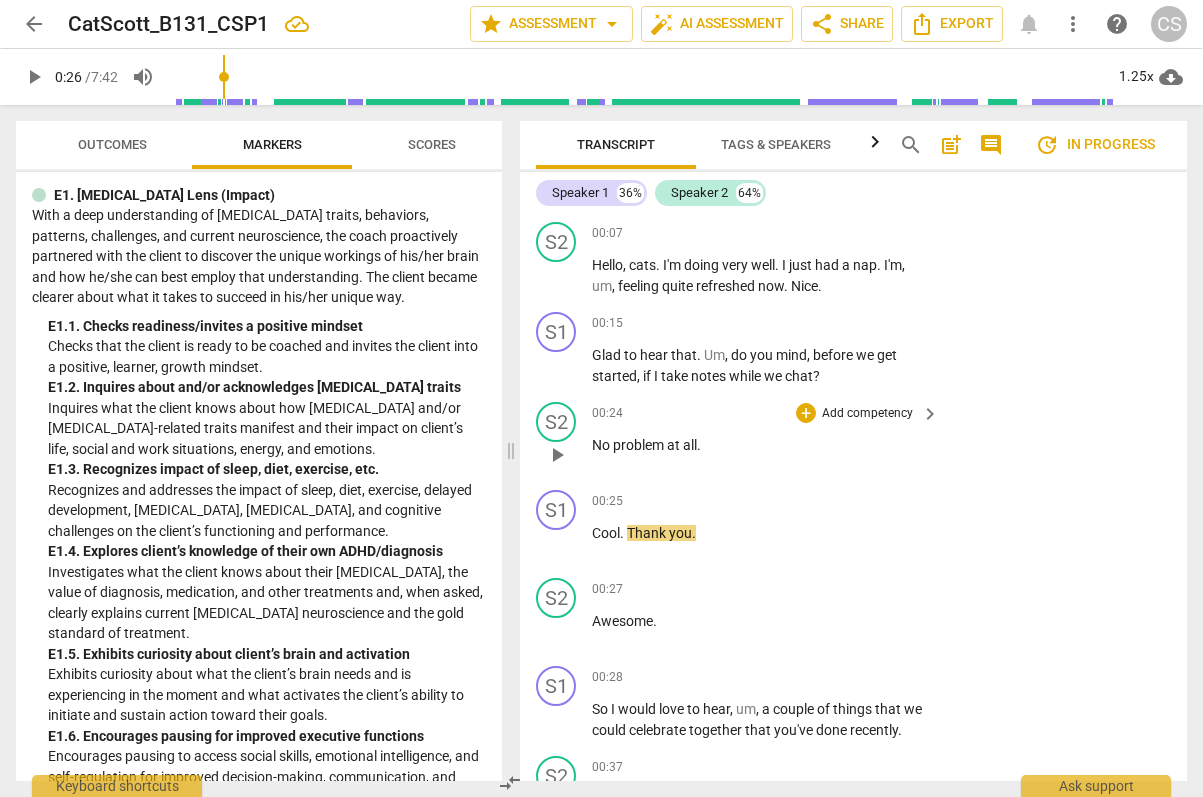 scroll, scrollTop: 101, scrollLeft: 0, axis: vertical 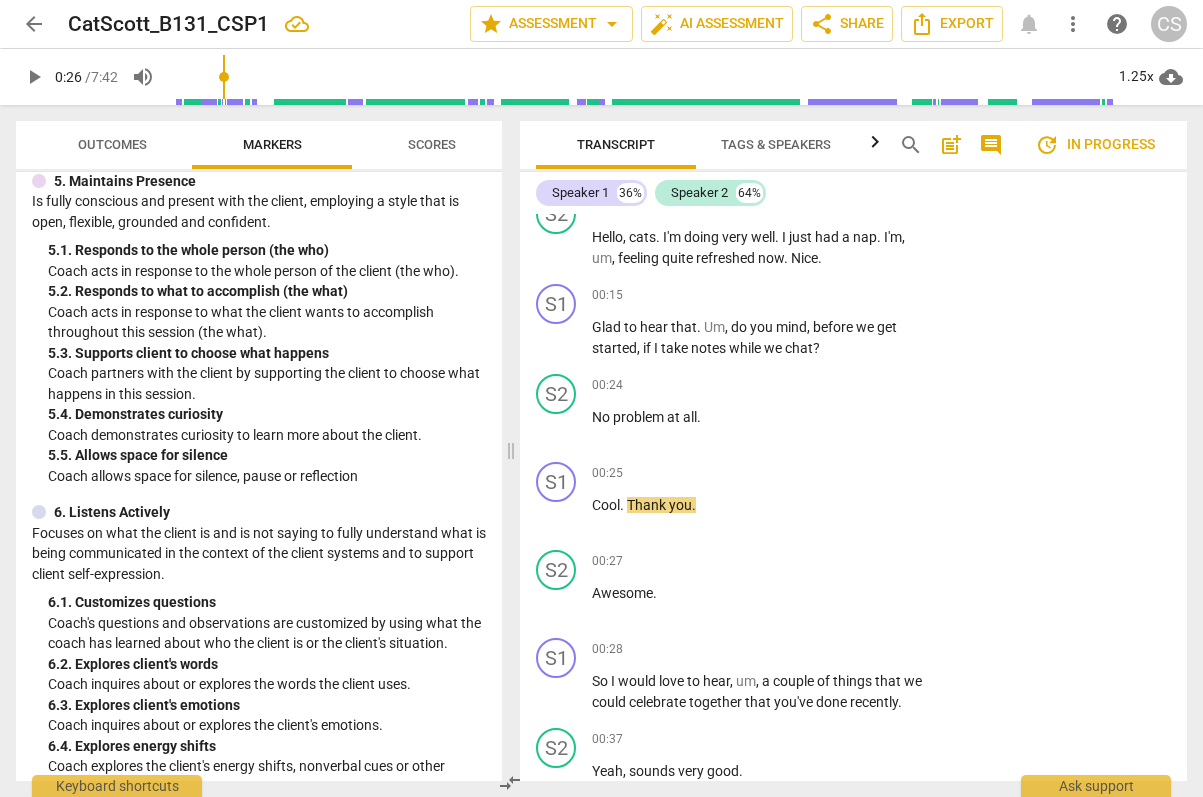 drag, startPoint x: 804, startPoint y: 293, endPoint x: 427, endPoint y: 469, distance: 416.0589 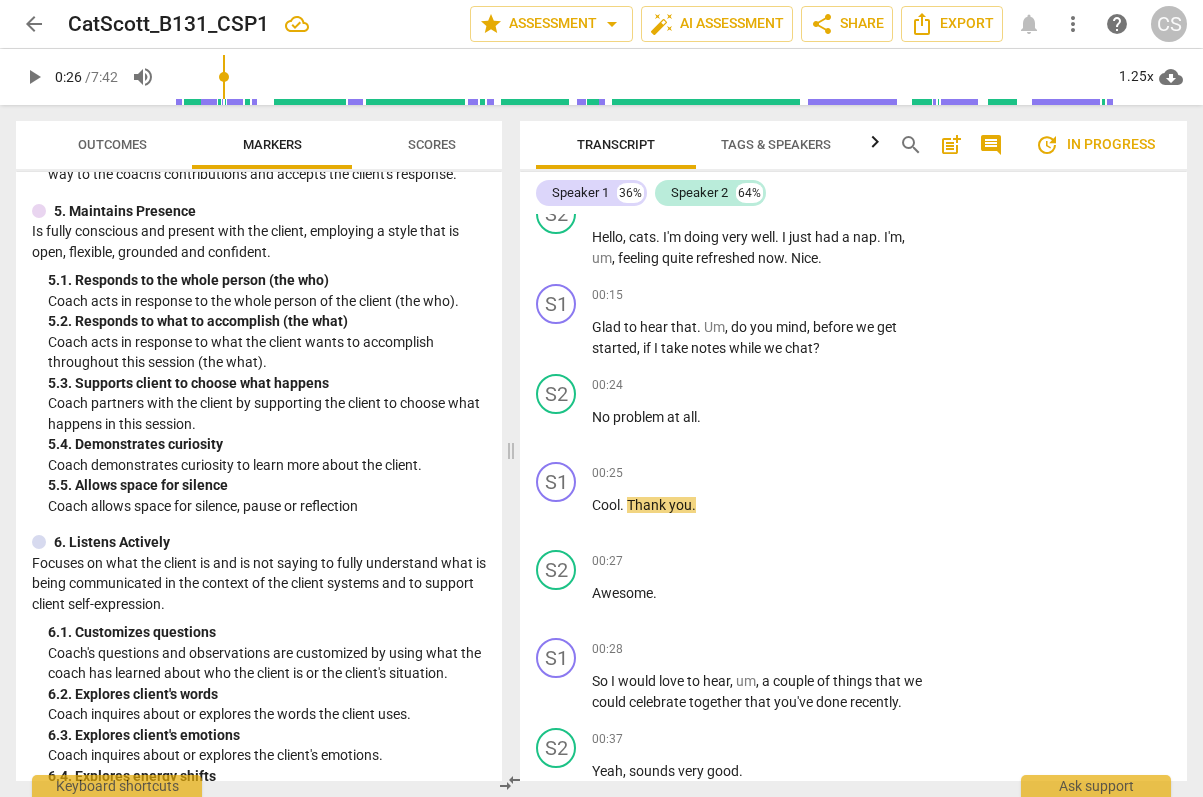 scroll, scrollTop: 902, scrollLeft: 0, axis: vertical 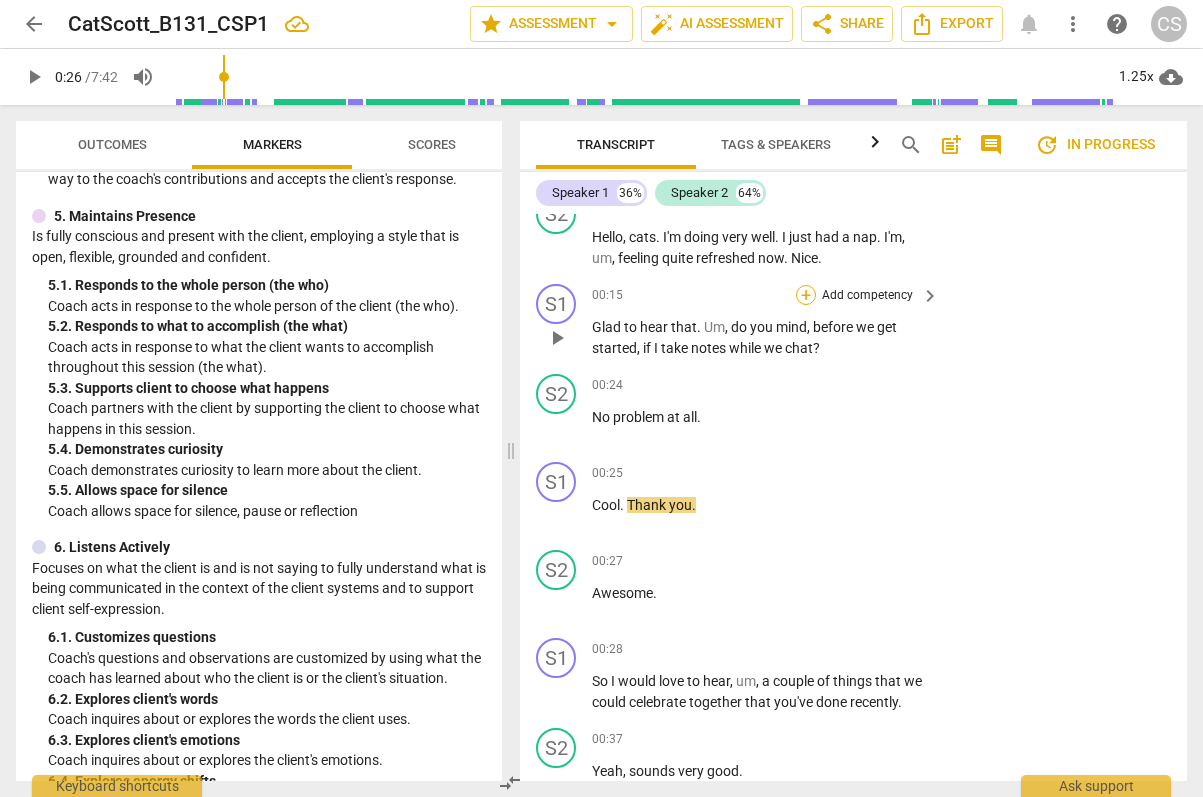 click on "+" at bounding box center (806, 295) 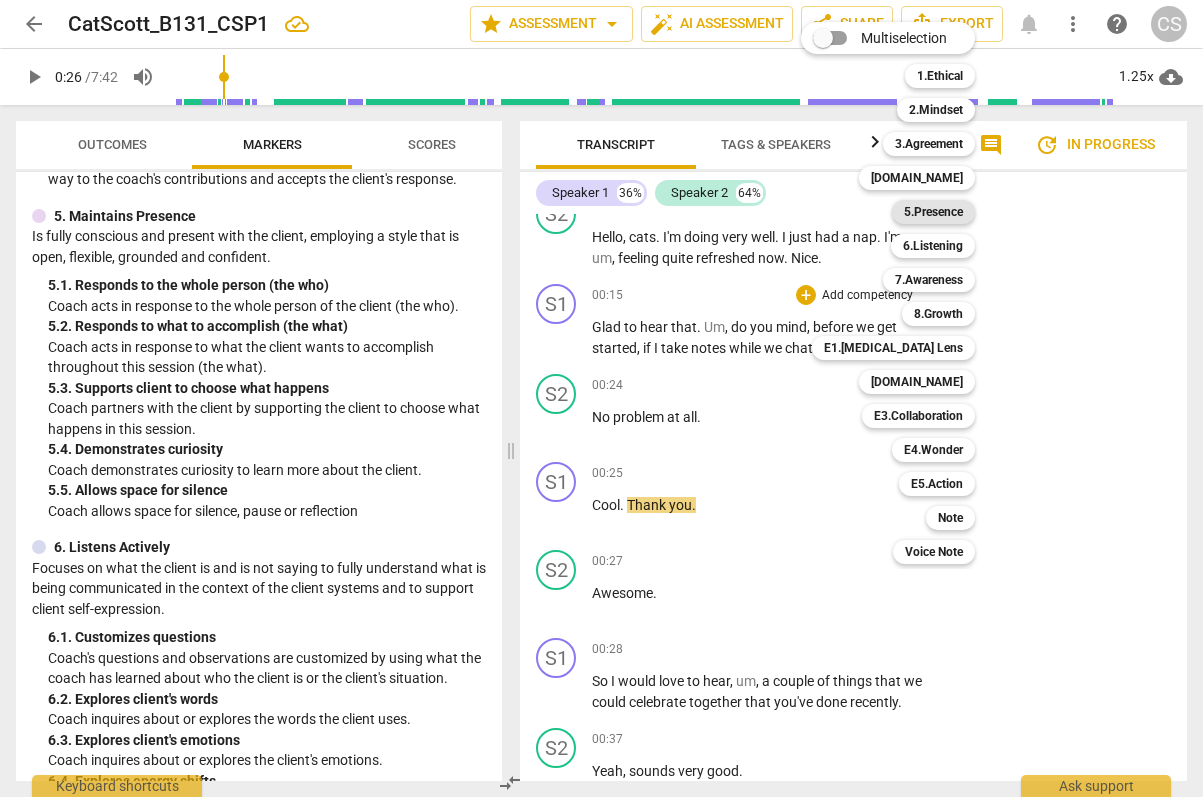 click on "5.Presence" at bounding box center (933, 212) 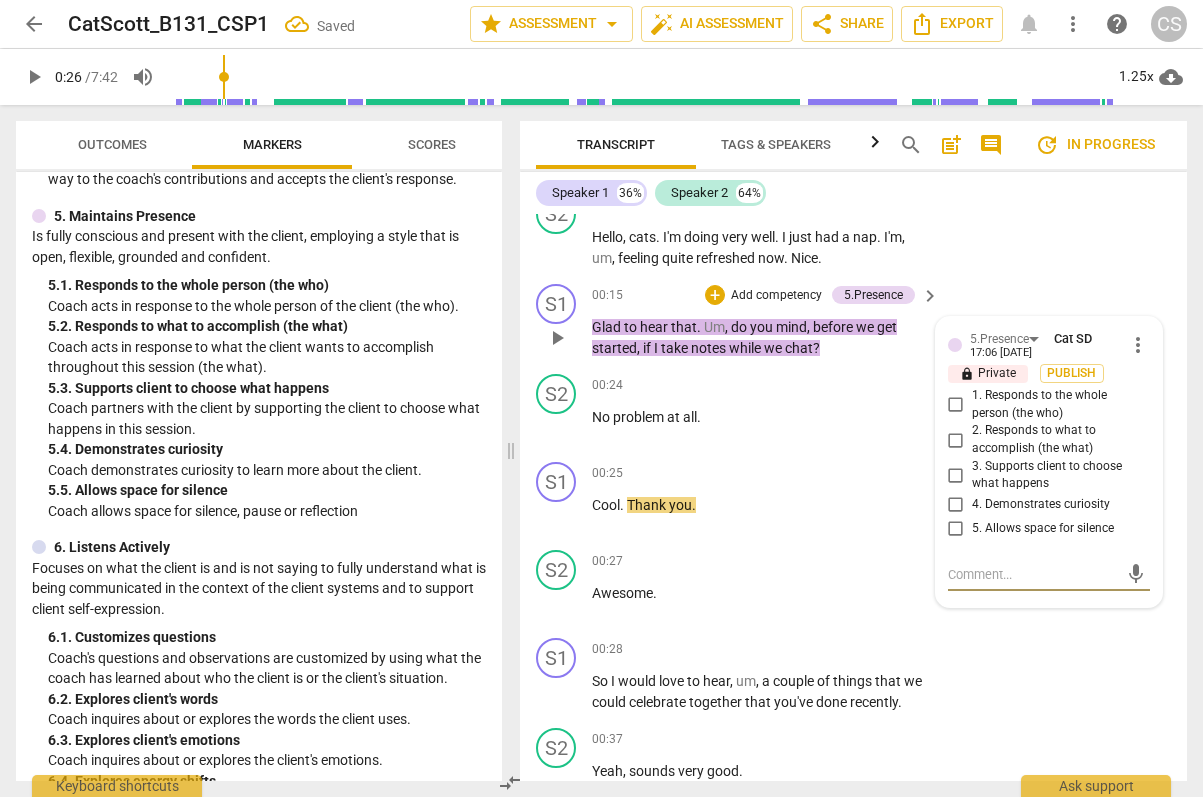 click on "3. Supports client to choose what happens" at bounding box center (956, 475) 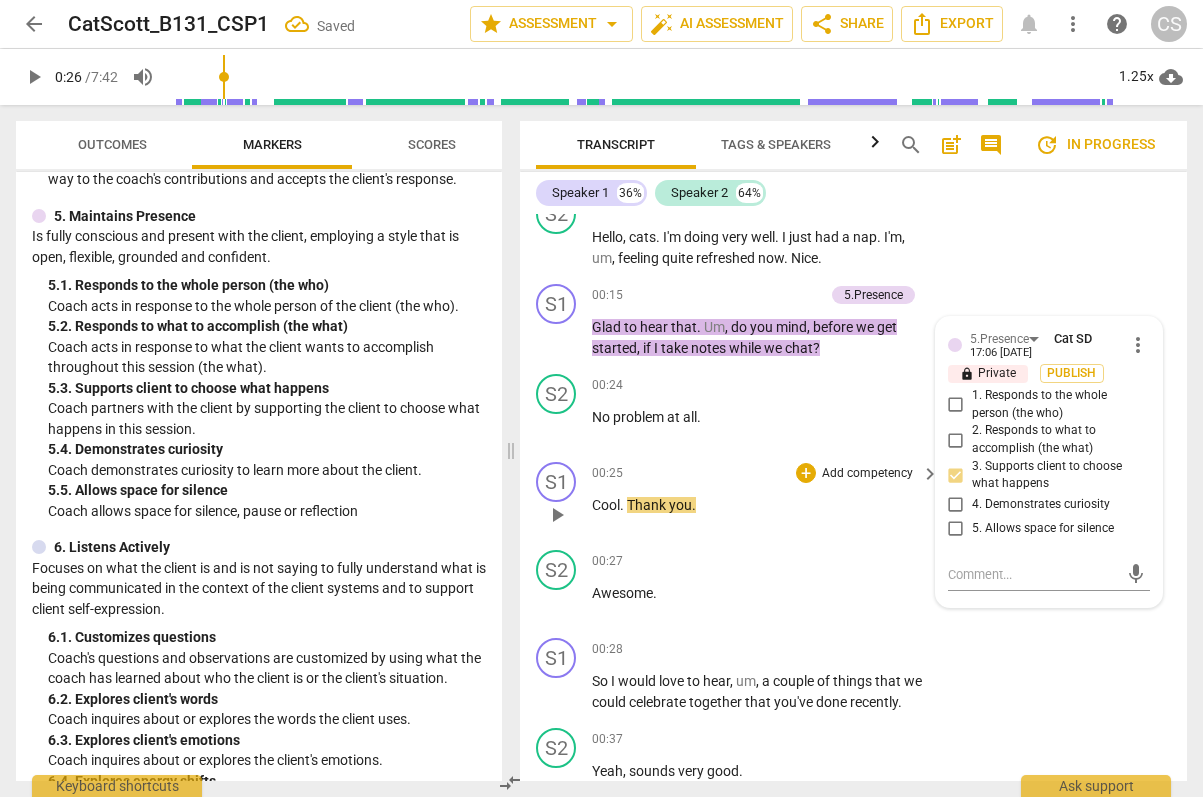 click on "Add competency" at bounding box center [867, 474] 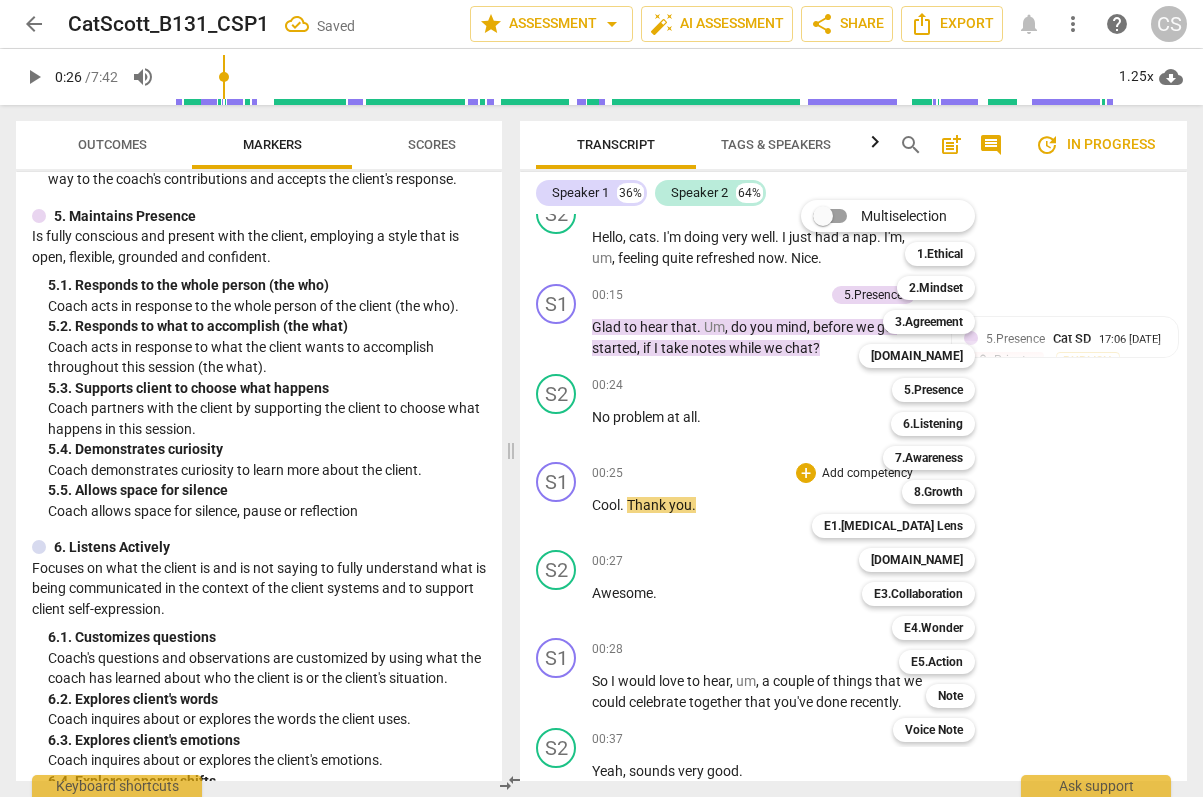click on "Multiselection m 1.Ethical 1 2.Mindset 2 3.Agreement 3 [DOMAIN_NAME] 4 5.Presence 5 6.Listening 6 7.Awareness 7 8.Growth 8 E1.[MEDICAL_DATA] Lens 9 [DOMAIN_NAME] 0 E3.Collaboration q E4.Wonder w E5.Action r Note t Voice Note y" at bounding box center [903, 471] 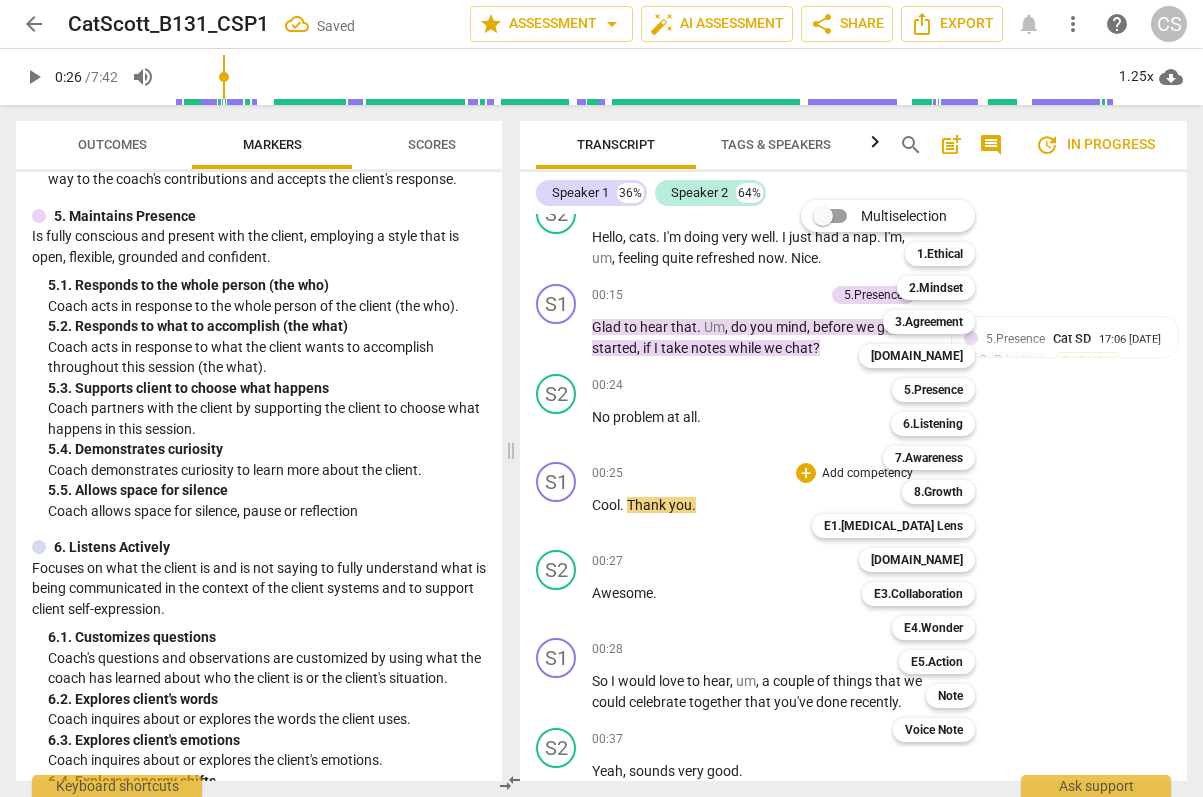 click on "Multiselection m 1.Ethical 1 2.Mindset 2 3.Agreement 3 [DOMAIN_NAME] 4 5.Presence 5 6.Listening 6 7.Awareness 7 8.Growth 8 E1.[MEDICAL_DATA] Lens 9 [DOMAIN_NAME] 0 E3.Collaboration q E4.Wonder w E5.Action r Note t Voice Note y" at bounding box center (903, 471) 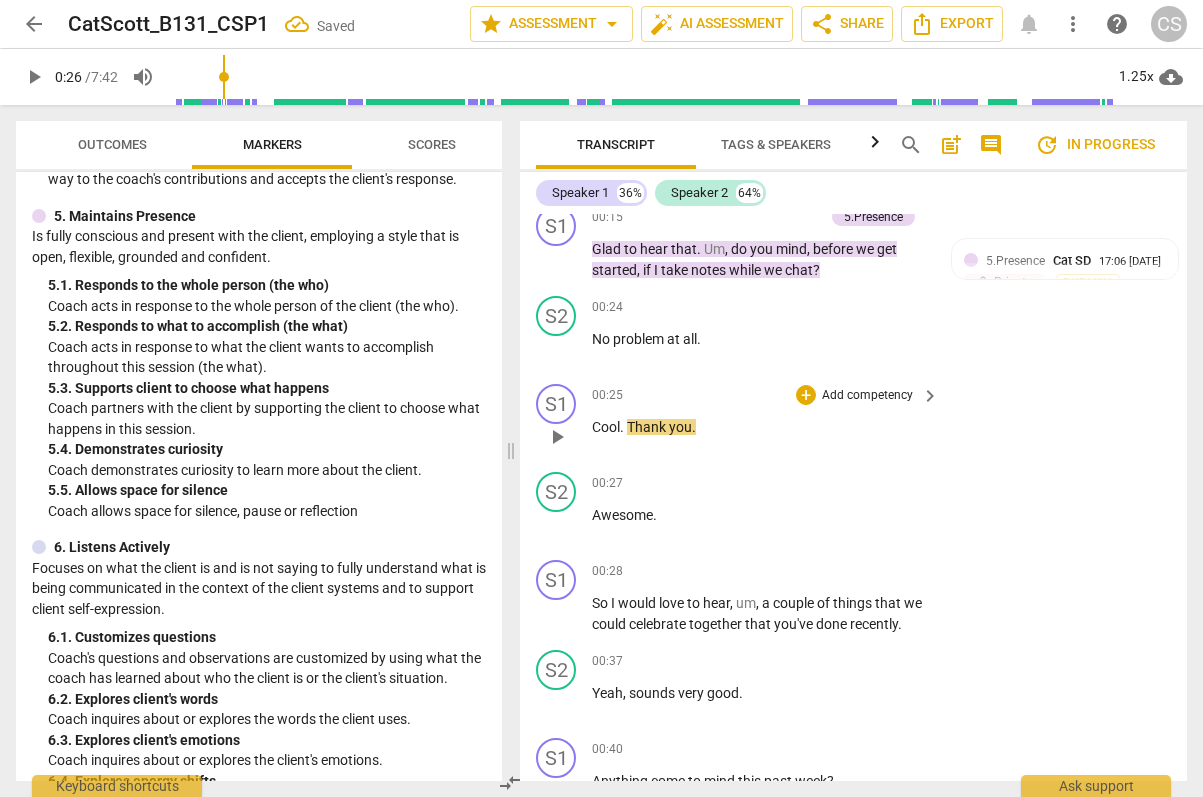 scroll, scrollTop: 201, scrollLeft: 0, axis: vertical 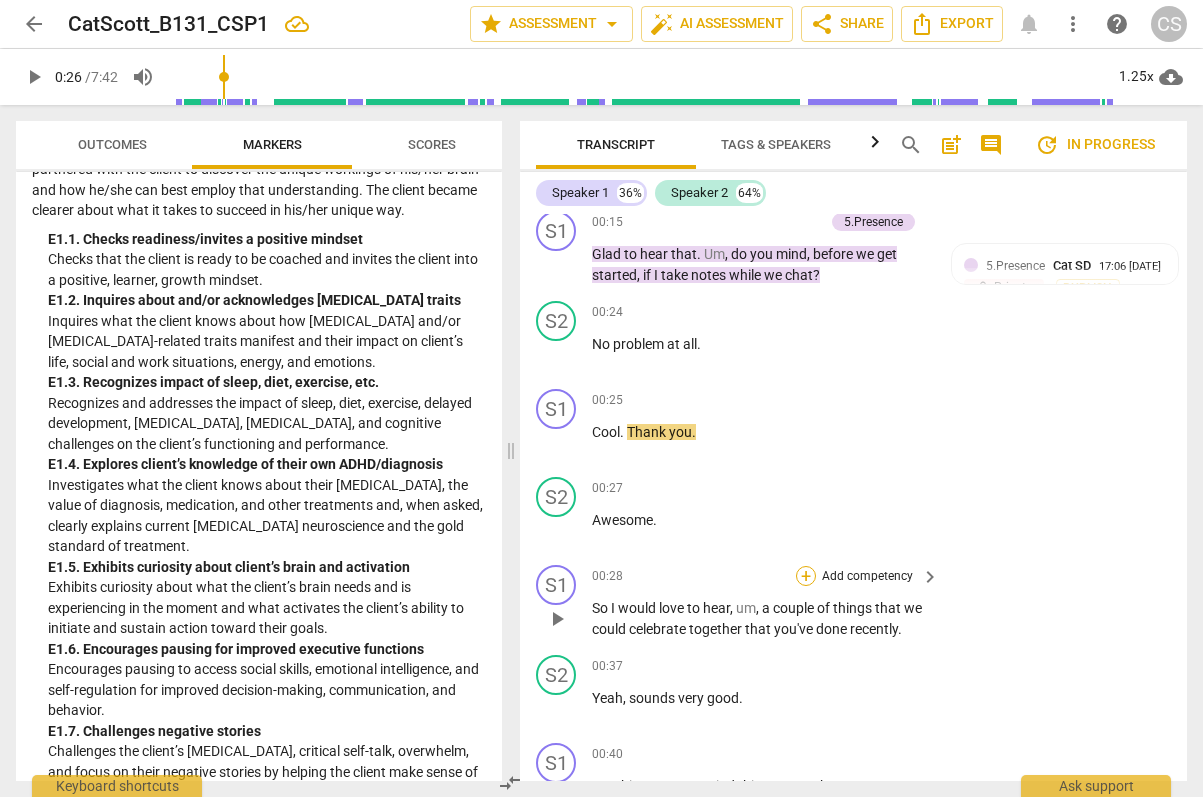 click on "+" at bounding box center [806, 576] 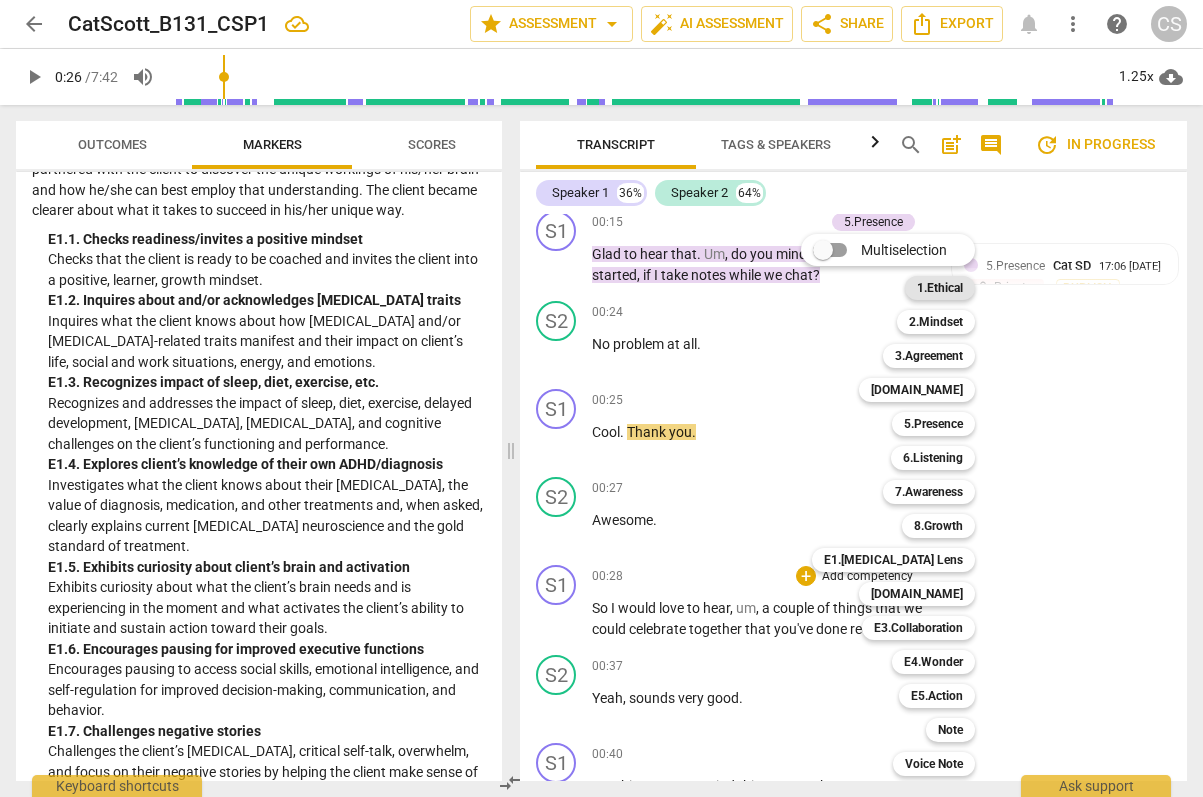 click on "1.Ethical" at bounding box center [940, 288] 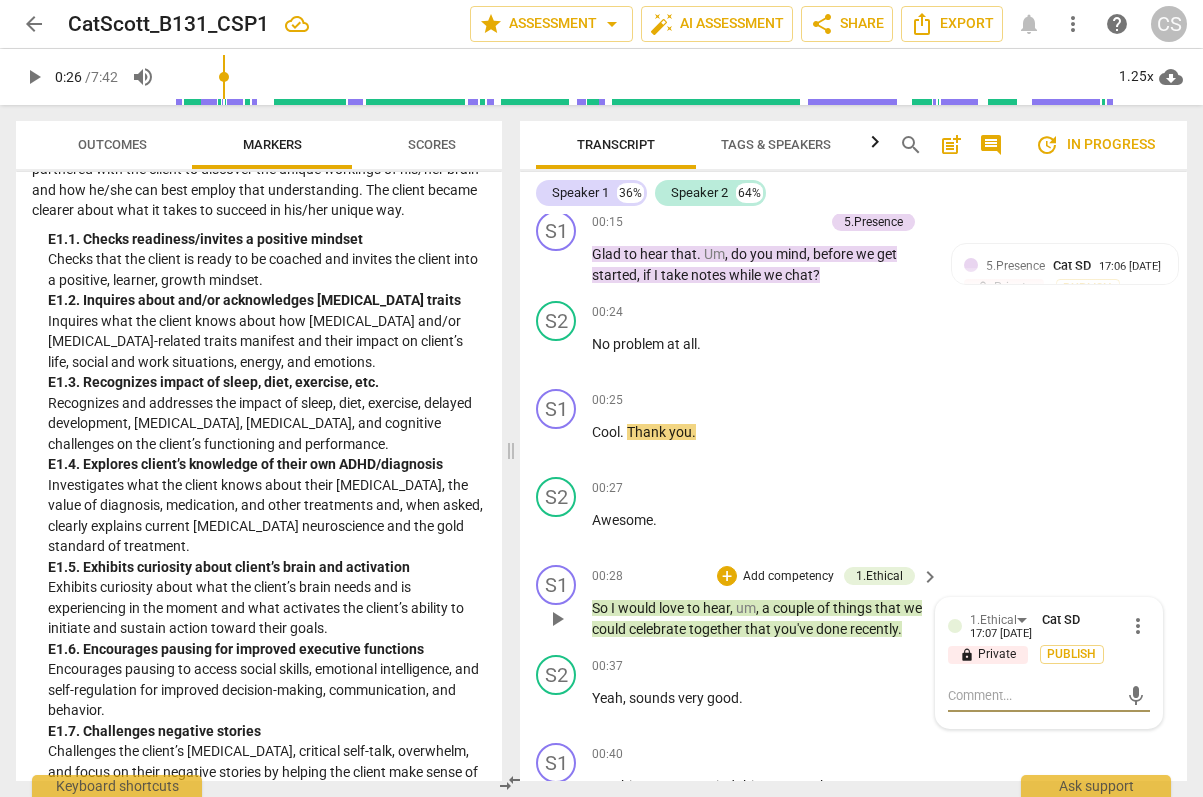 click on "1.Ethical Cat SD 17:07 [DATE]" at bounding box center [1048, 625] 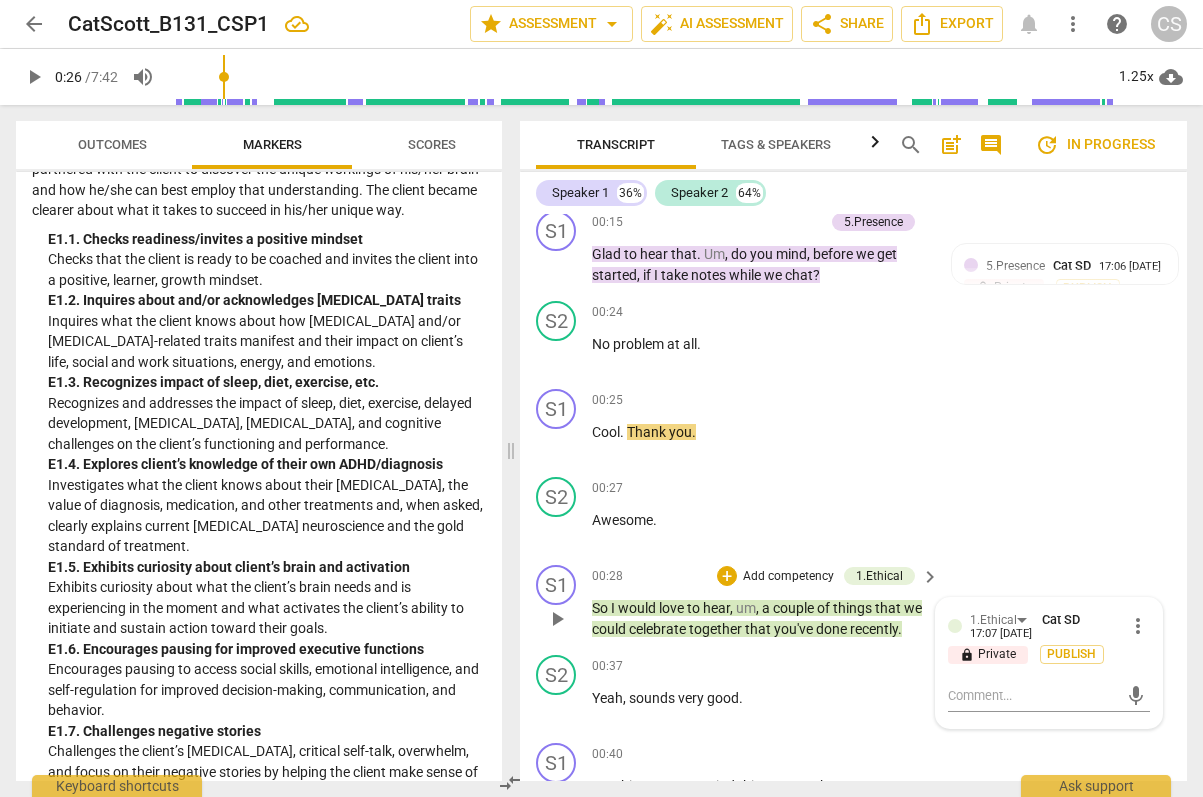 click on "more_vert" at bounding box center (1138, 626) 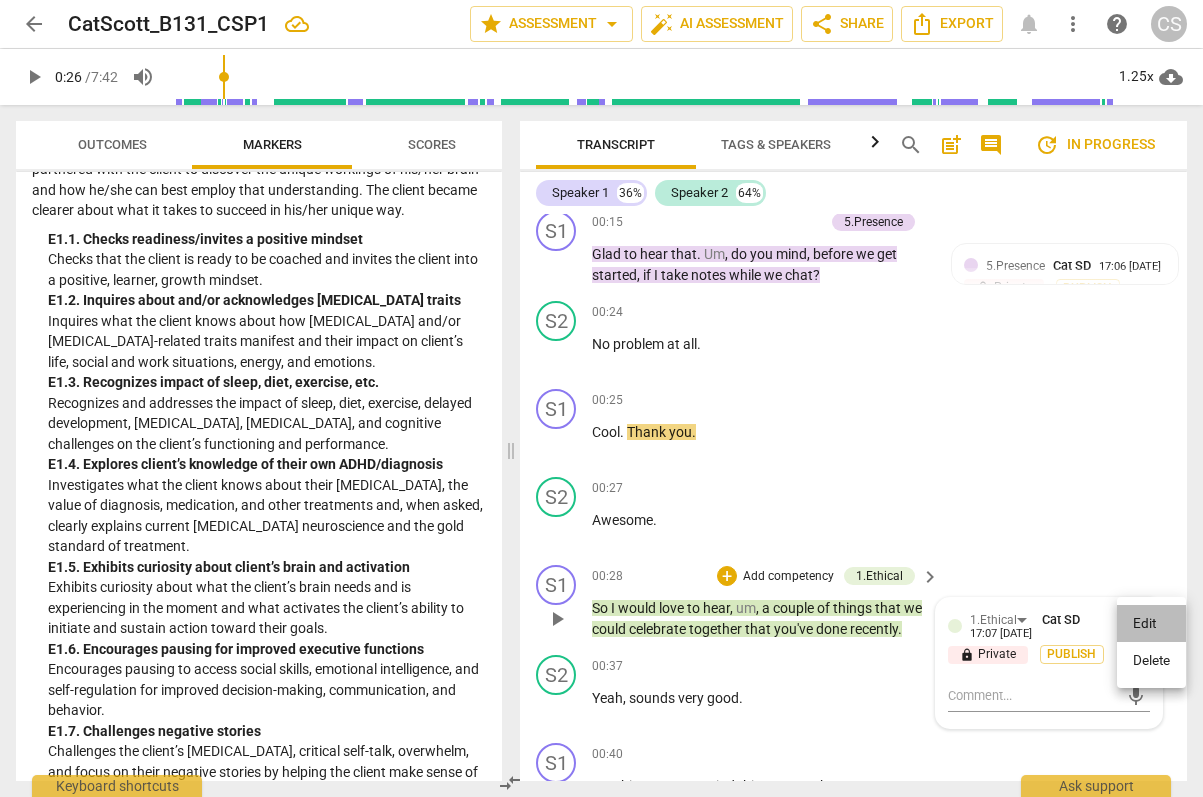 click on "Edit" at bounding box center [1151, 624] 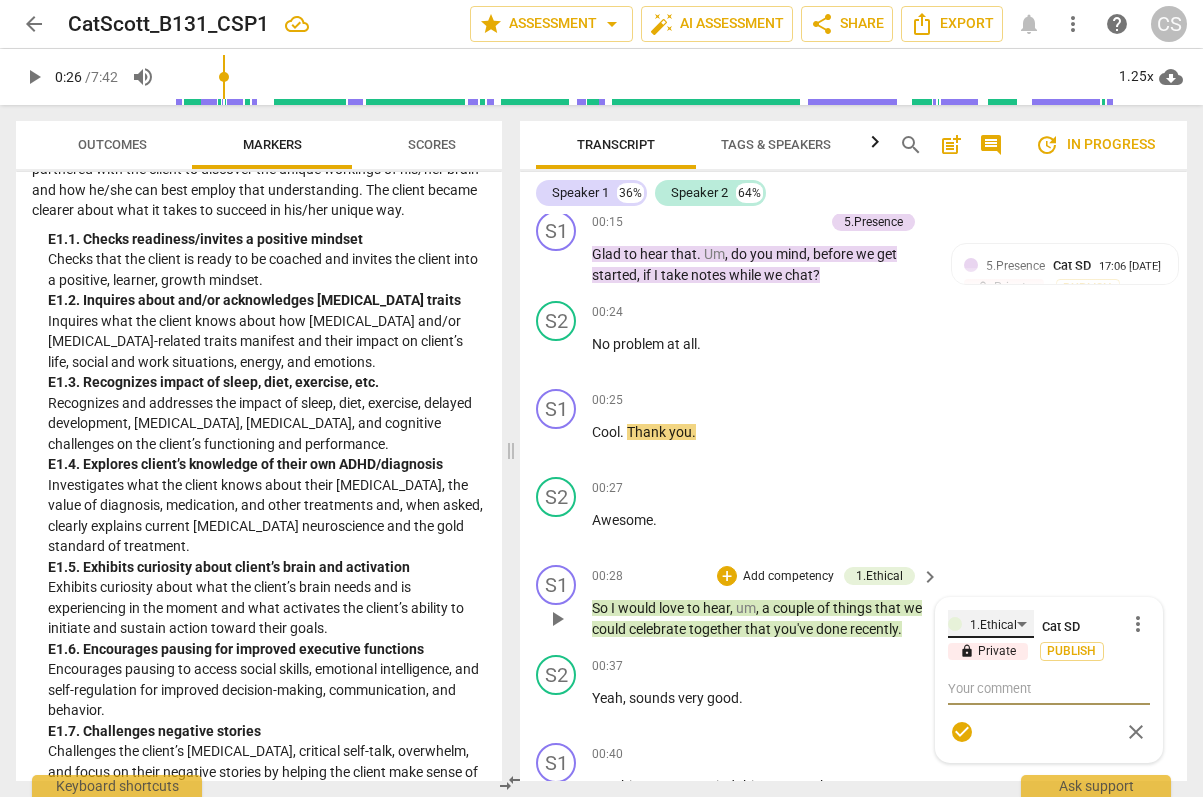 click on "1.Ethical" at bounding box center [993, 625] 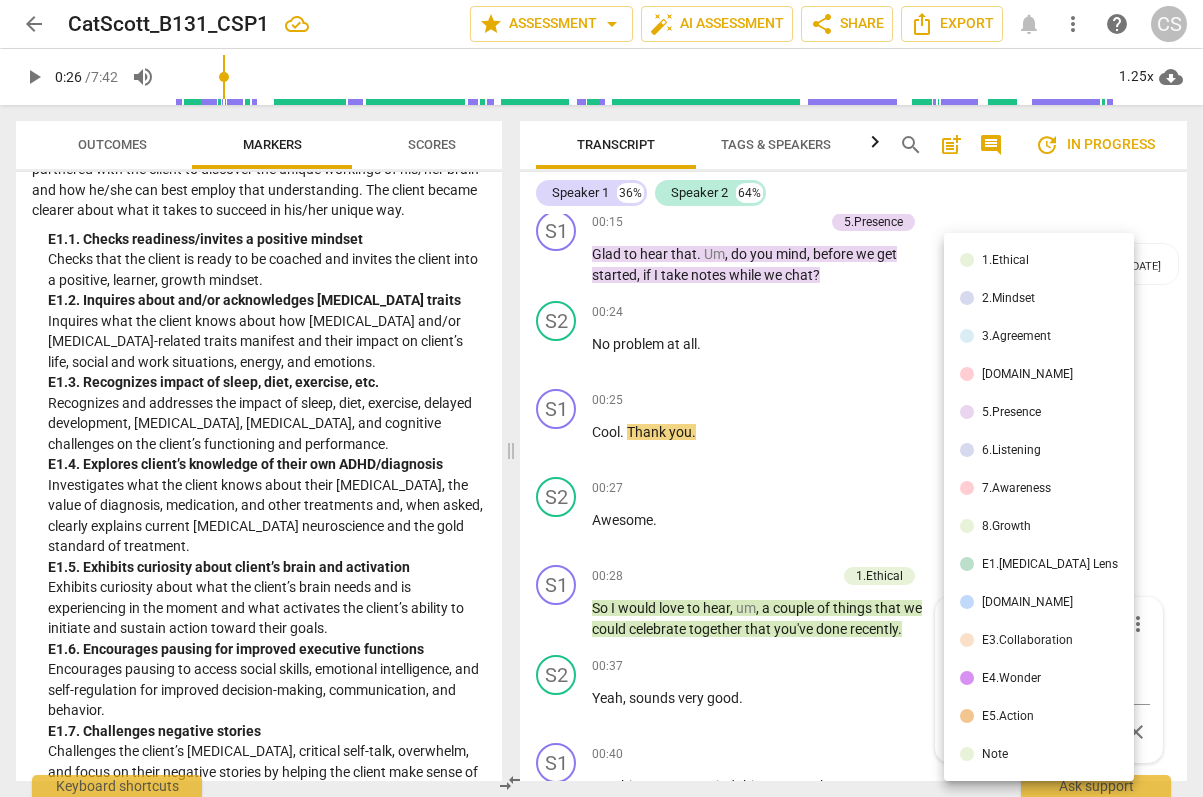 click on "1.Ethical" at bounding box center (1039, 260) 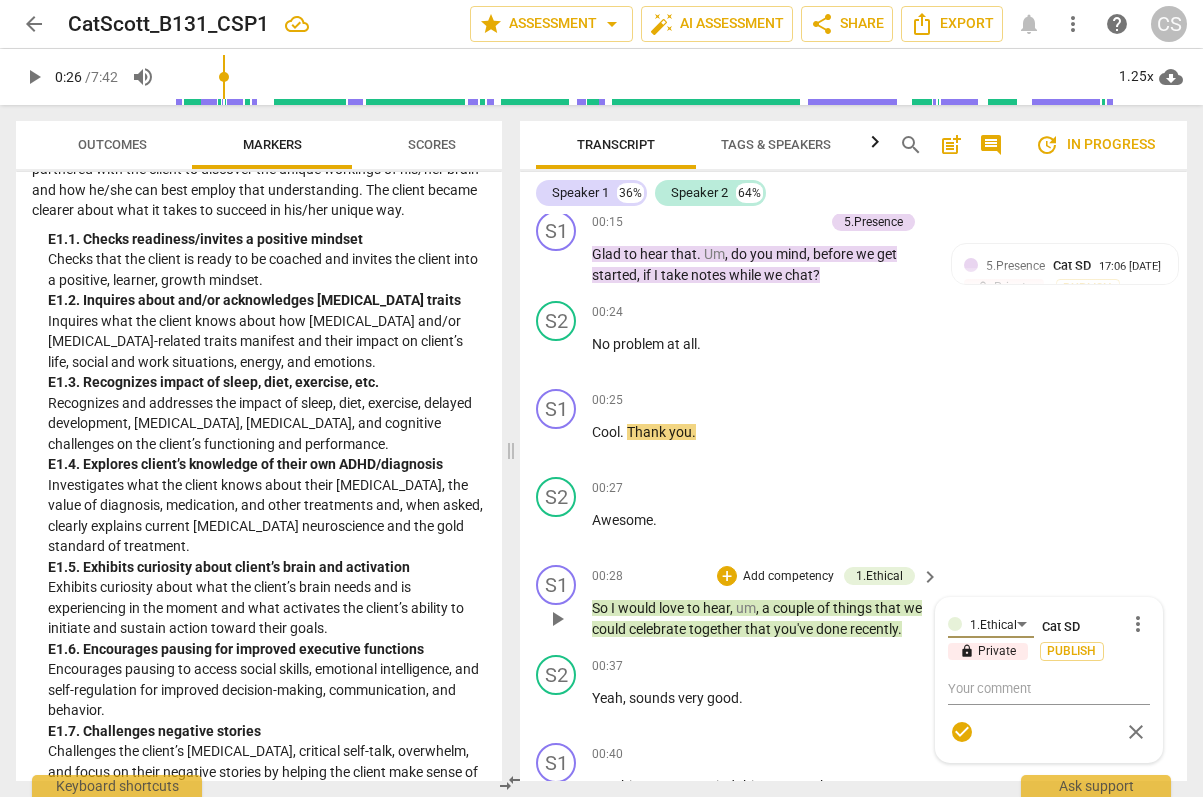 click on "close" at bounding box center [1136, 732] 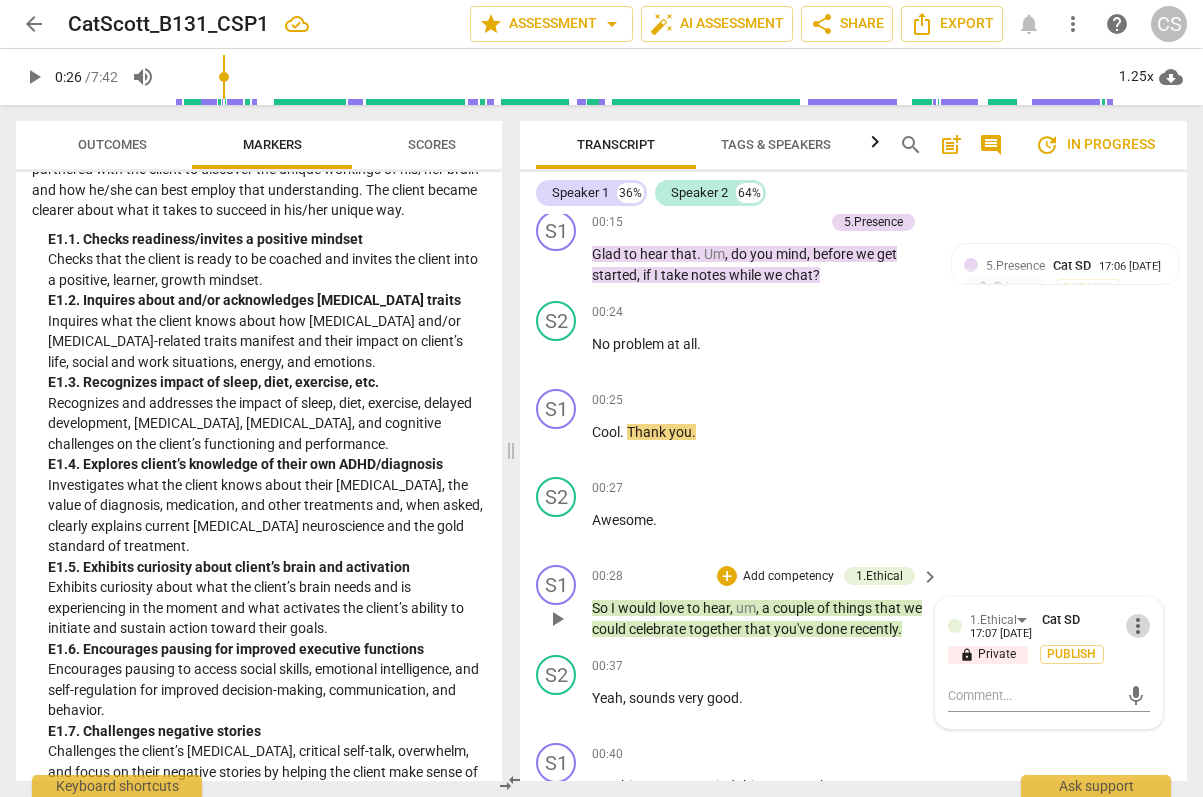 click on "more_vert" at bounding box center [1138, 626] 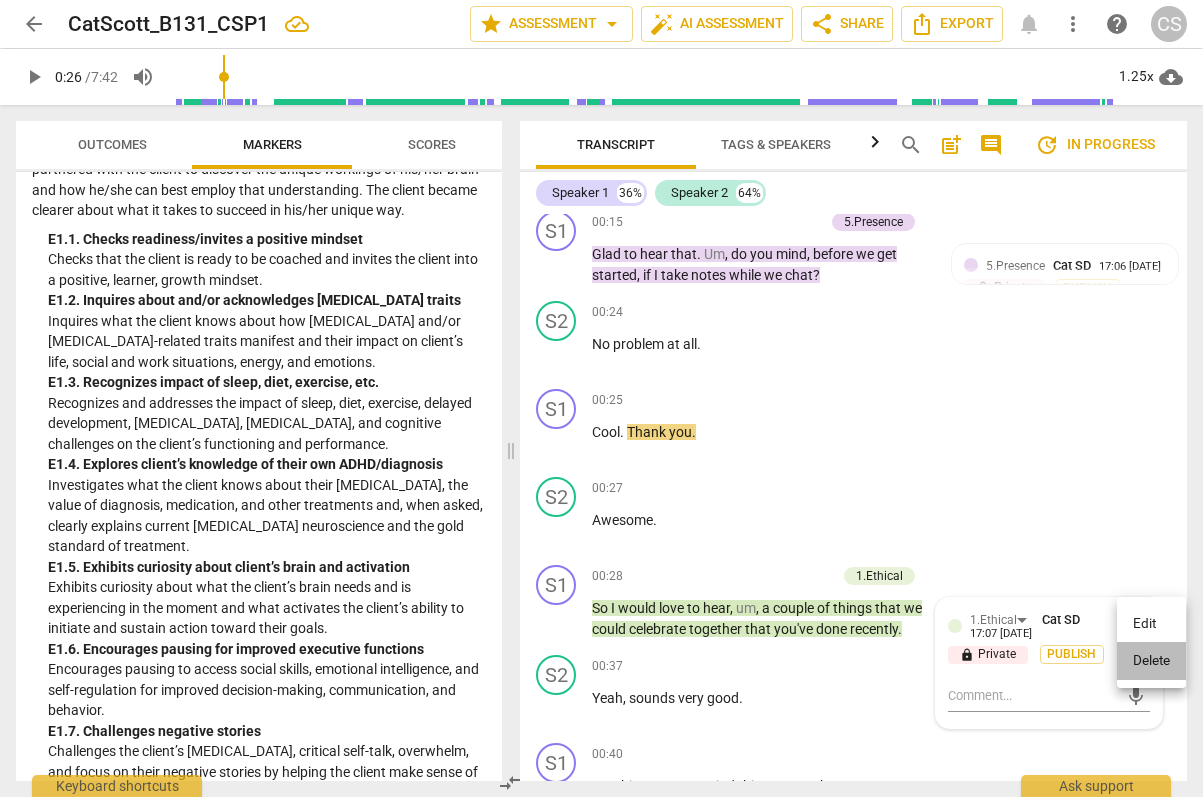 click on "Delete" at bounding box center [1151, 661] 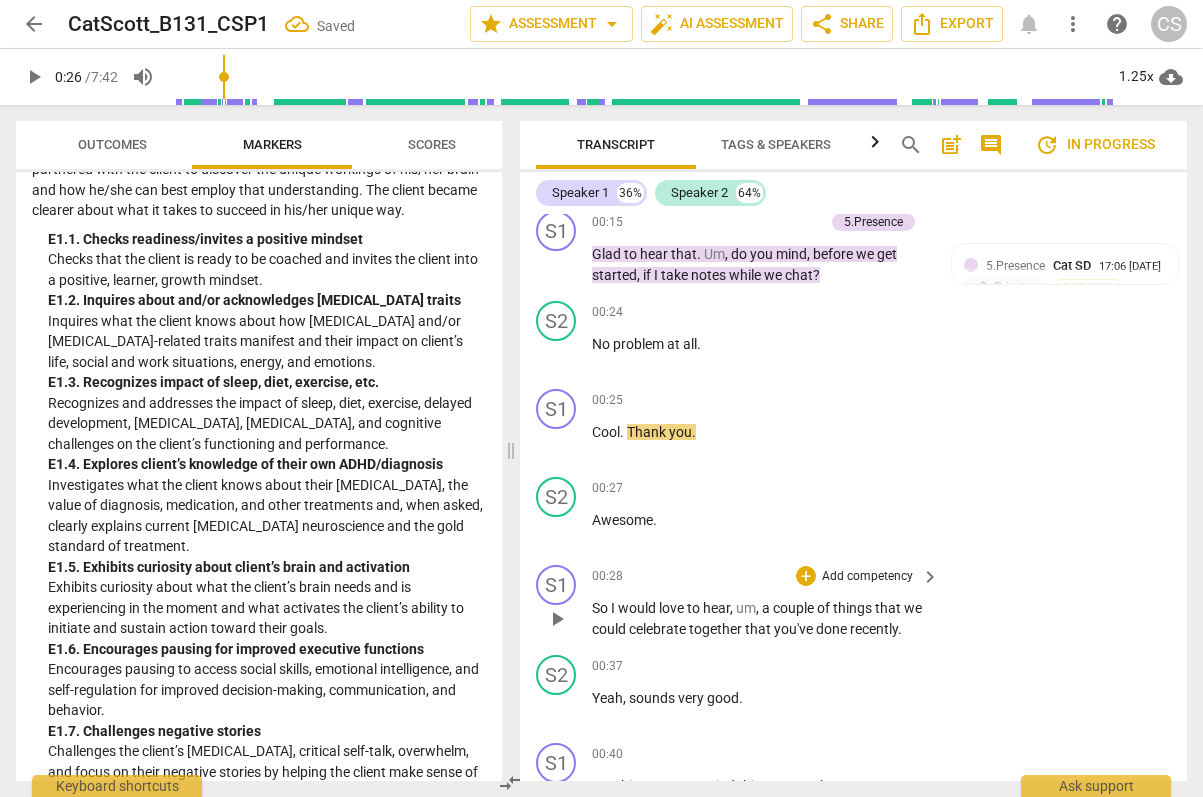 click on "Add competency" at bounding box center (867, 577) 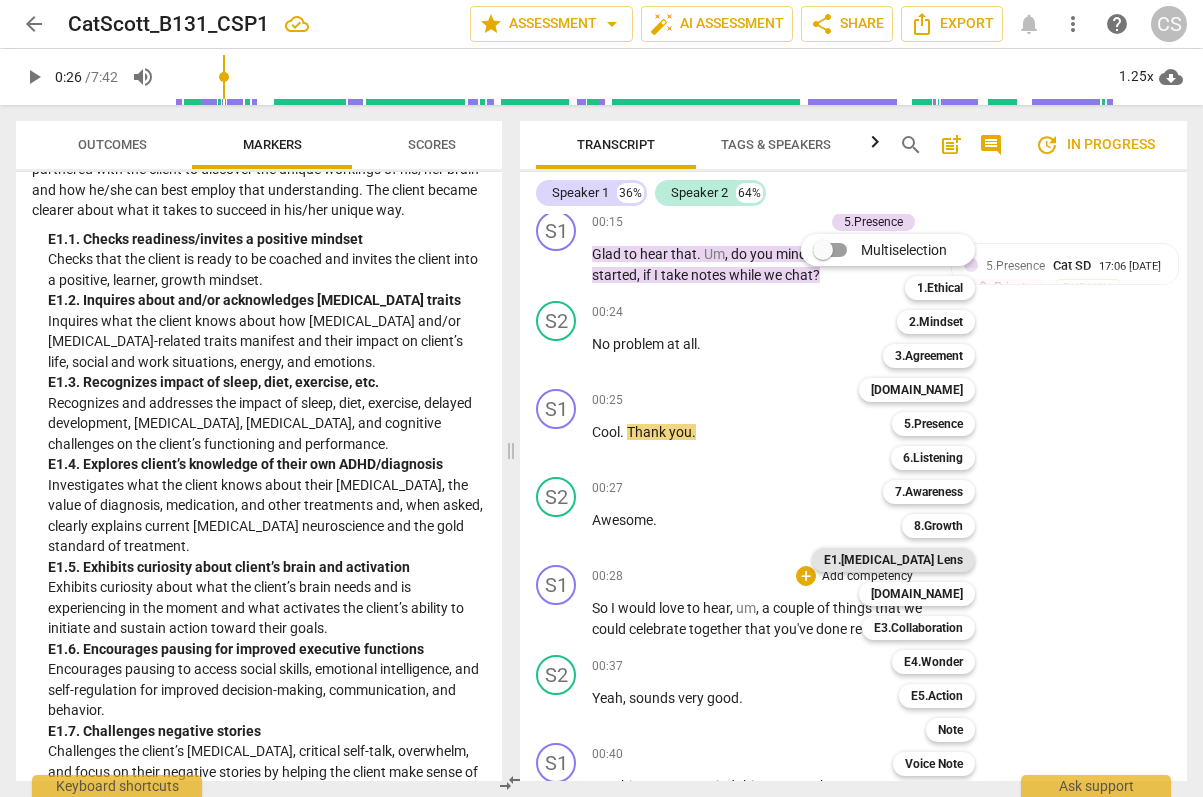 click on "E1.[MEDICAL_DATA] Lens" at bounding box center [893, 560] 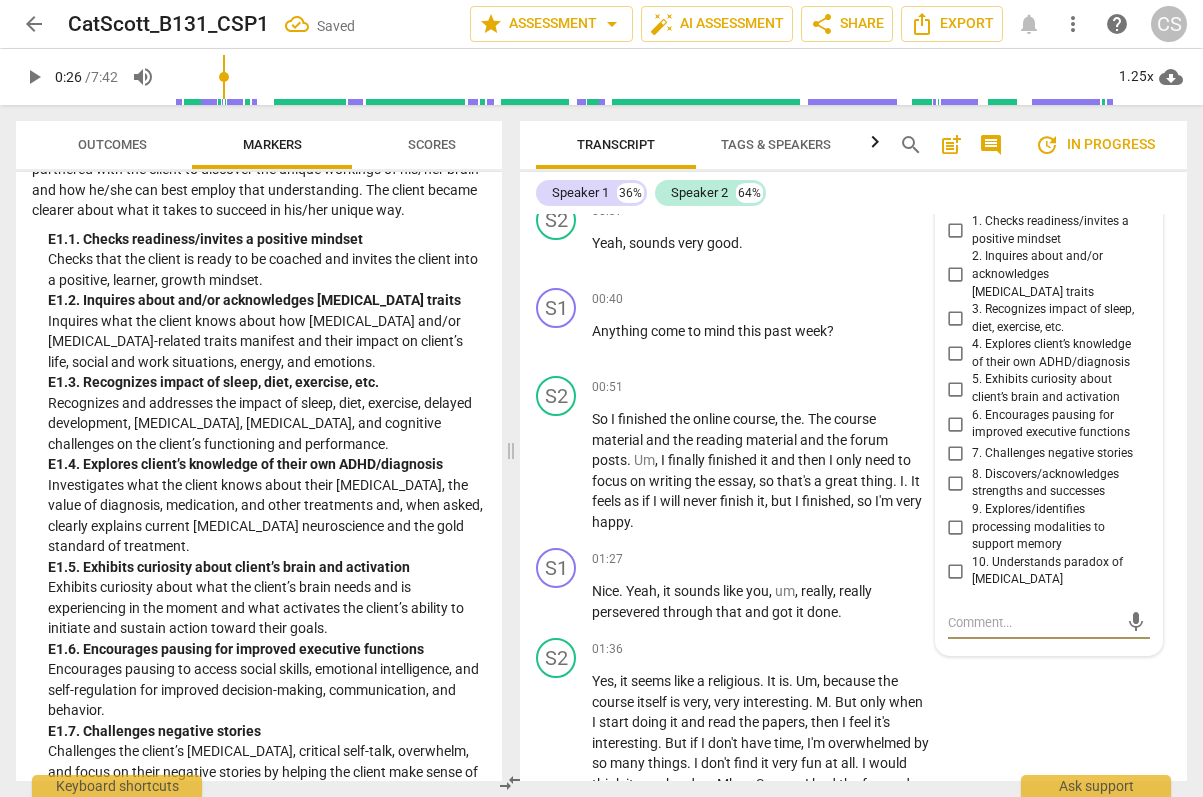 scroll, scrollTop: 638, scrollLeft: 0, axis: vertical 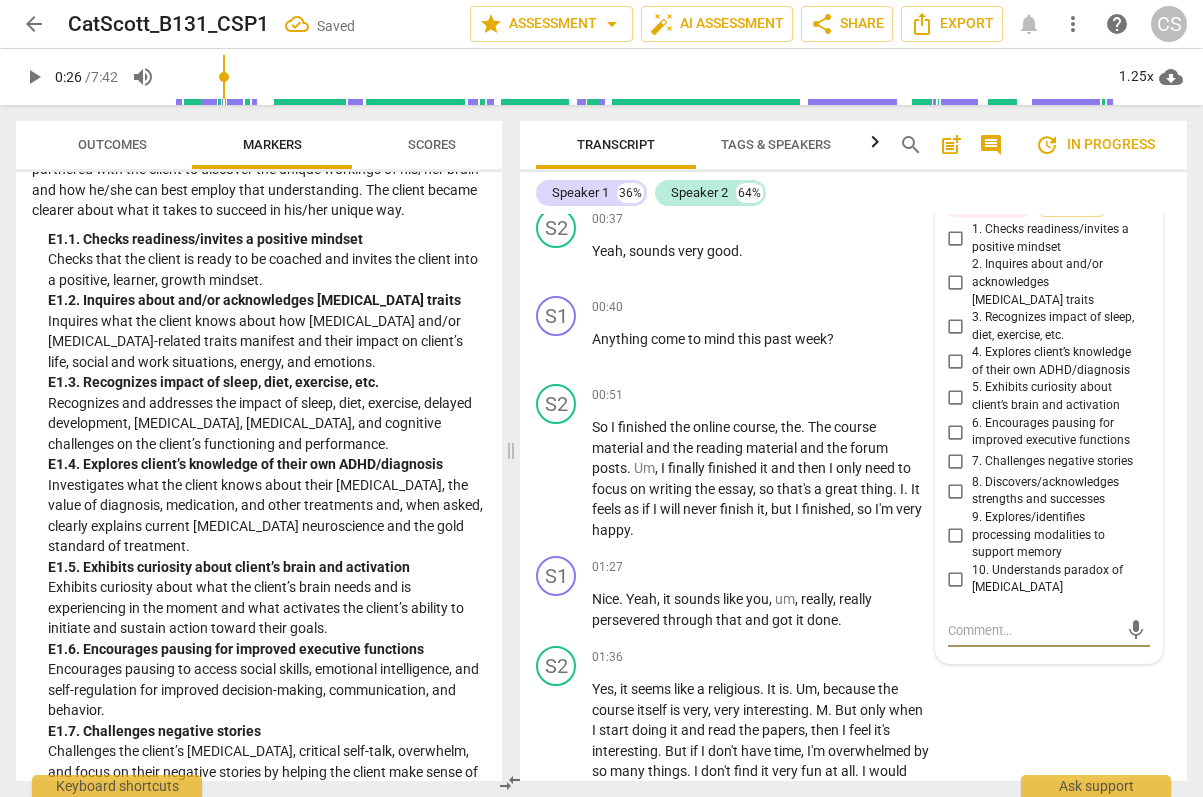 click on "1. Checks readiness/invites a positive mindset" at bounding box center [956, 239] 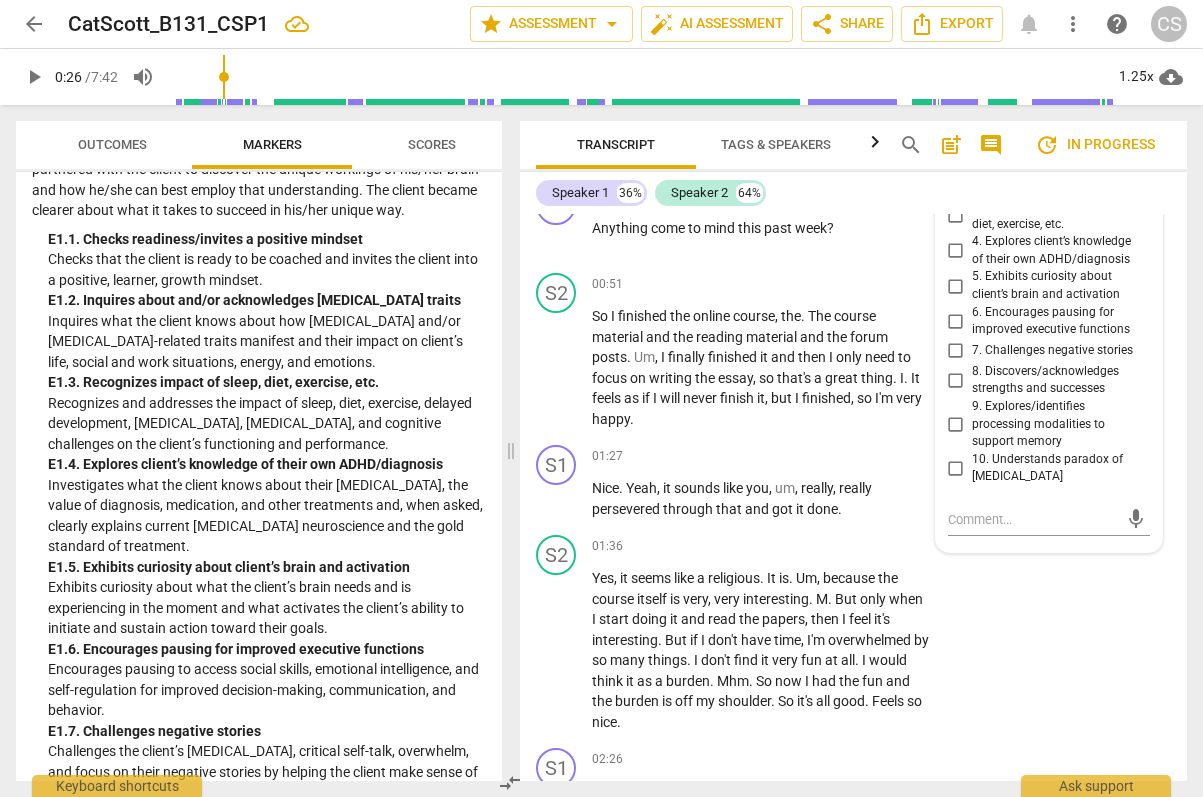 scroll, scrollTop: 760, scrollLeft: 0, axis: vertical 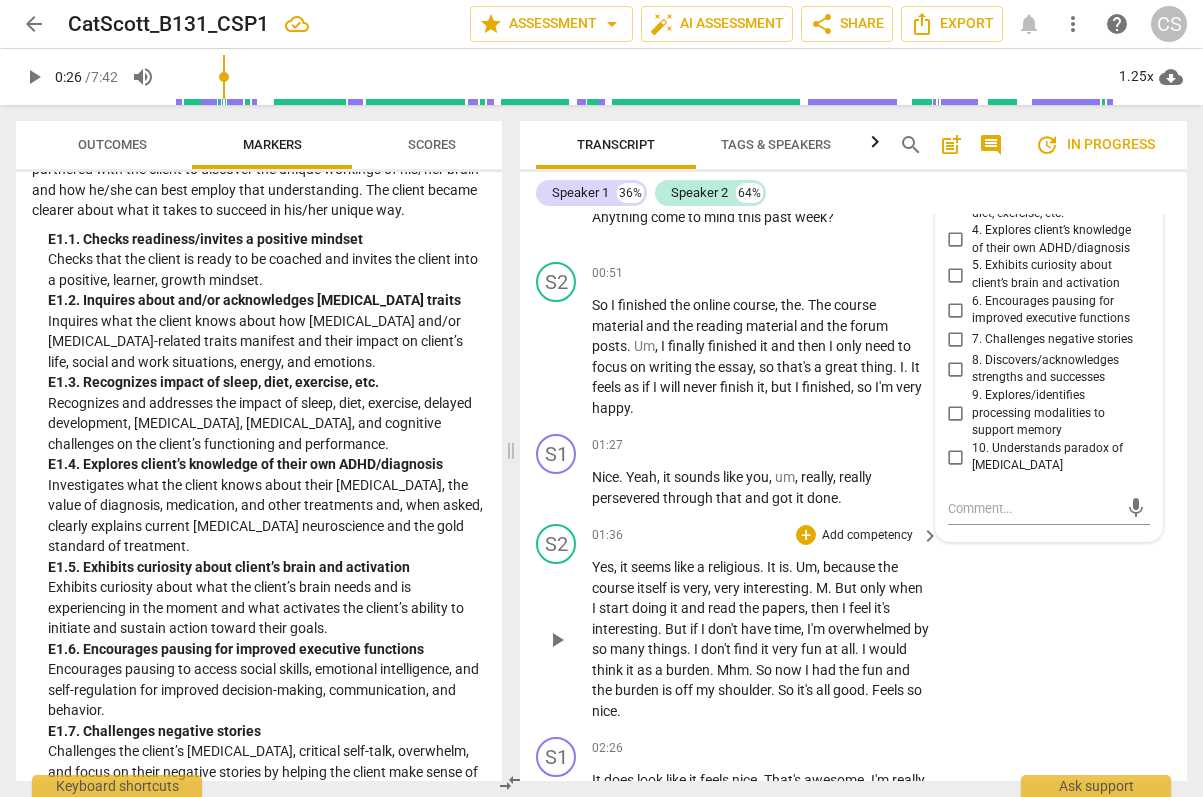 click on "S2 play_arrow pause 01:36 + Add competency keyboard_arrow_right Yes ,   it   seems   like   a   religious .   It   is .   Um ,   because   the   course   itself   is   very ,   very   interesting .   M .   But   only   when   I   start   doing   it   and   read   the   papers ,   then   I   feel   it's   interesting .   But   if   I   don't   have   time ,   I'm   overwhelmed   by   so   many   things .   I   don't   find   it   very   fun   at   all .   I   would   think   it   as   a   burden .   Mhm .   So   now   I   had   the   fun   and   the   burden   is   off   my   shoulder .   So   it's   all   good .   Feels   so   nice ." at bounding box center (853, 622) 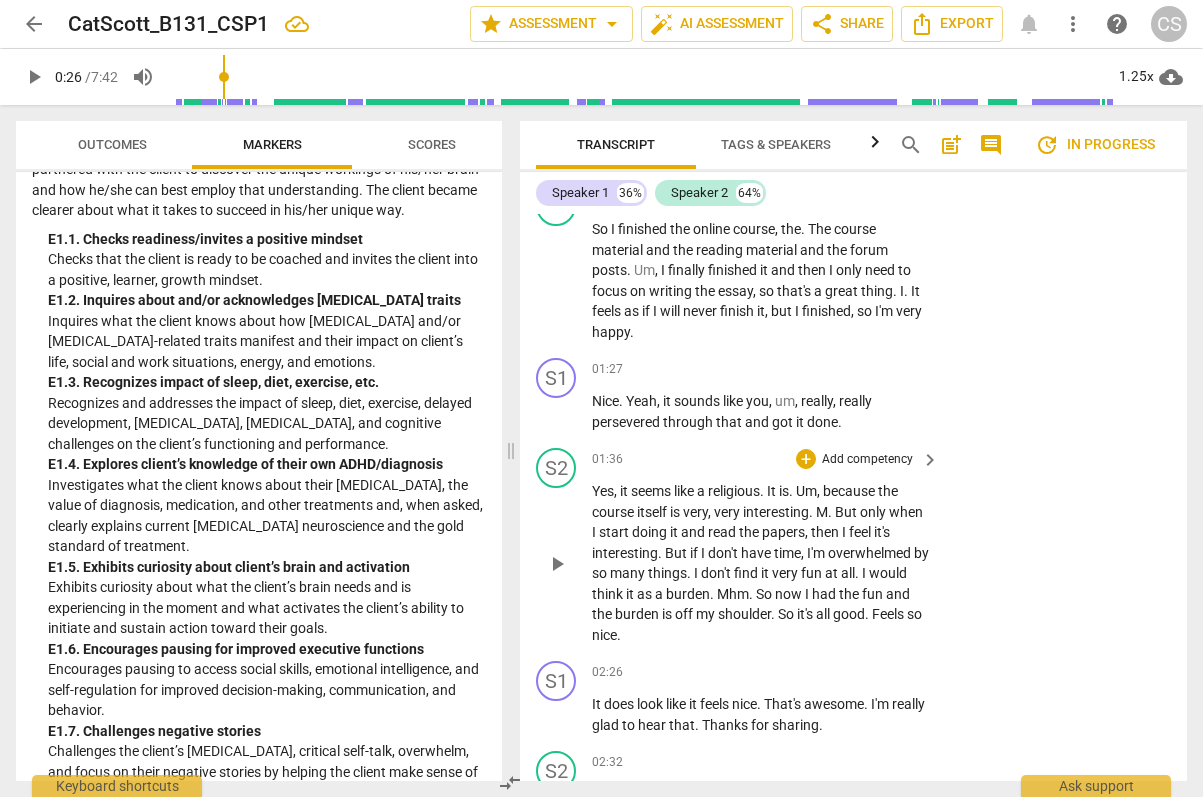 scroll, scrollTop: 837, scrollLeft: 0, axis: vertical 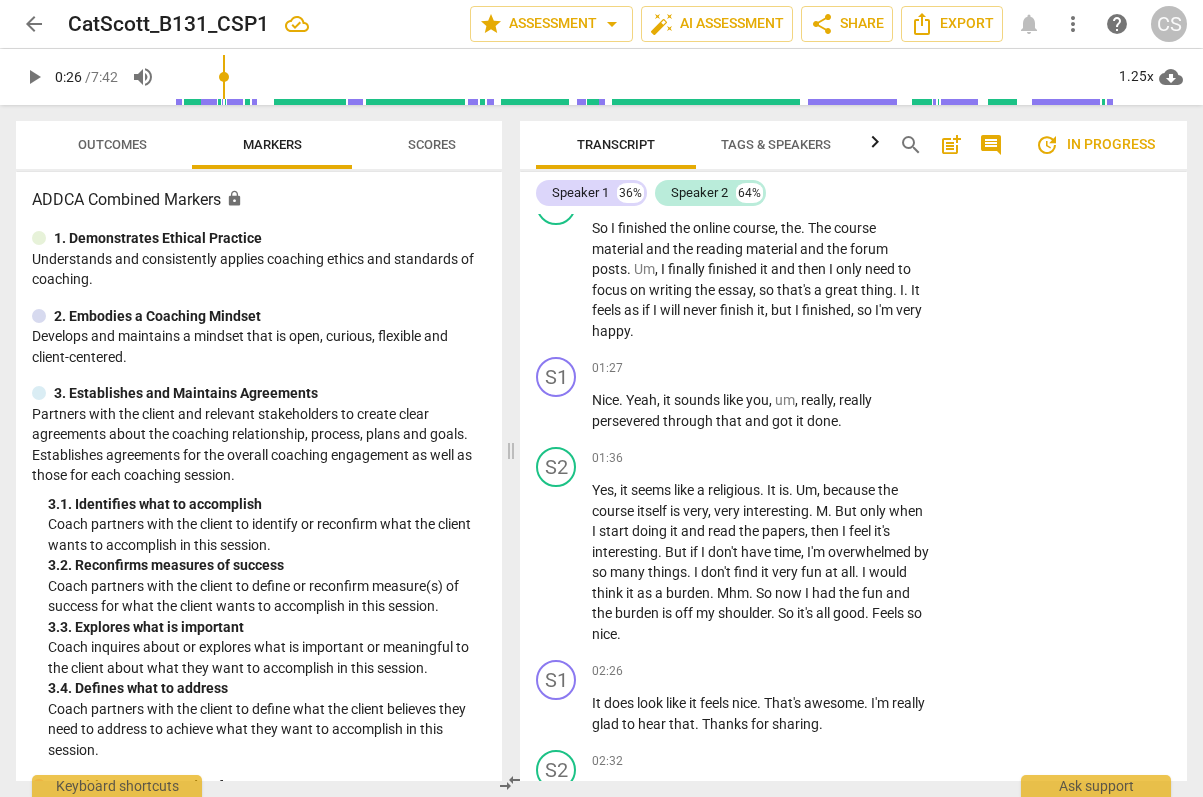 click on "arrow_back" at bounding box center (34, 24) 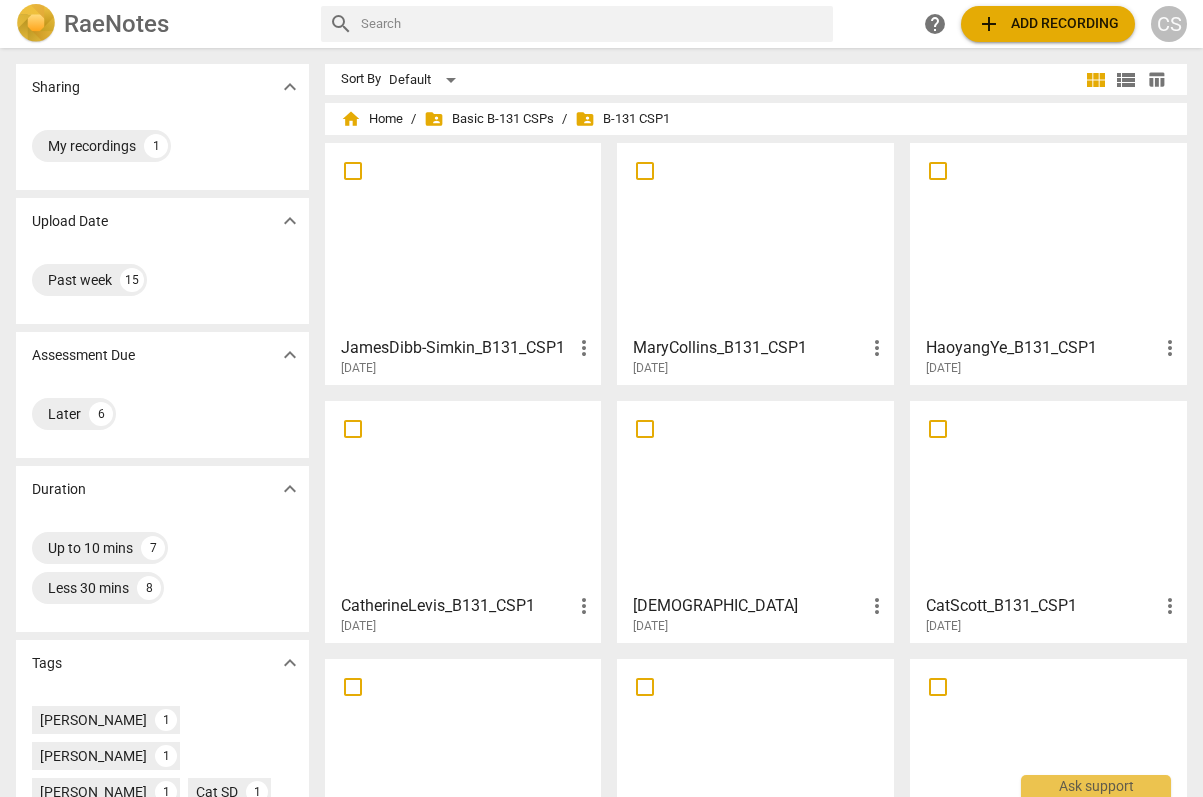 click at bounding box center [463, 238] 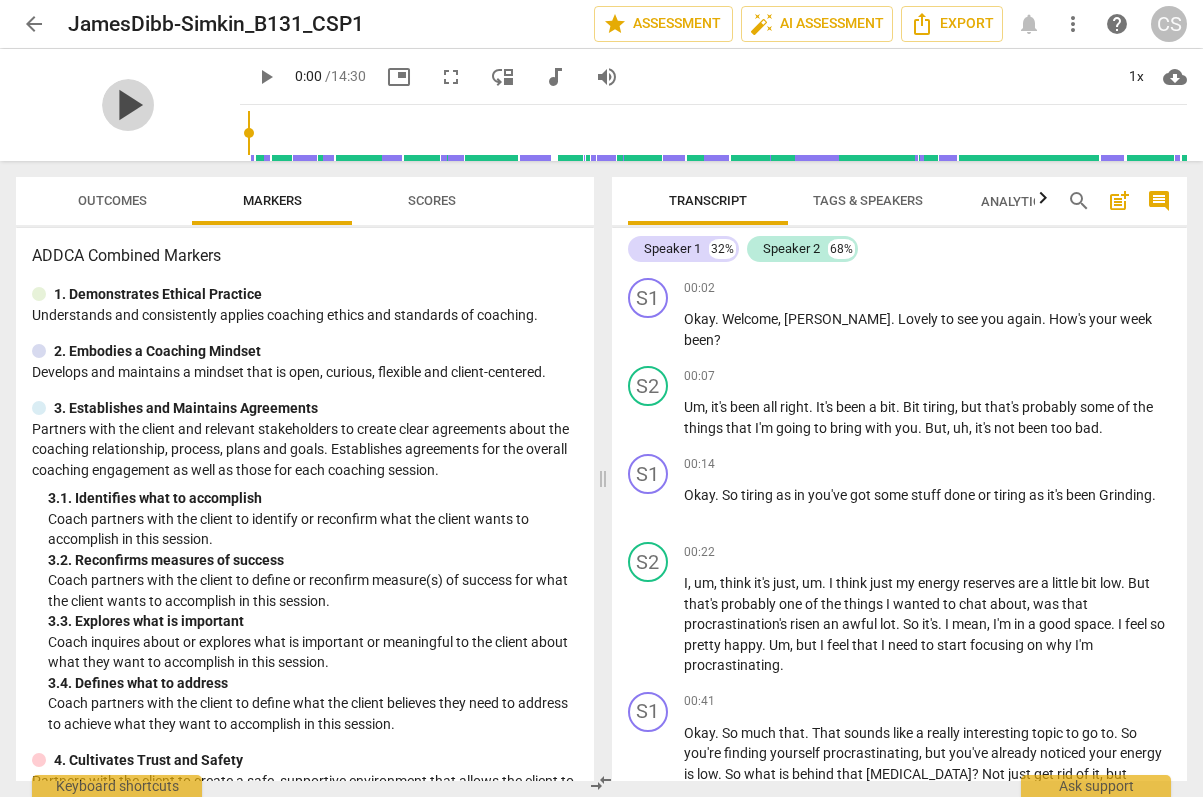 click on "play_arrow" at bounding box center (128, 105) 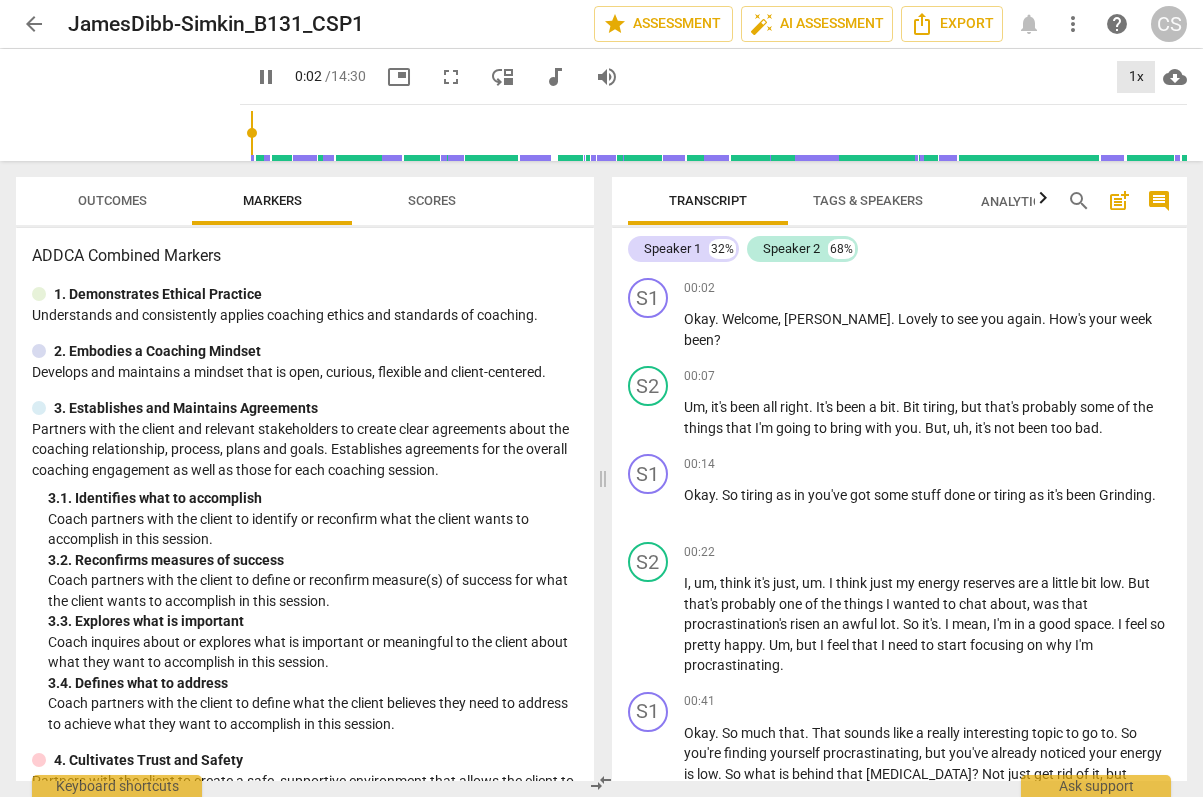 click on "1x" at bounding box center [1136, 77] 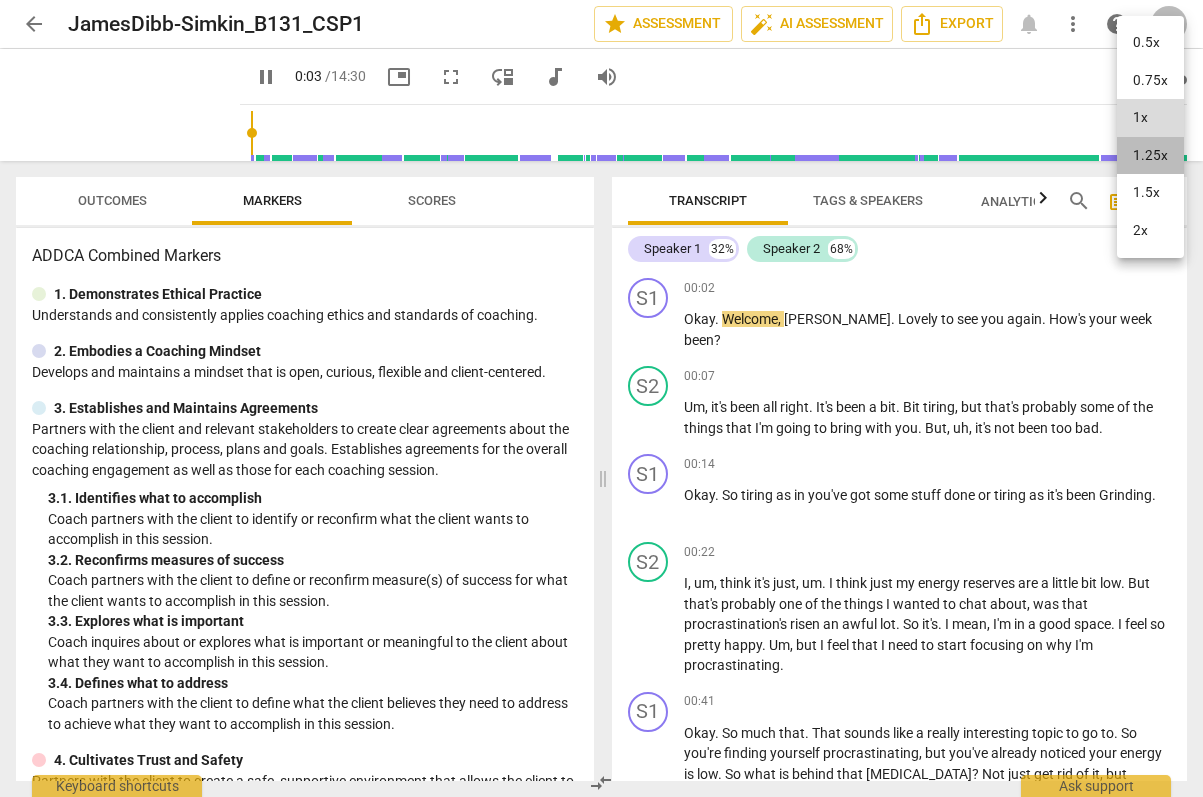 click on "1.25x" at bounding box center (1150, 156) 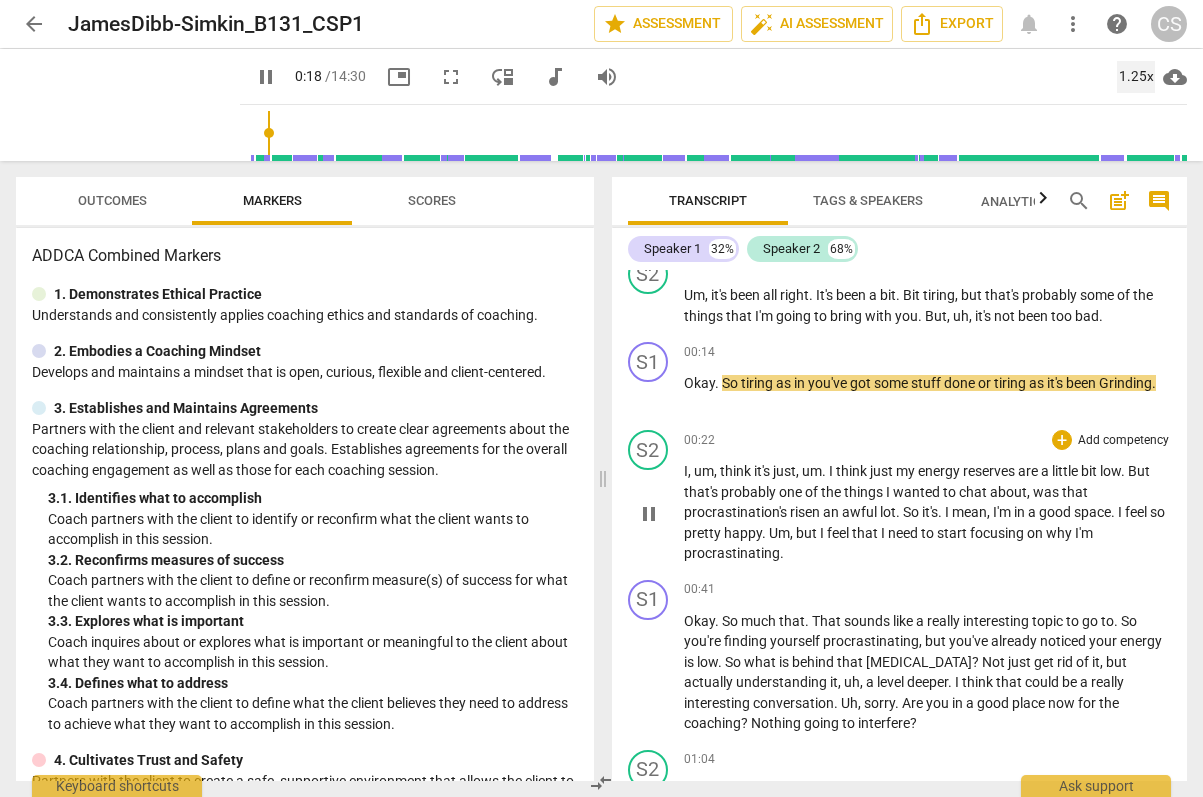 scroll, scrollTop: 124, scrollLeft: 0, axis: vertical 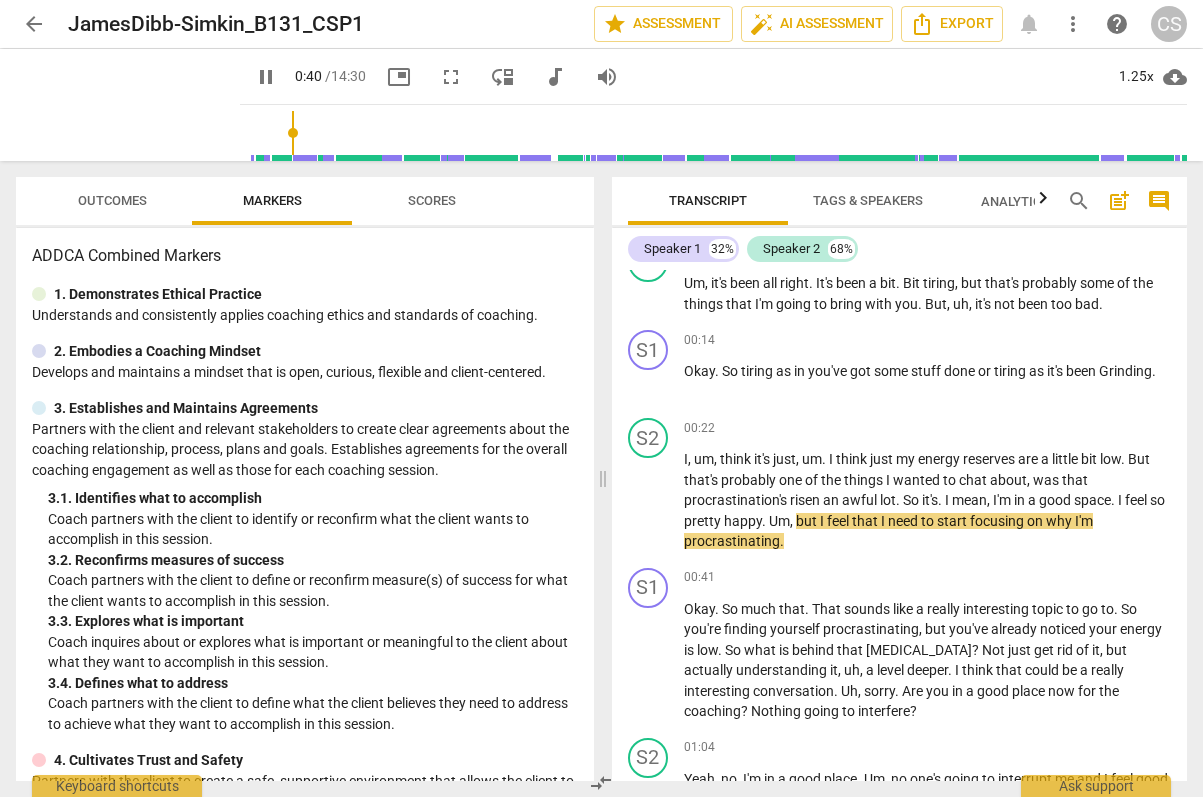 click on "pause" at bounding box center (266, 77) 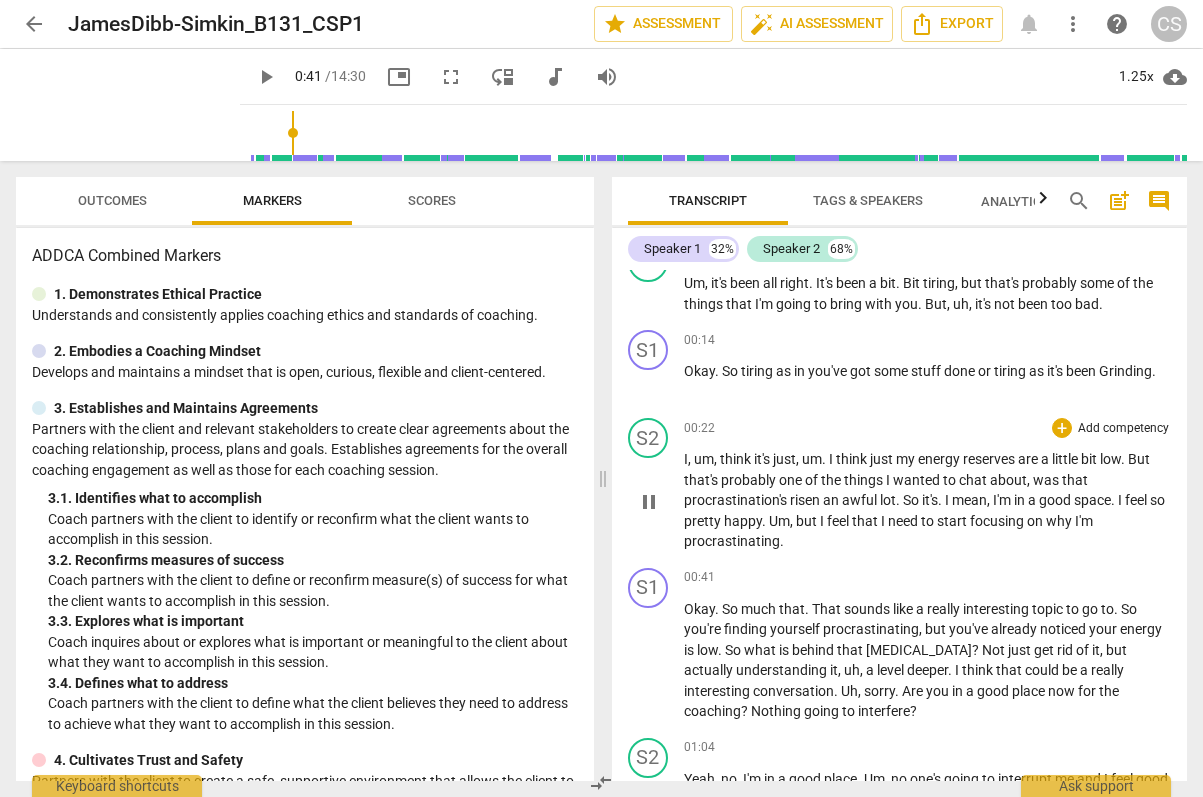 type on "41" 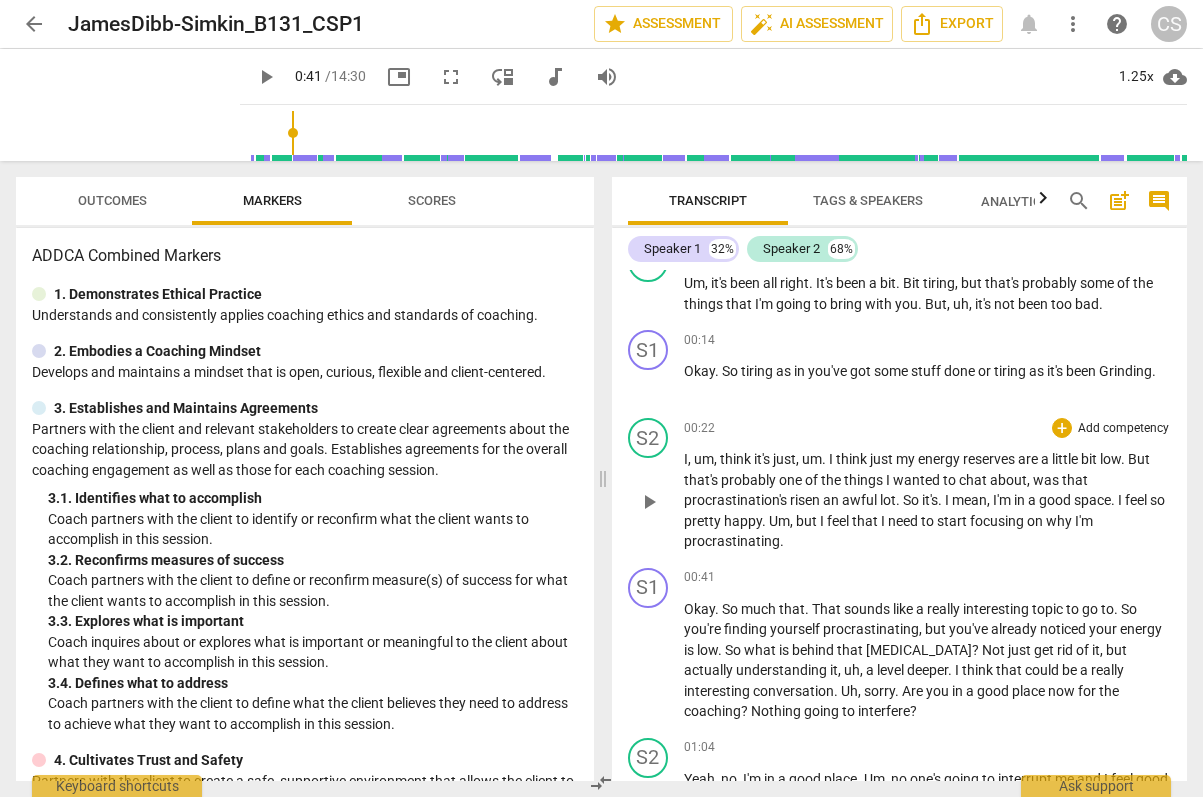 scroll, scrollTop: 0, scrollLeft: 0, axis: both 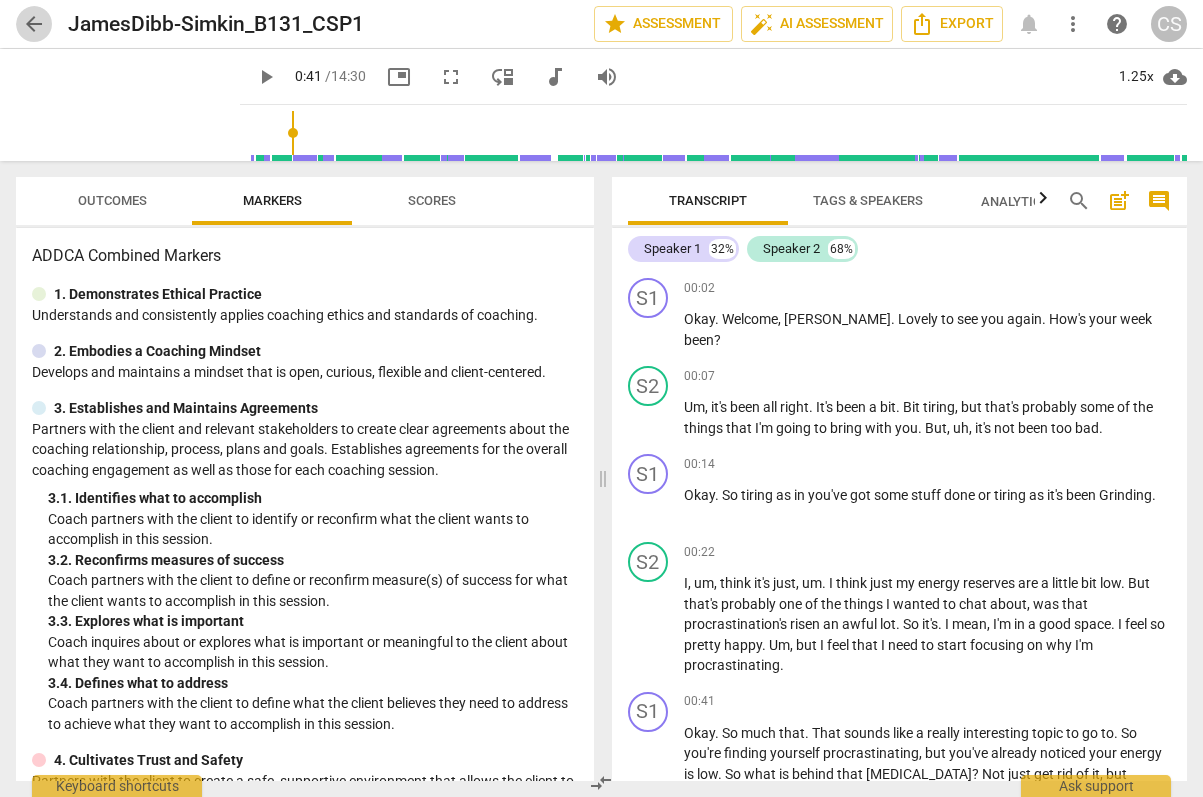 click on "arrow_back" at bounding box center (34, 24) 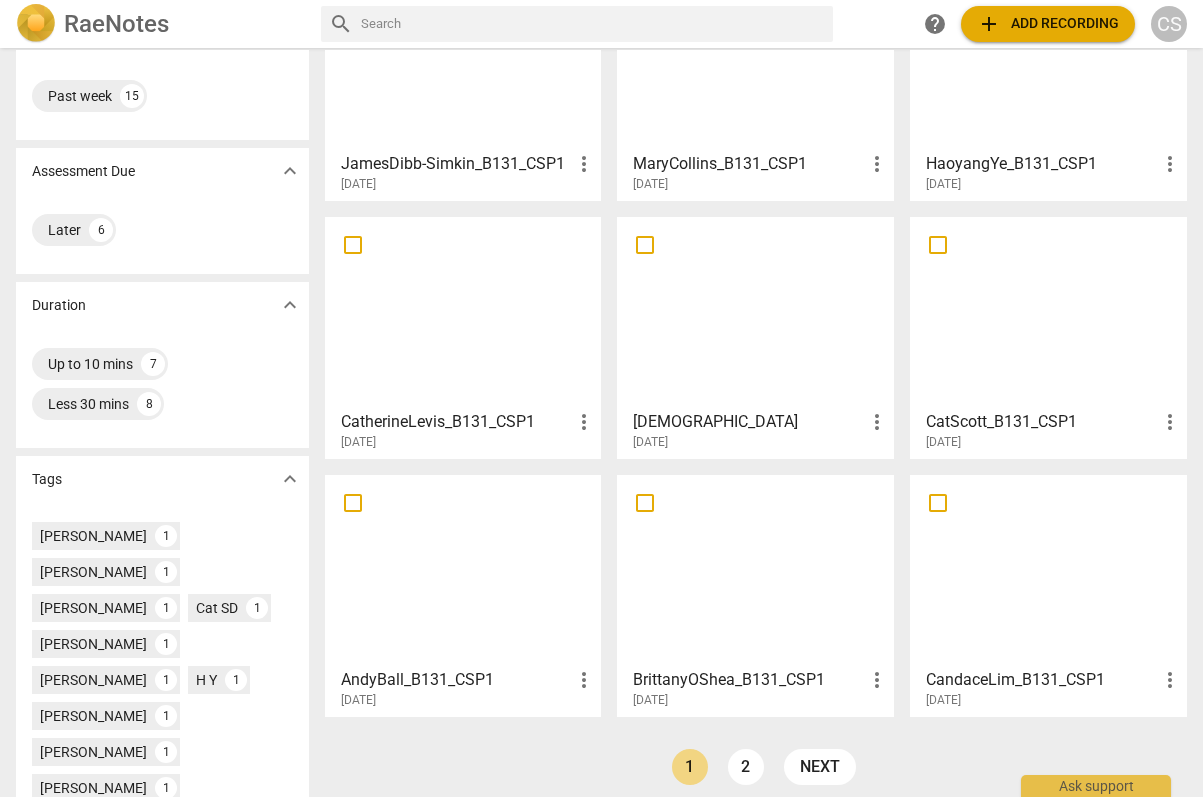 scroll, scrollTop: 187, scrollLeft: 0, axis: vertical 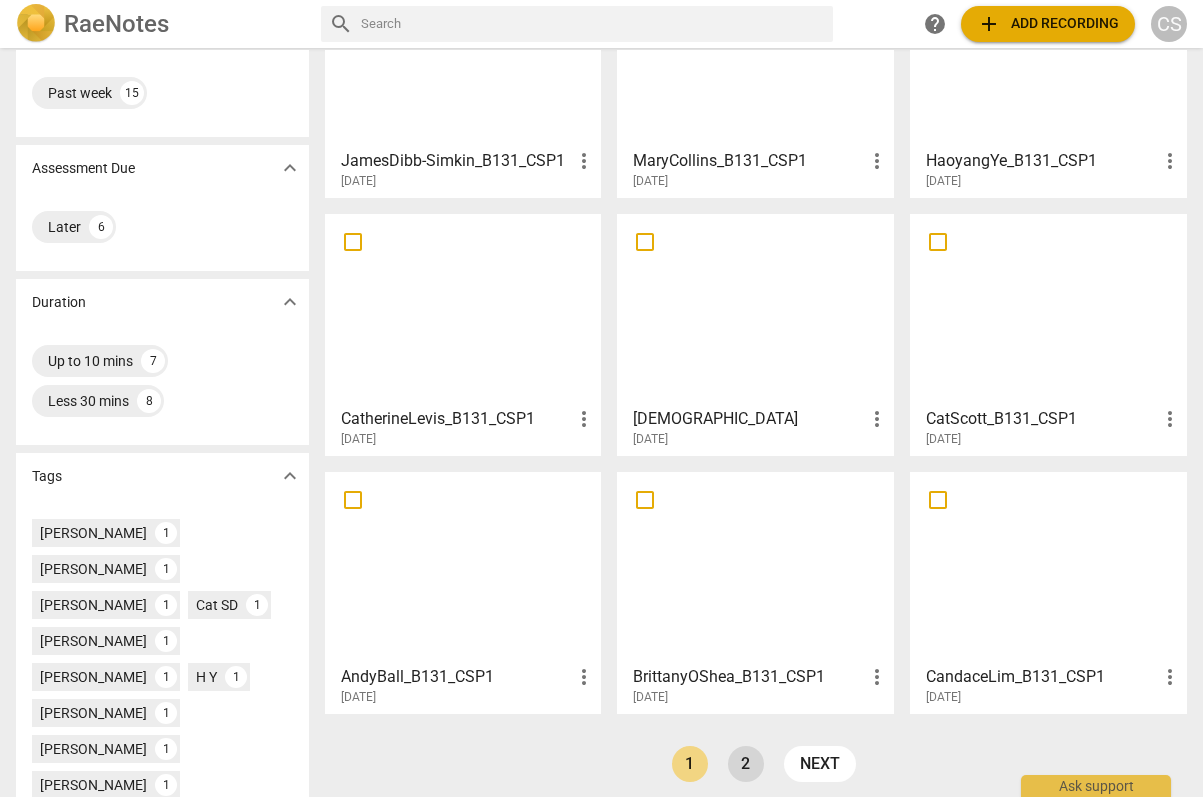 click on "2" at bounding box center (746, 764) 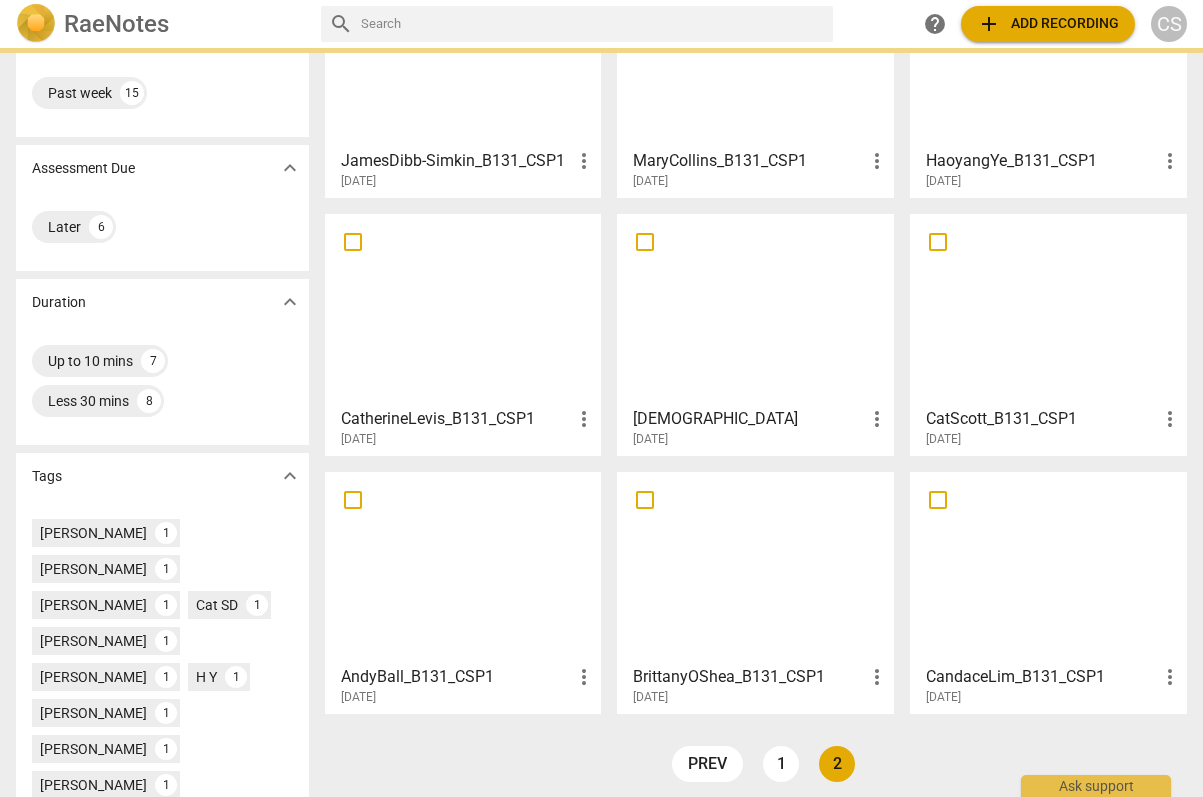 scroll, scrollTop: 0, scrollLeft: 0, axis: both 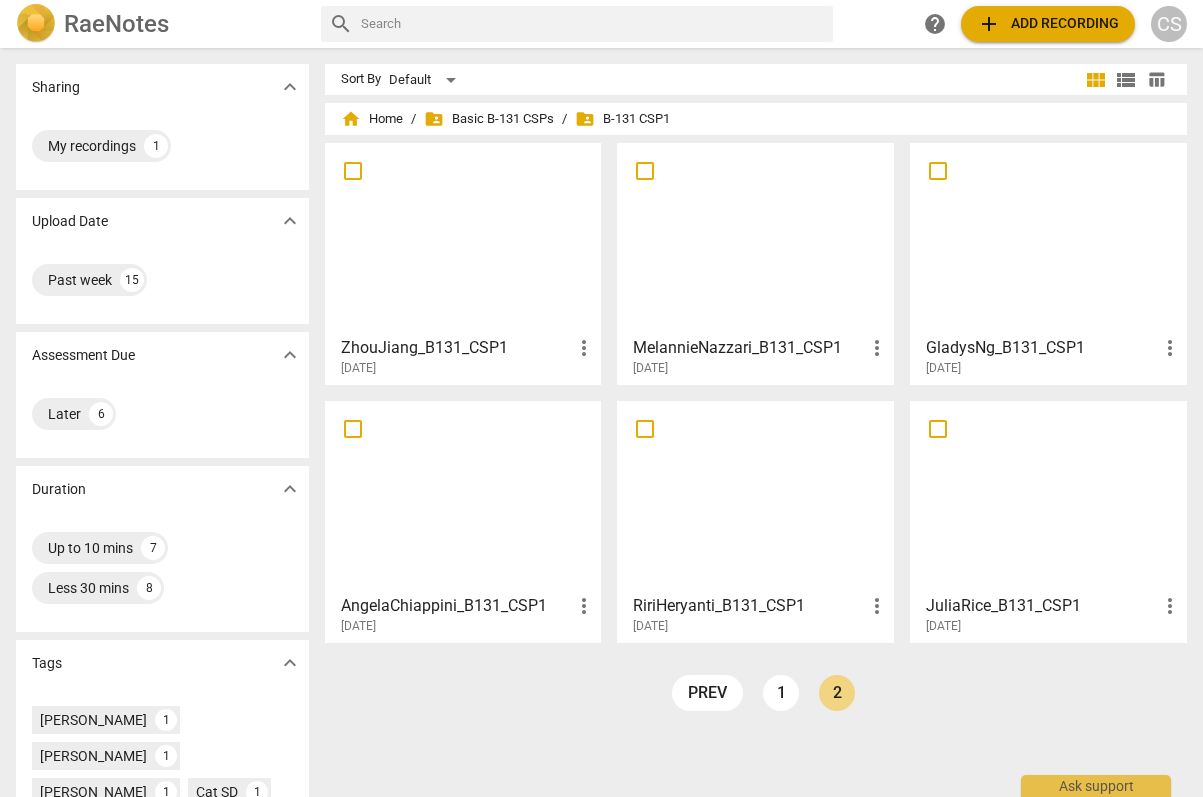 click at bounding box center [1048, 496] 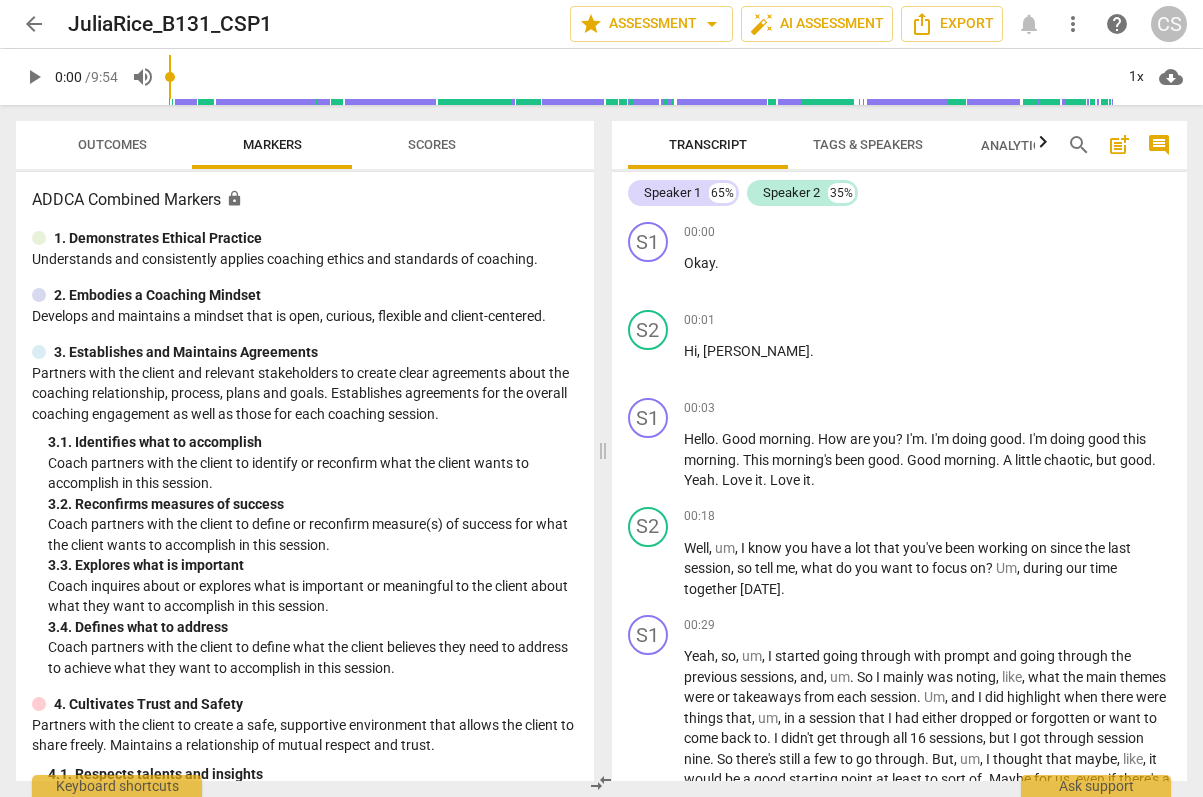 click on "play_arrow" at bounding box center (34, 77) 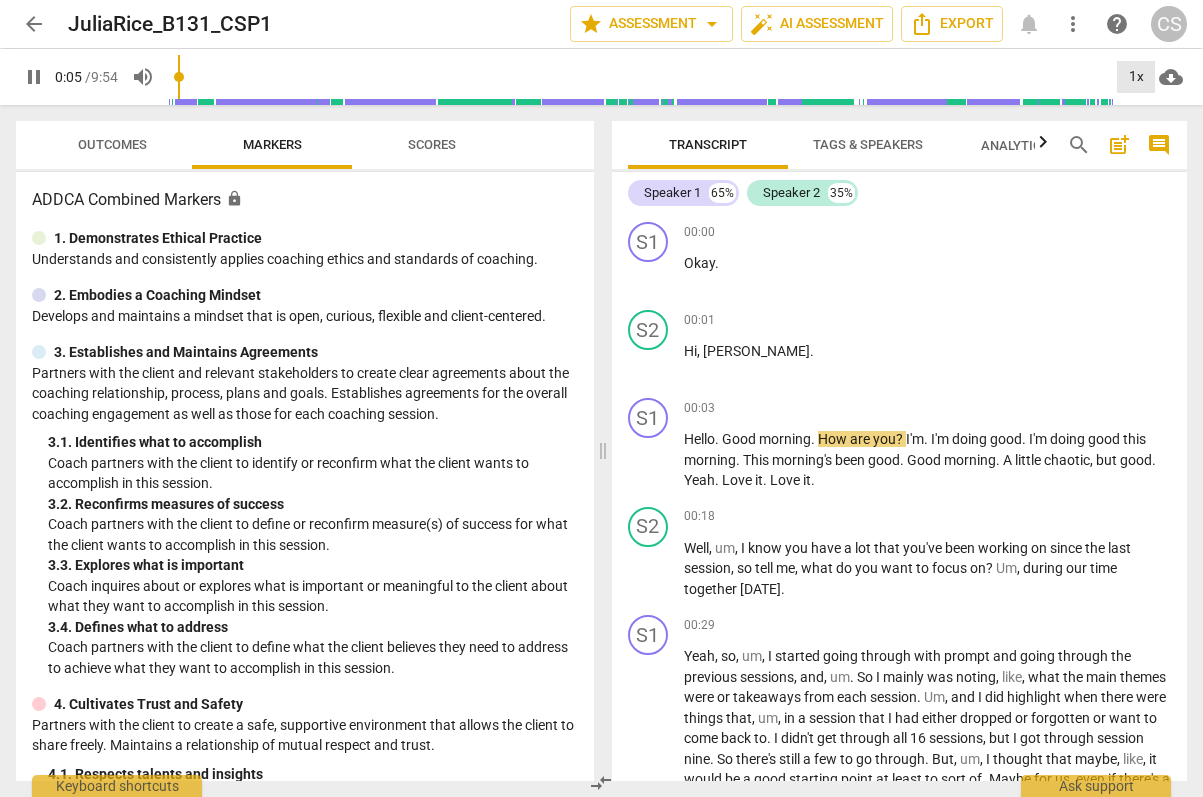 click on "1x" at bounding box center [1136, 77] 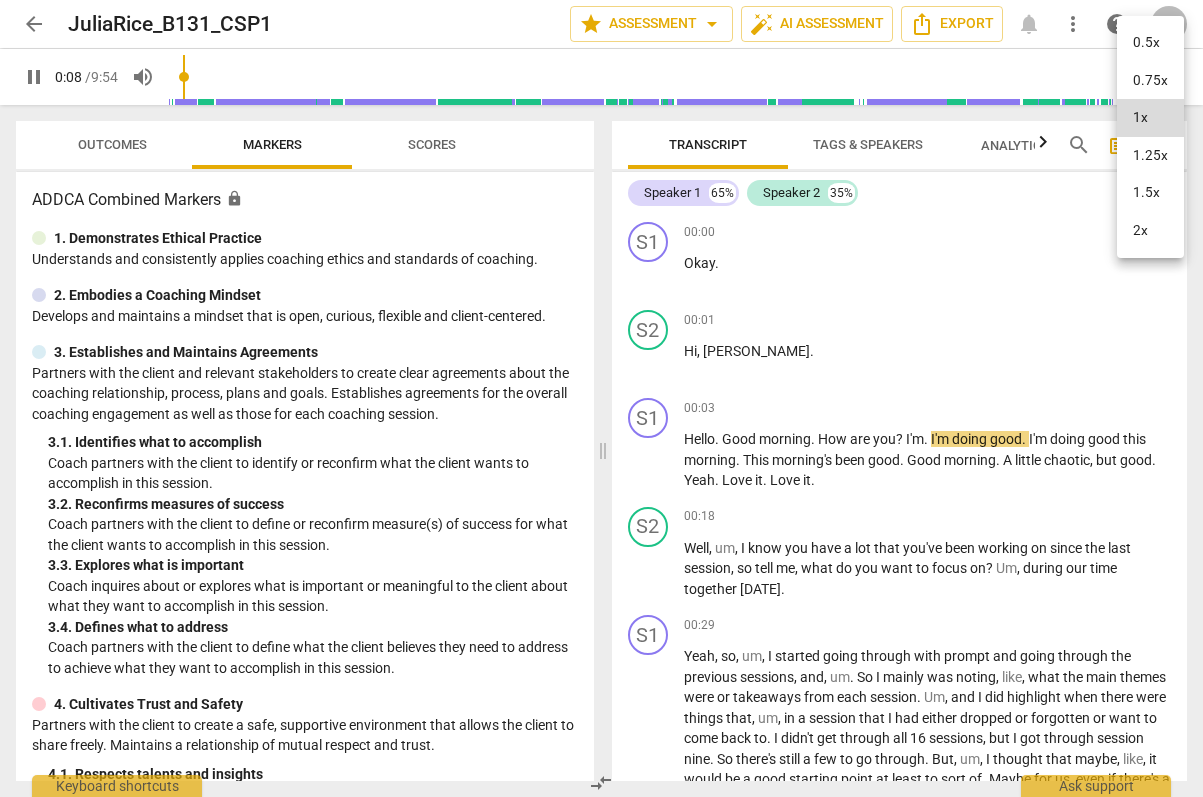 click on "1.25x" at bounding box center (1150, 156) 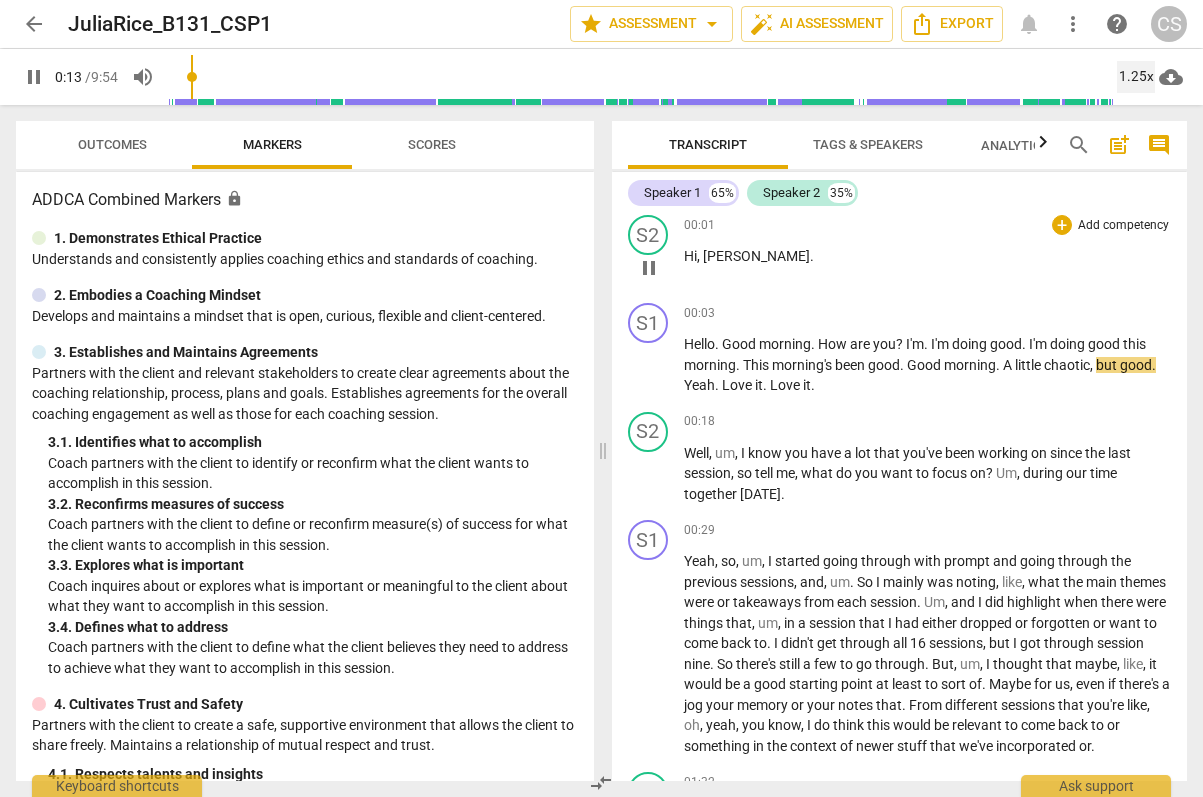 scroll, scrollTop: 125, scrollLeft: 0, axis: vertical 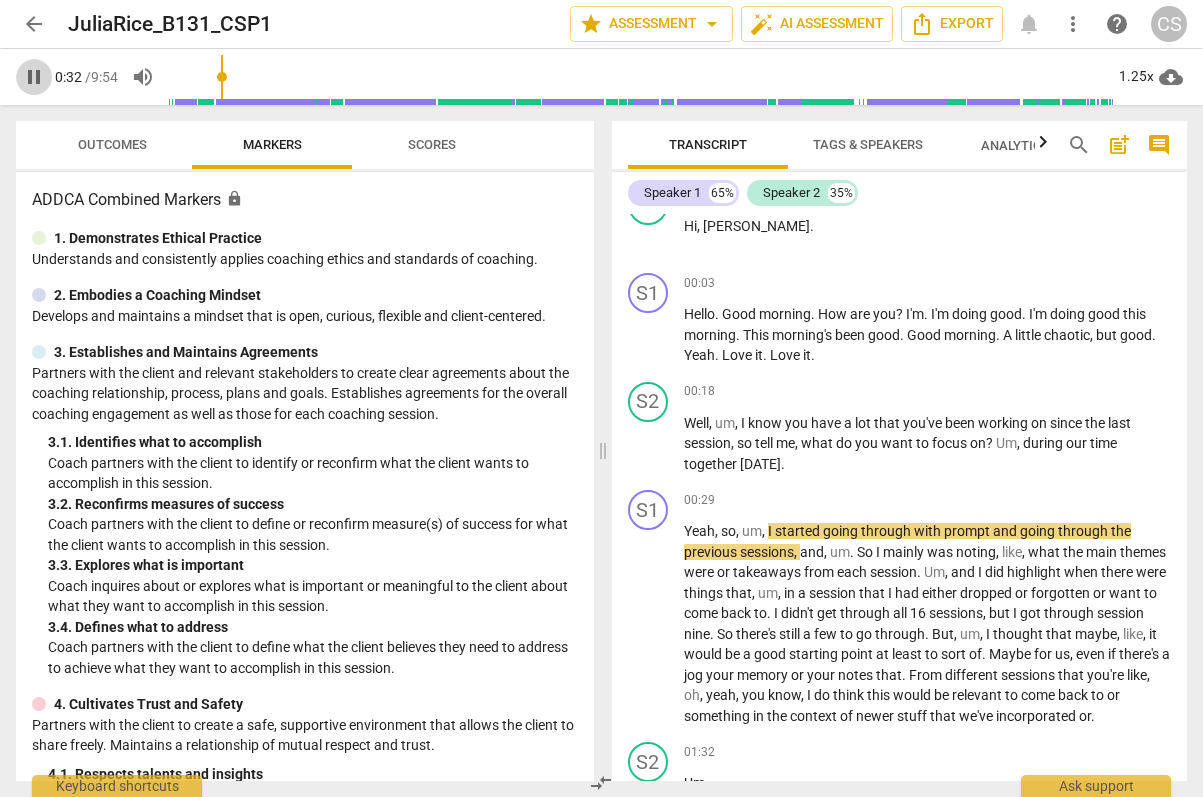 click on "pause" at bounding box center [34, 77] 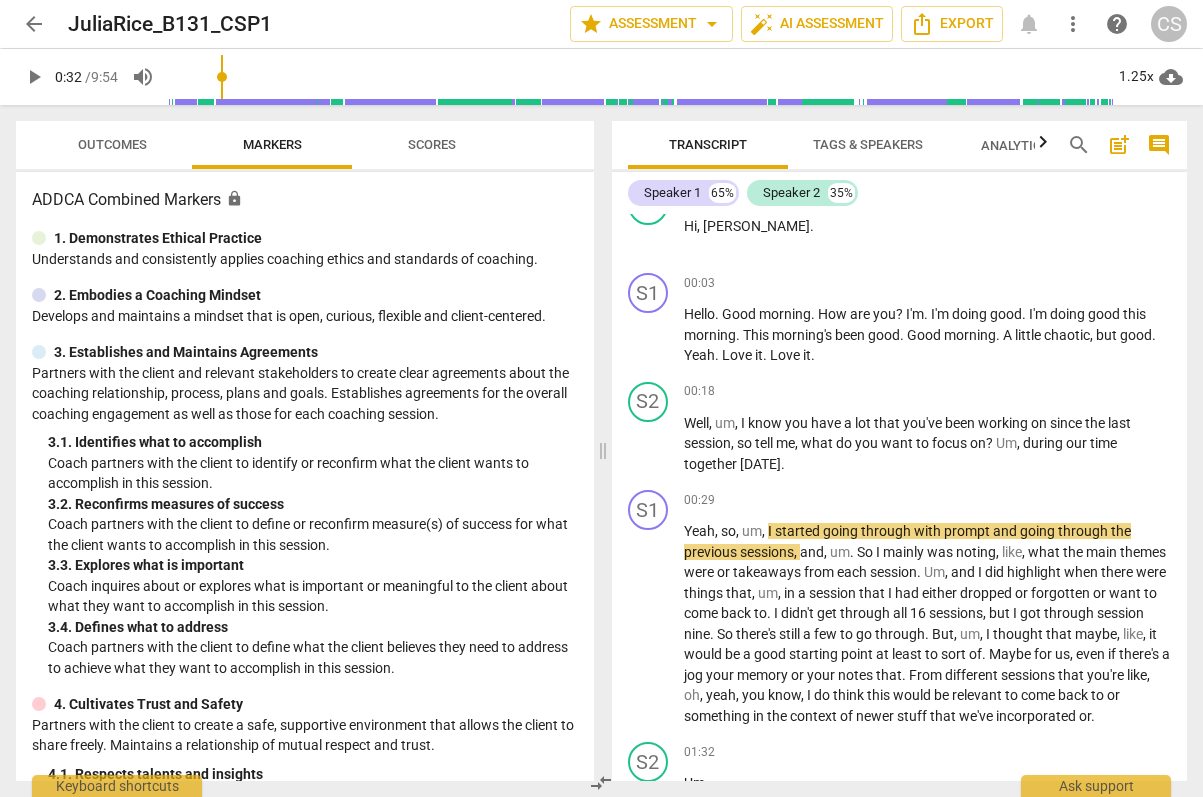 type on "33" 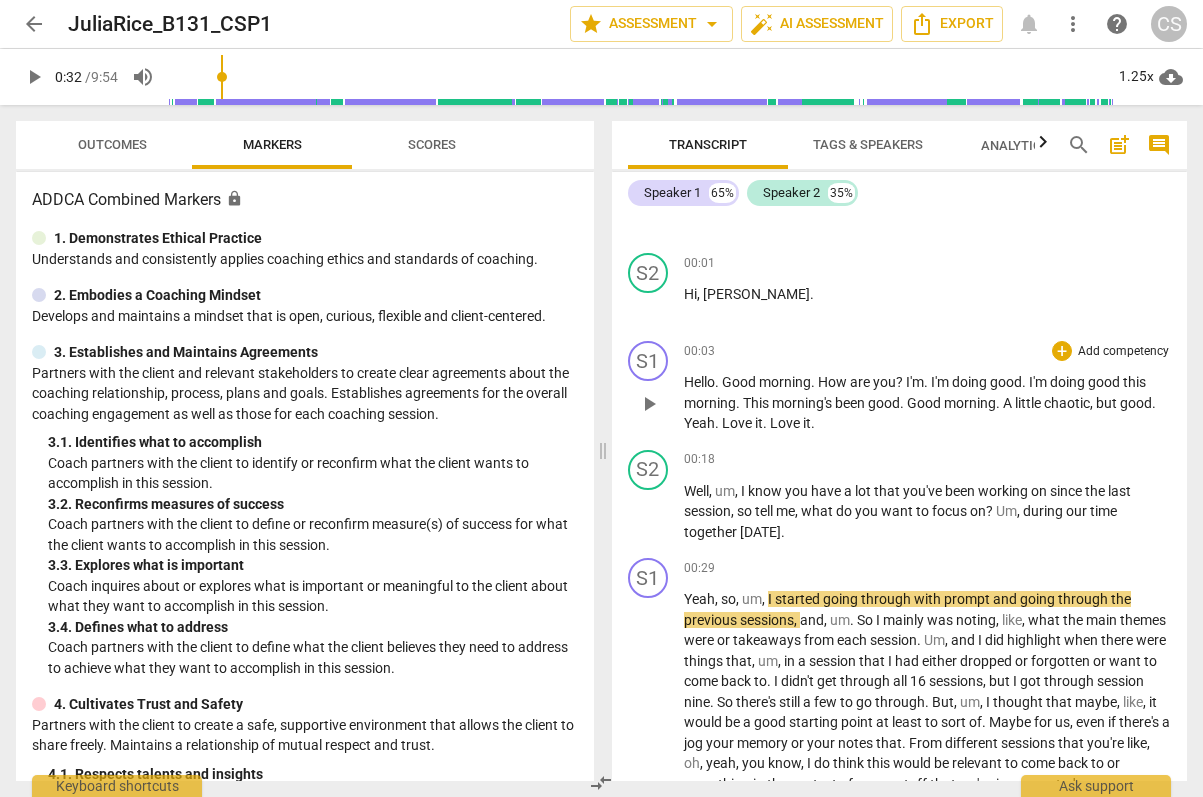 scroll, scrollTop: 50, scrollLeft: 0, axis: vertical 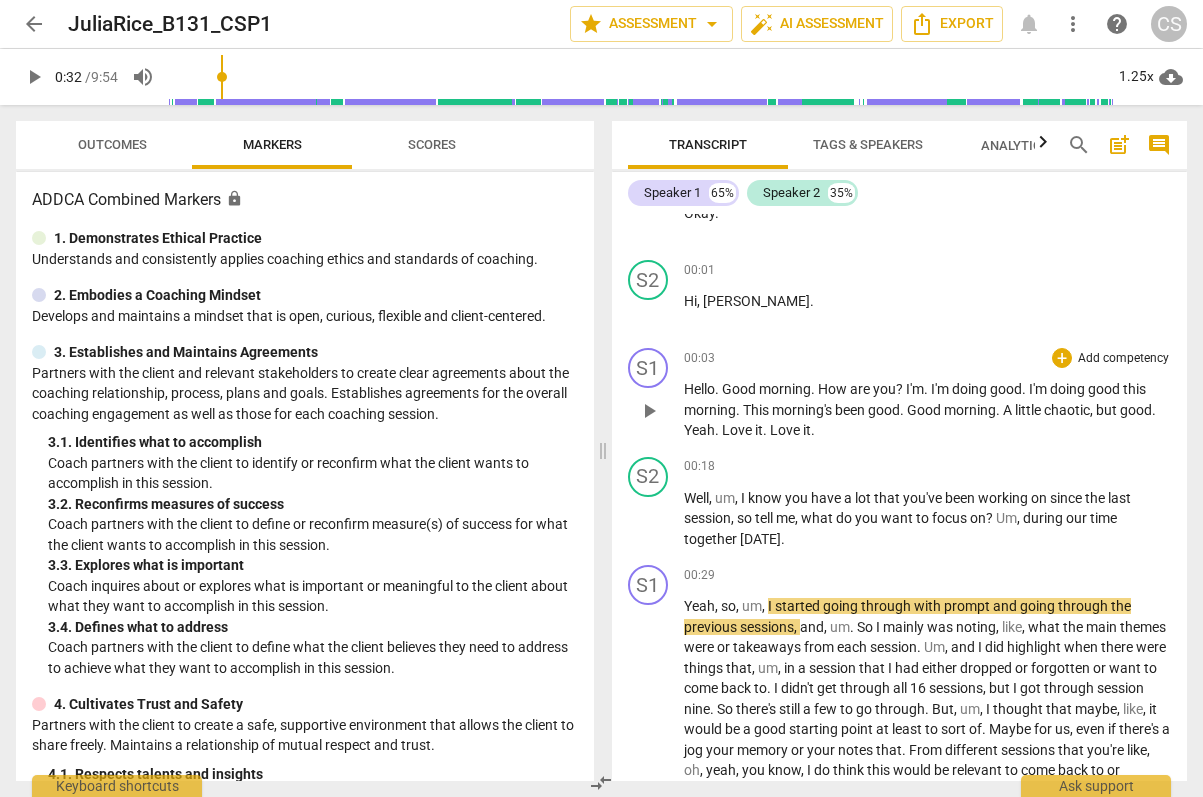 click on "+ Add competency" at bounding box center [1111, 358] 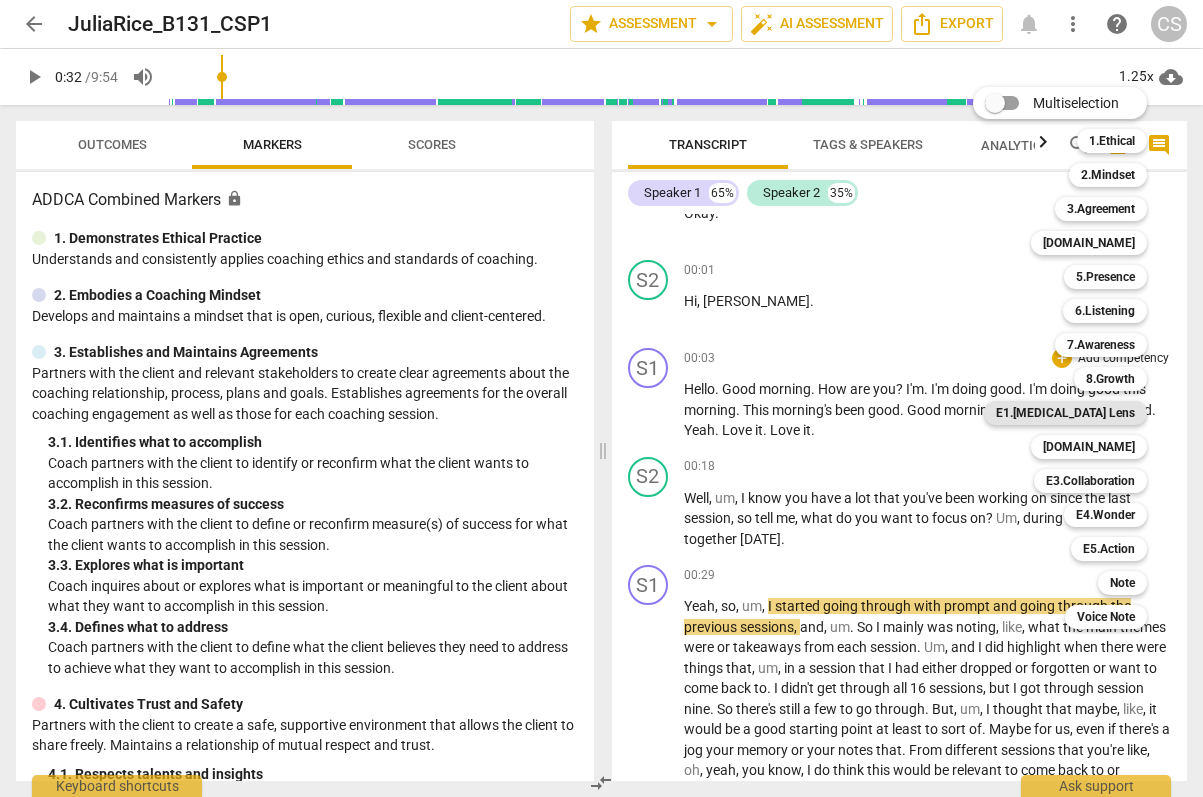 click on "E1.[MEDICAL_DATA] Lens" at bounding box center (1065, 413) 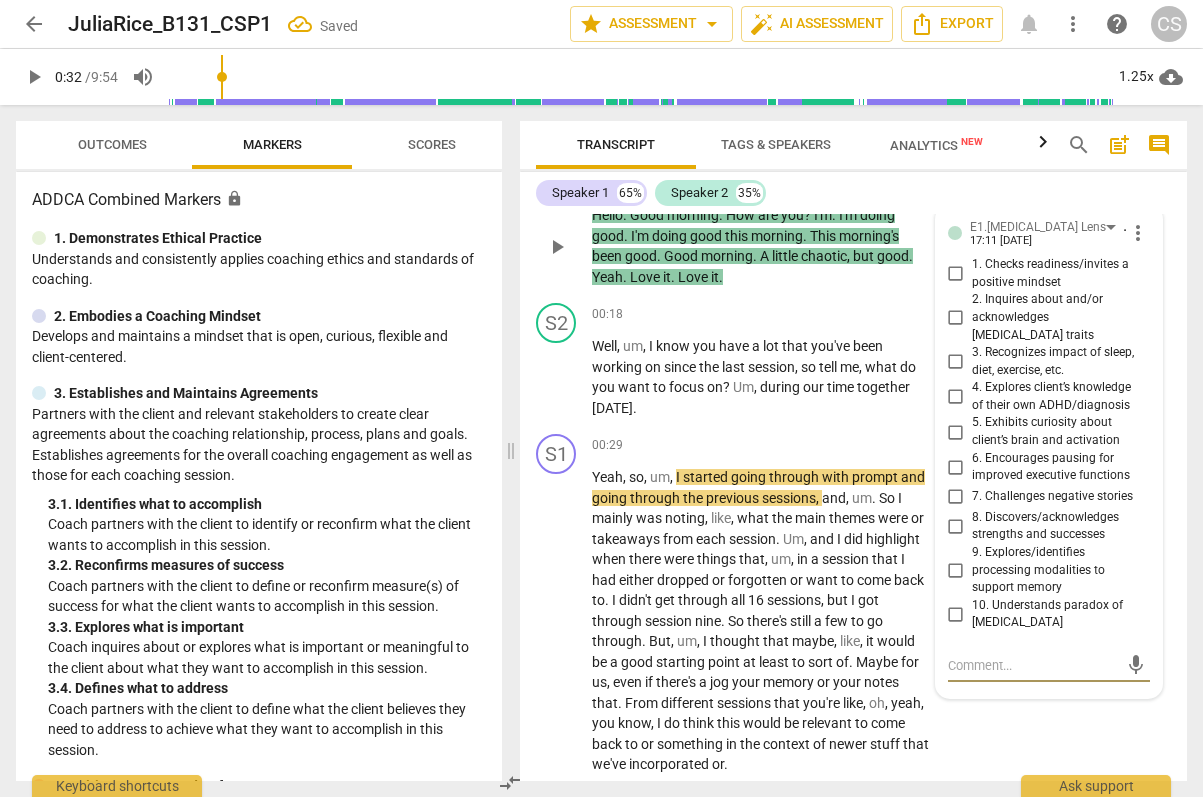 scroll, scrollTop: 223, scrollLeft: 0, axis: vertical 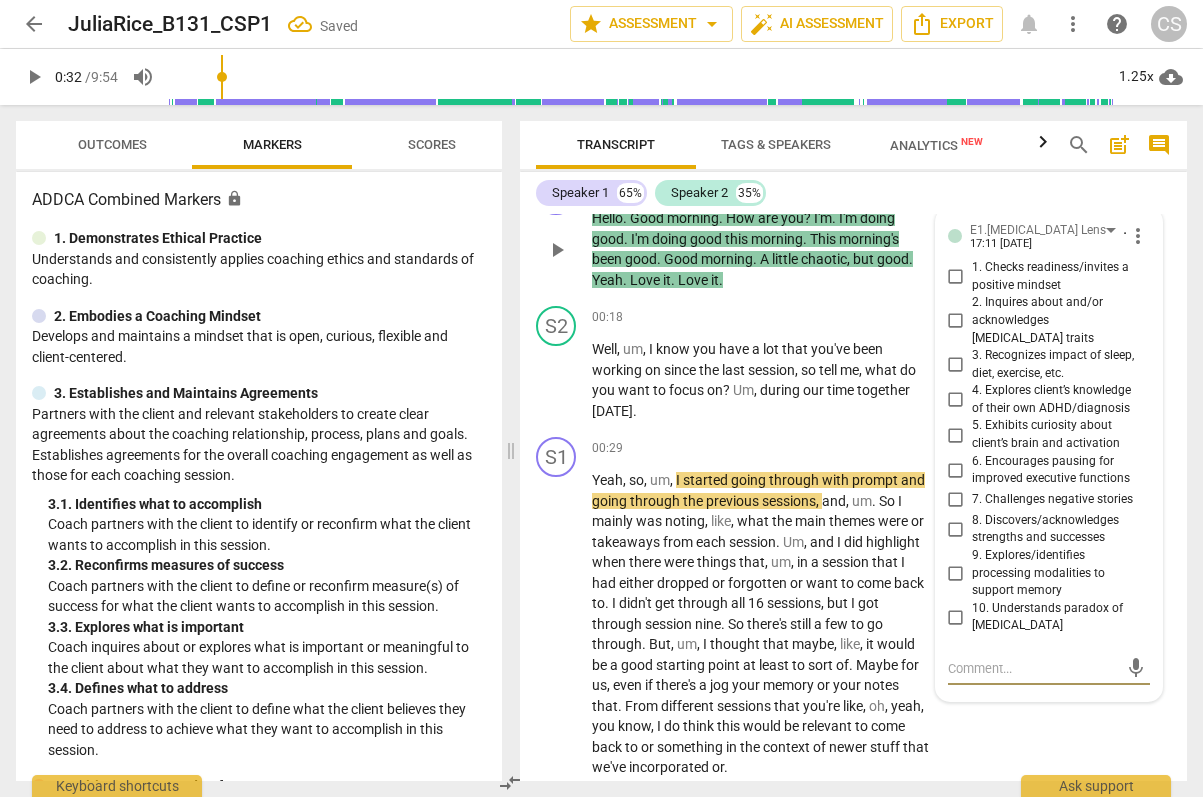click on "1. Checks readiness/invites a positive mindset" at bounding box center [1057, 276] 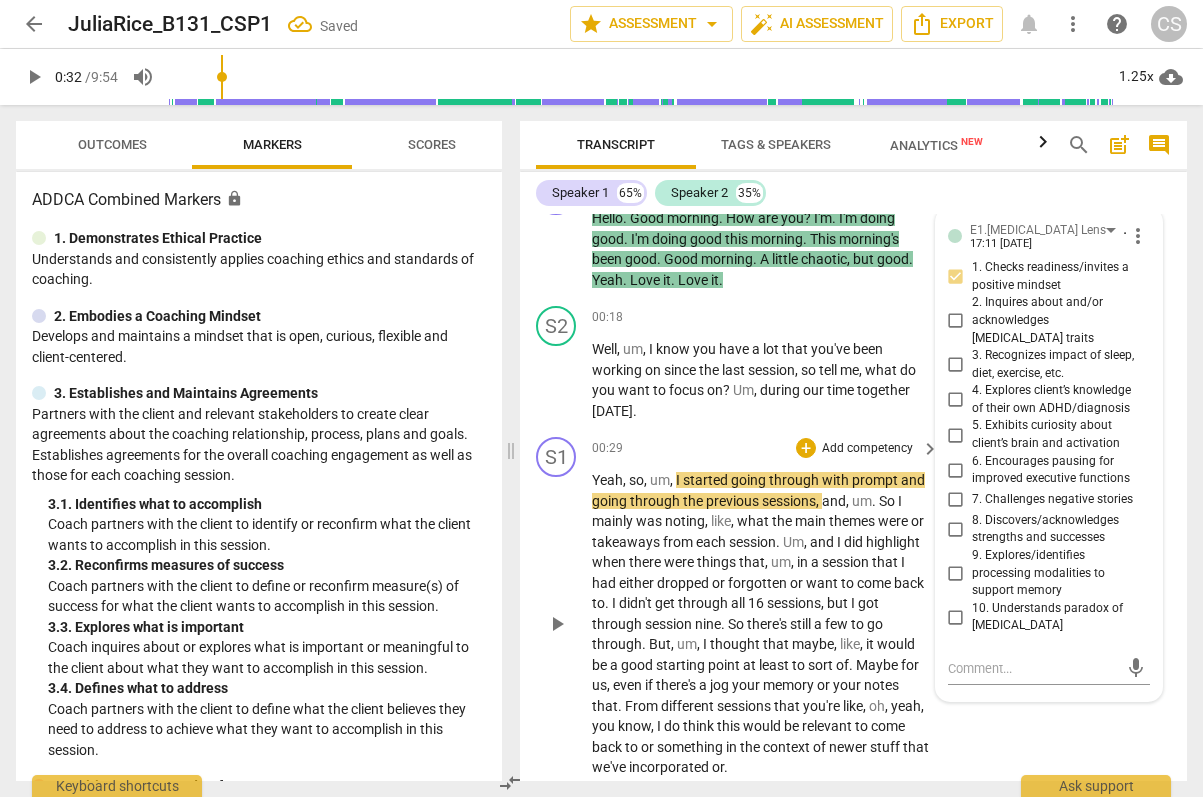 click on "sessions" at bounding box center (794, 603) 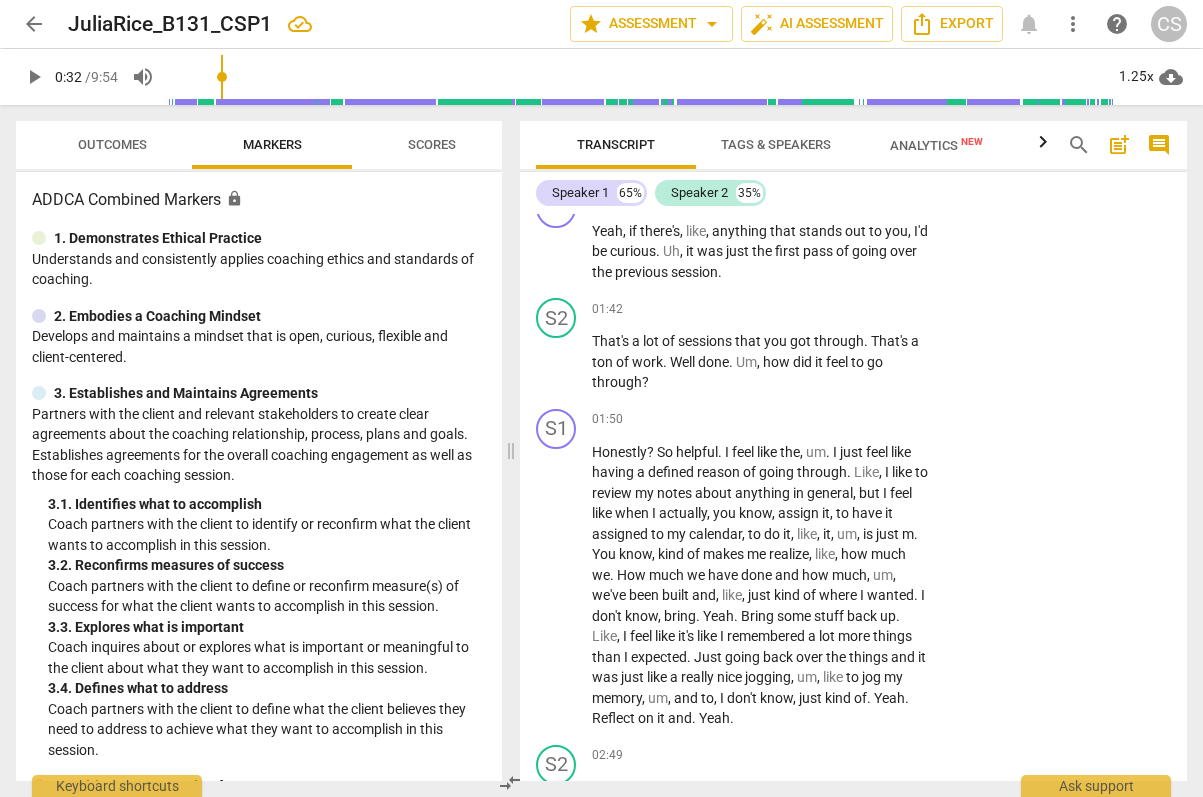 scroll, scrollTop: 922, scrollLeft: 0, axis: vertical 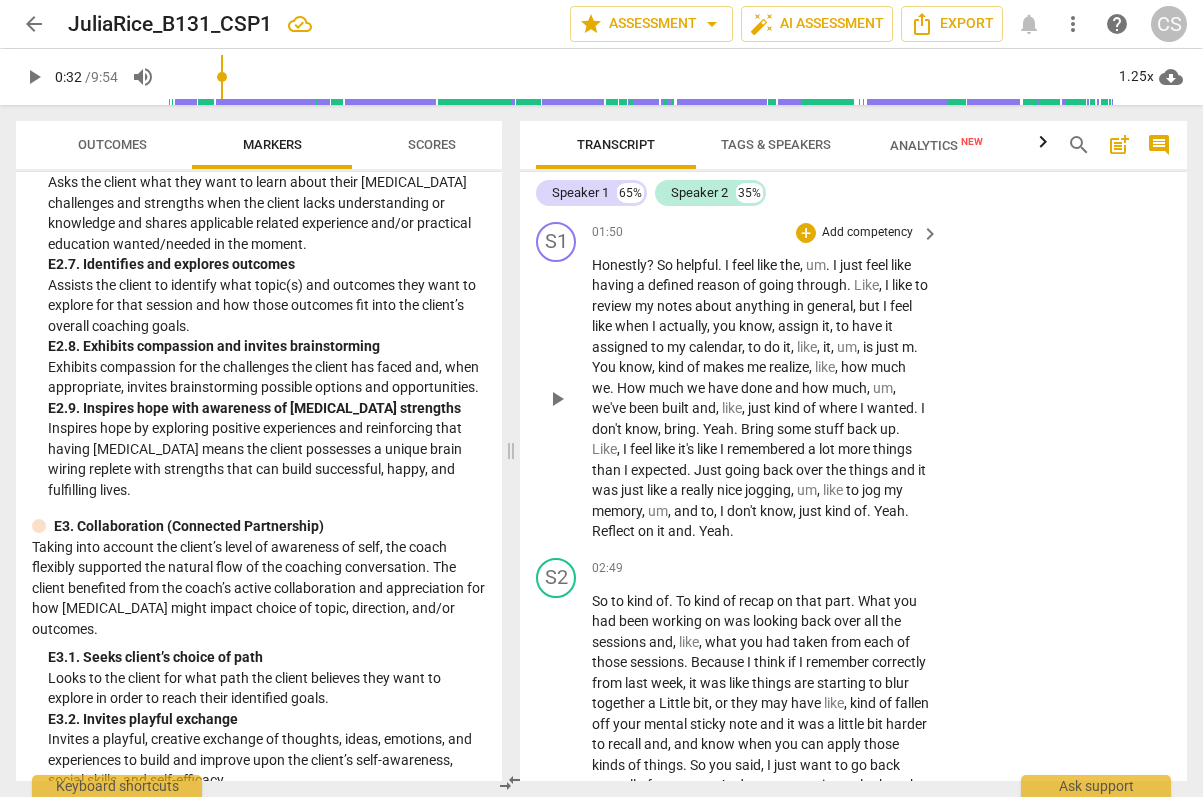click on "play_arrow pause" at bounding box center [566, 399] 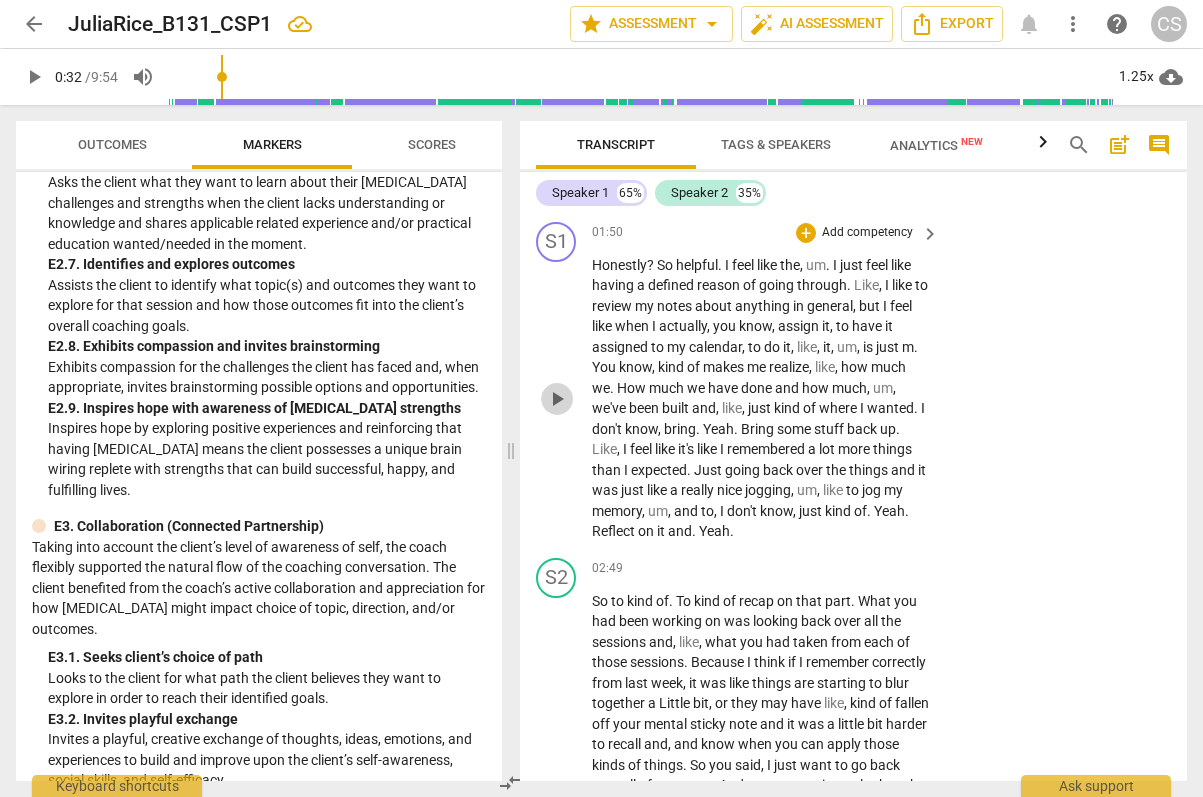 click on "play_arrow" at bounding box center (557, 399) 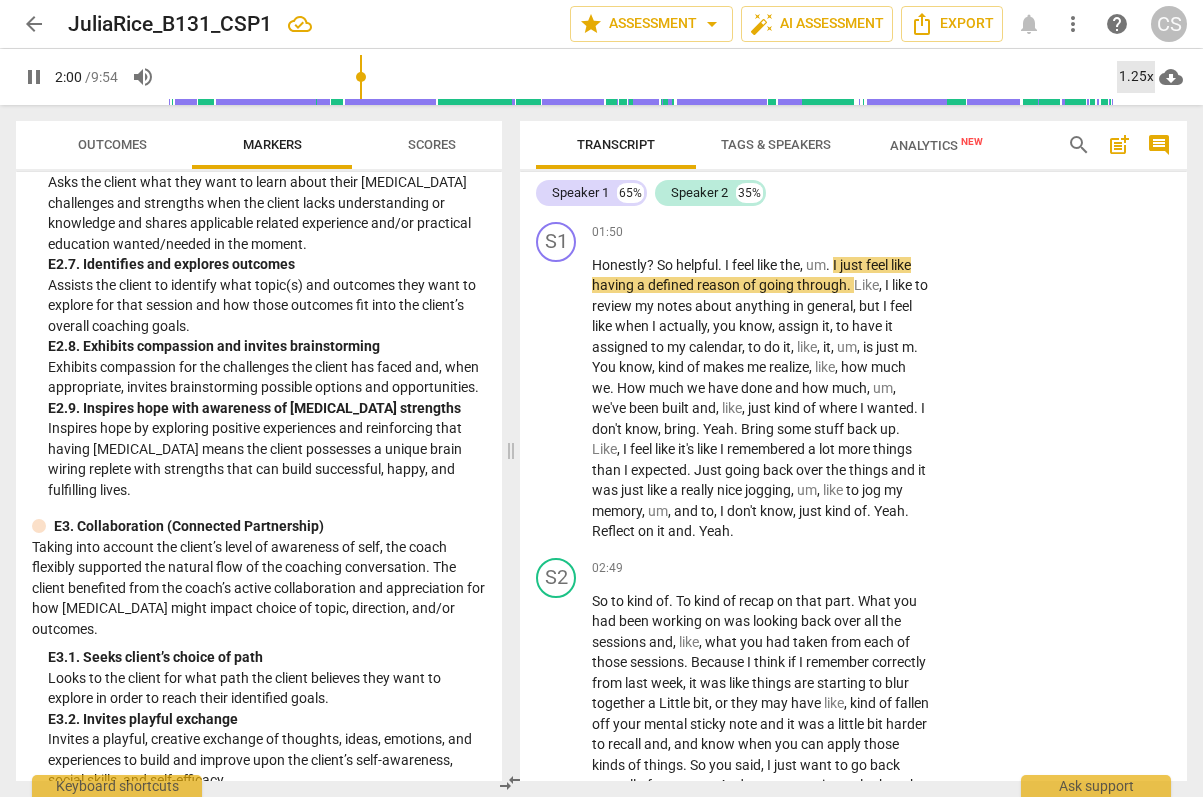 click on "1.25x" at bounding box center (1136, 77) 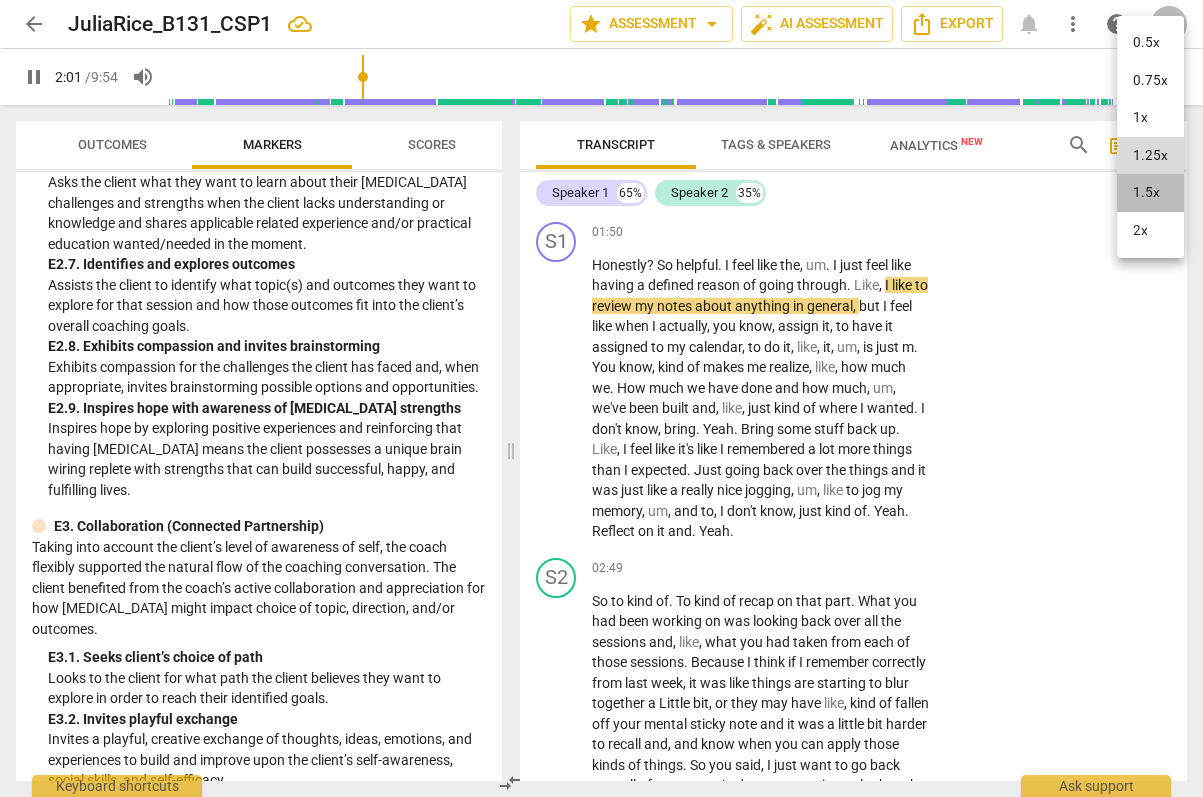 click on "1.5x" at bounding box center [1150, 193] 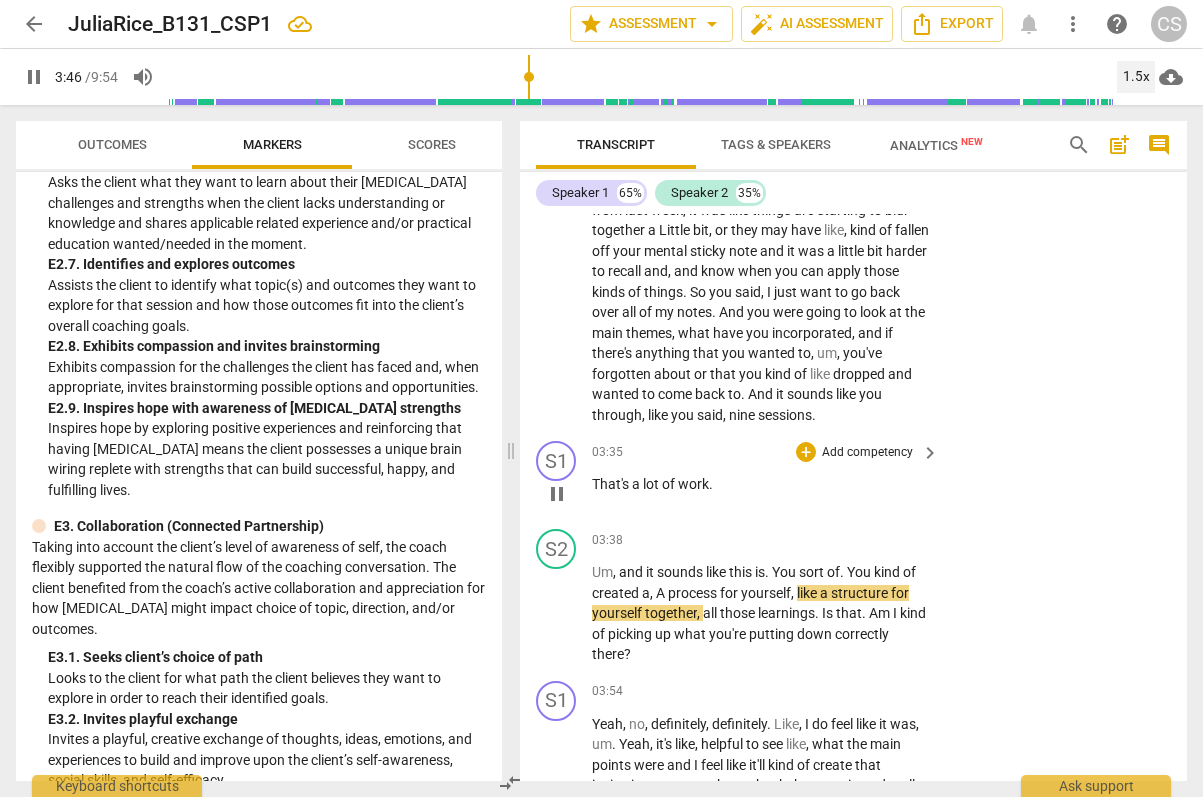 scroll, scrollTop: 1604, scrollLeft: 0, axis: vertical 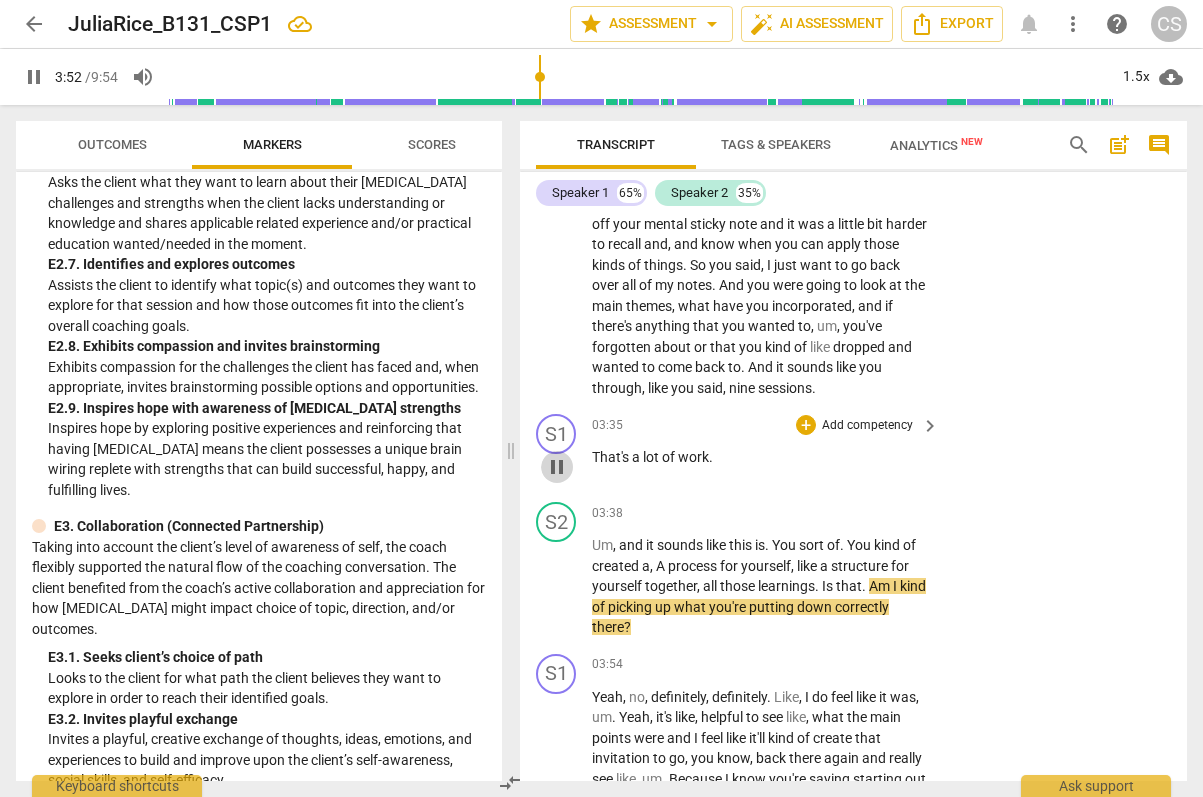 click on "pause" at bounding box center [557, 467] 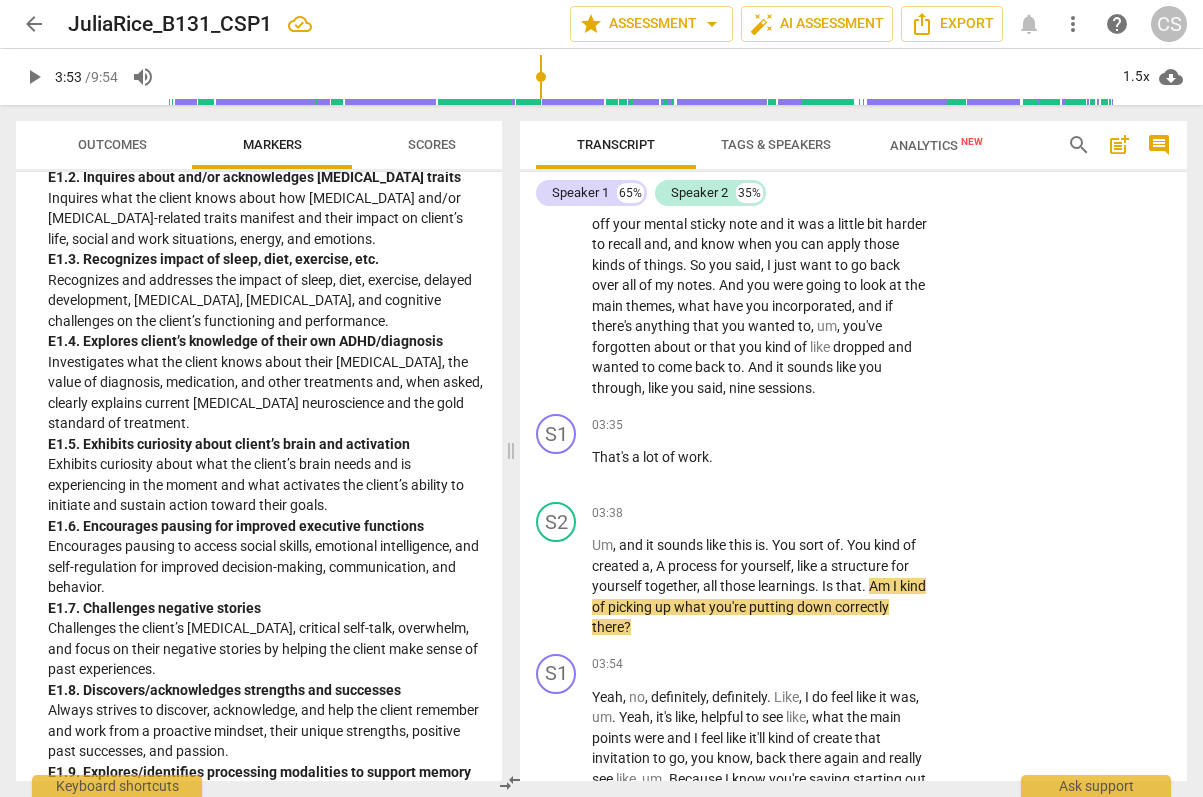 scroll, scrollTop: 3196, scrollLeft: 0, axis: vertical 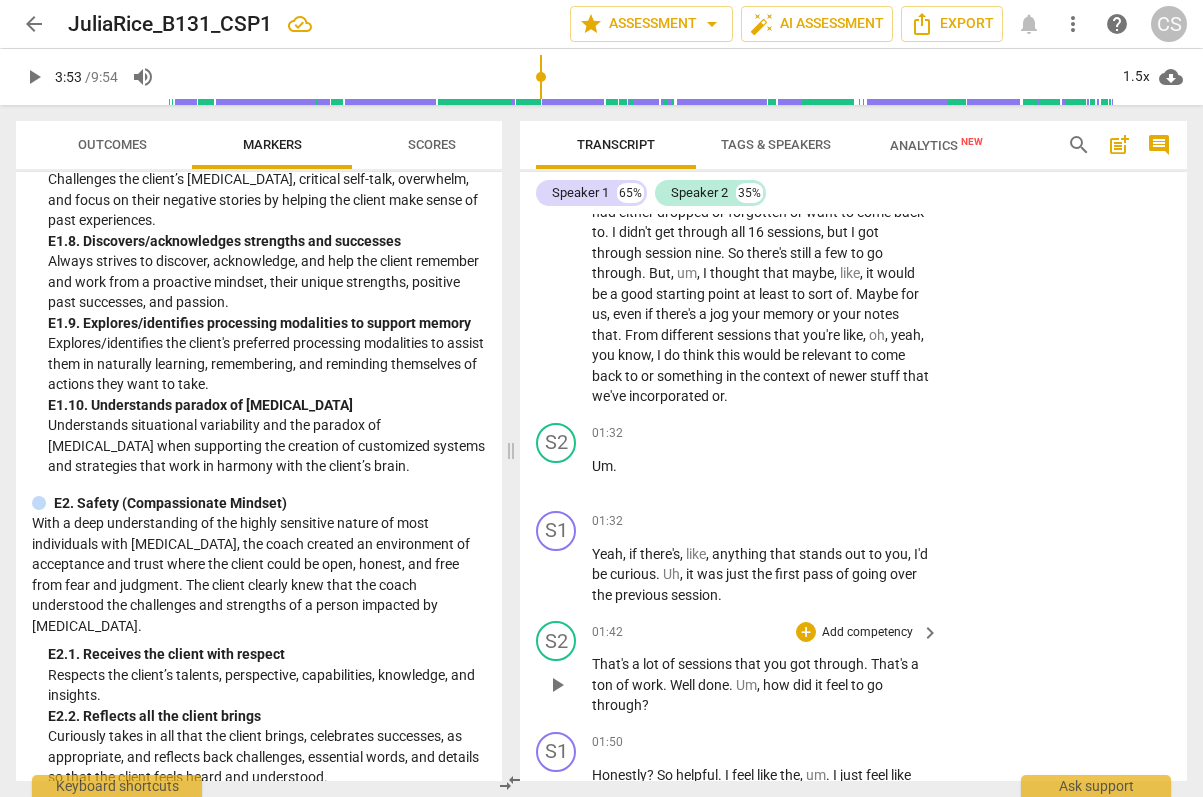 click on "Add competency" at bounding box center (867, 633) 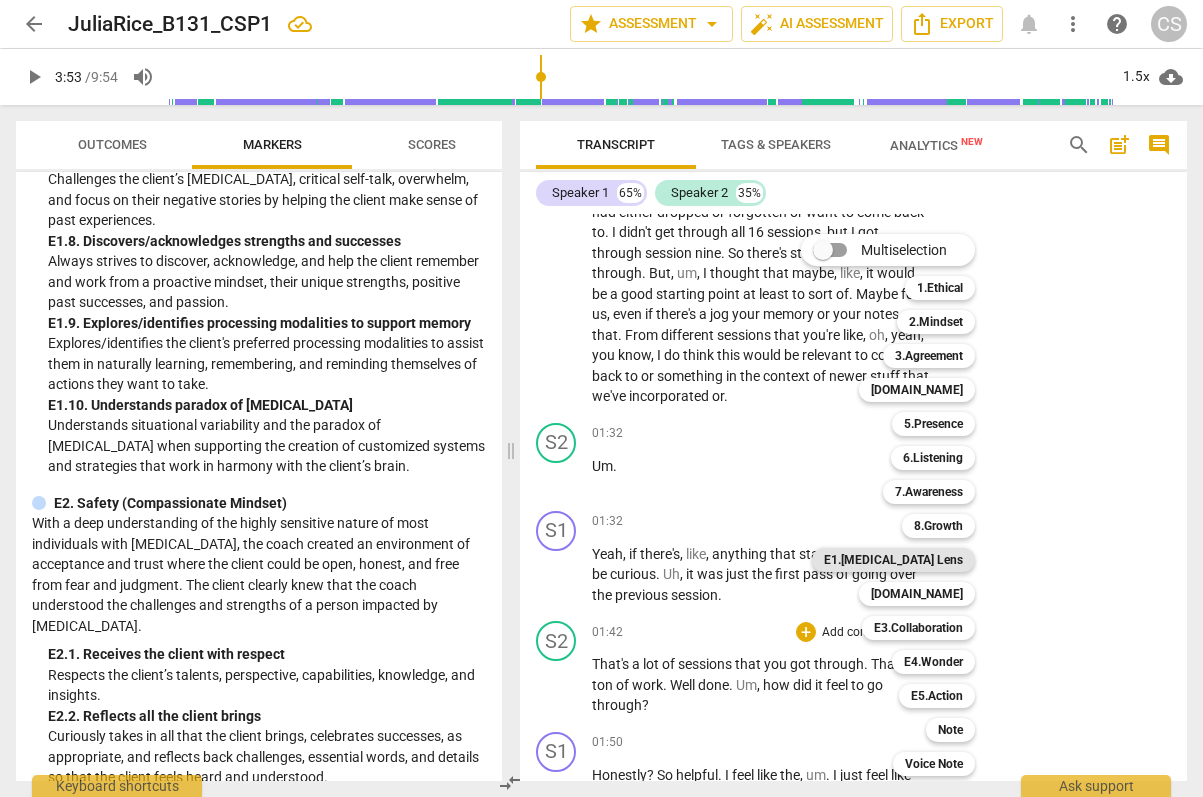 click on "E1.[MEDICAL_DATA] Lens" at bounding box center [893, 560] 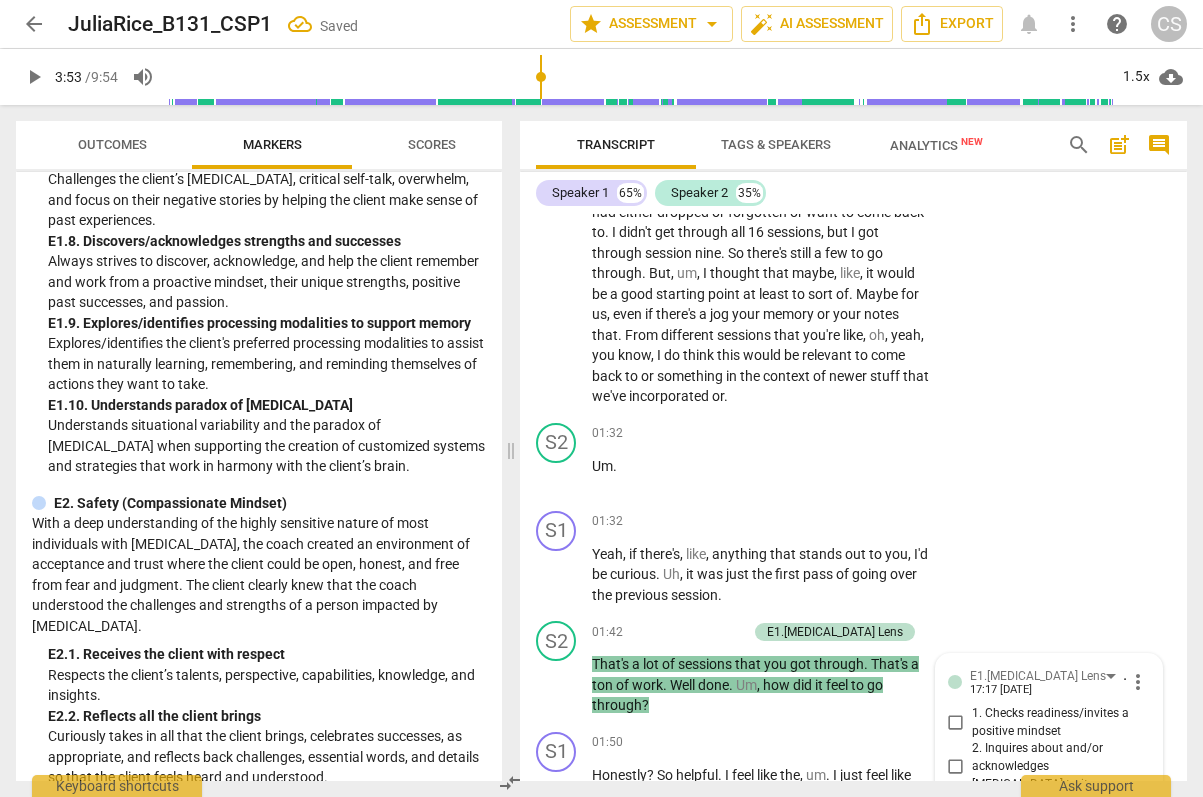 scroll, scrollTop: 1193, scrollLeft: 0, axis: vertical 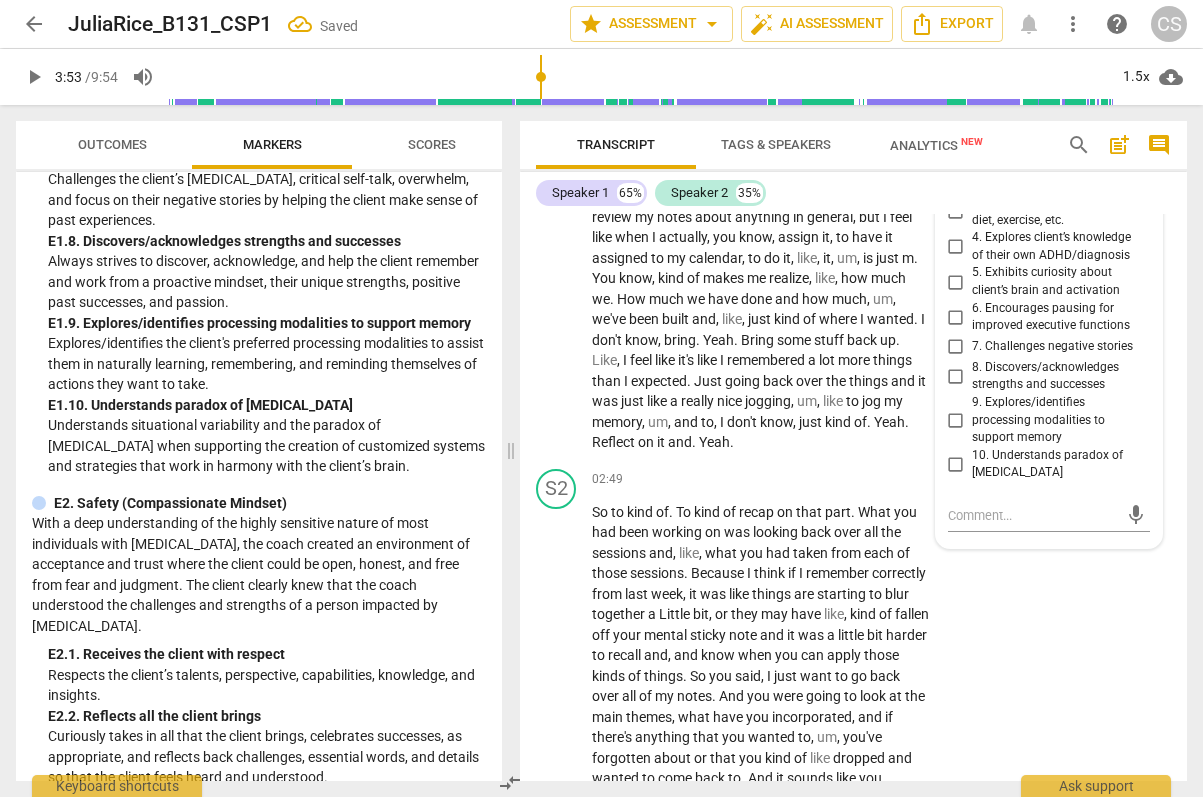 click on "8. Discovers/acknowledges strengths and successes" at bounding box center [1041, 376] 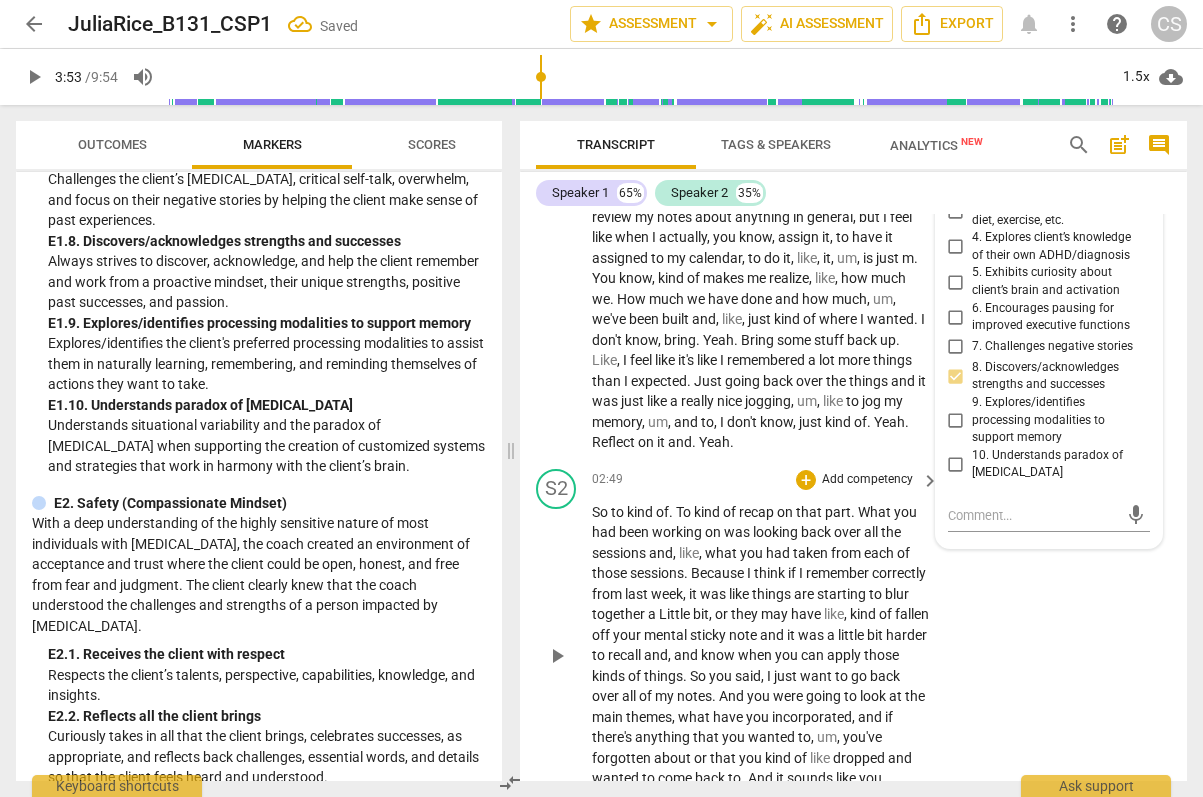 click on "S2 play_arrow pause 02:49 + Add competency keyboard_arrow_right So   to   kind   of .   To   kind   of   recap   on   that   part .   What   you   had   been   working   on   was   looking   back   over   all   the   sessions   and ,   like ,   what   you   had   taken   from   each   of   those   sessions .   Because   I   think   if   I   remember   correctly   from   last   week ,   it   was   like   things   are   starting   to   blur   together   a   Little   bit ,   or   they   may   have   like ,   kind   of   fallen   off   your   mental   sticky   note   and   it   was   a   little   bit   harder   to   recall   and ,   and   know   when   you   can   apply   those   kinds   of   things .   So   you   said ,   I   just   want   to   go   back   over   all   of   my   notes .   And   you   were   going   to   look   at   the   main   themes ,   what   have   you   incorporated ,   and   if   there's   anything   that   you   wanted   to ,   um ,   you've   forgotten   about   or   that   you   kind" at bounding box center [853, 639] 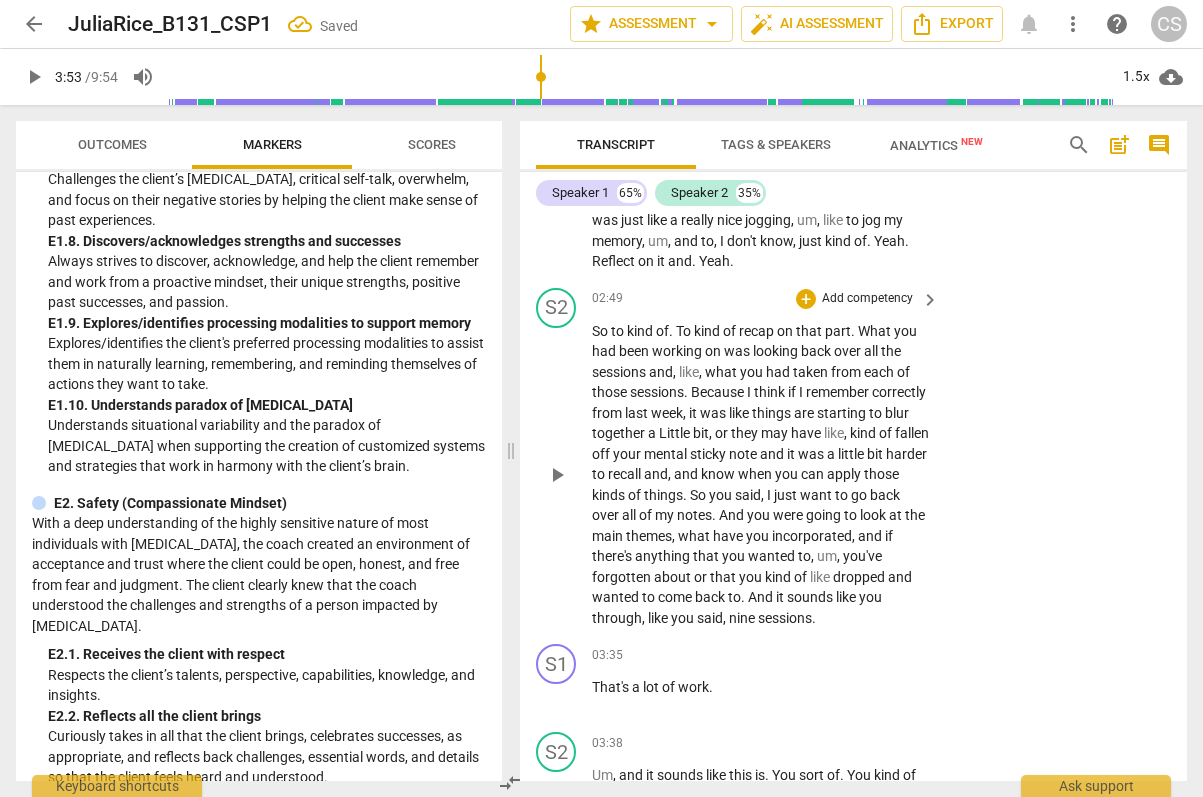 scroll, scrollTop: 1376, scrollLeft: 0, axis: vertical 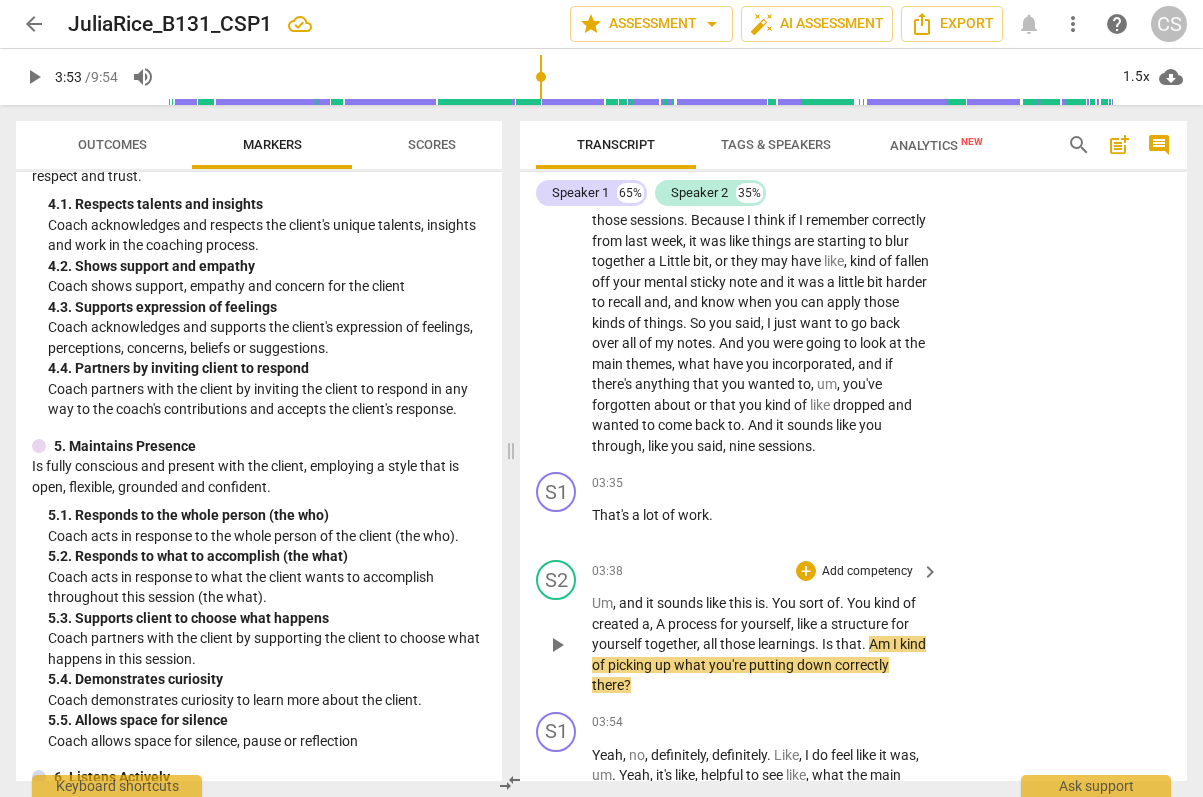 click on "+ Add competency" at bounding box center (855, 571) 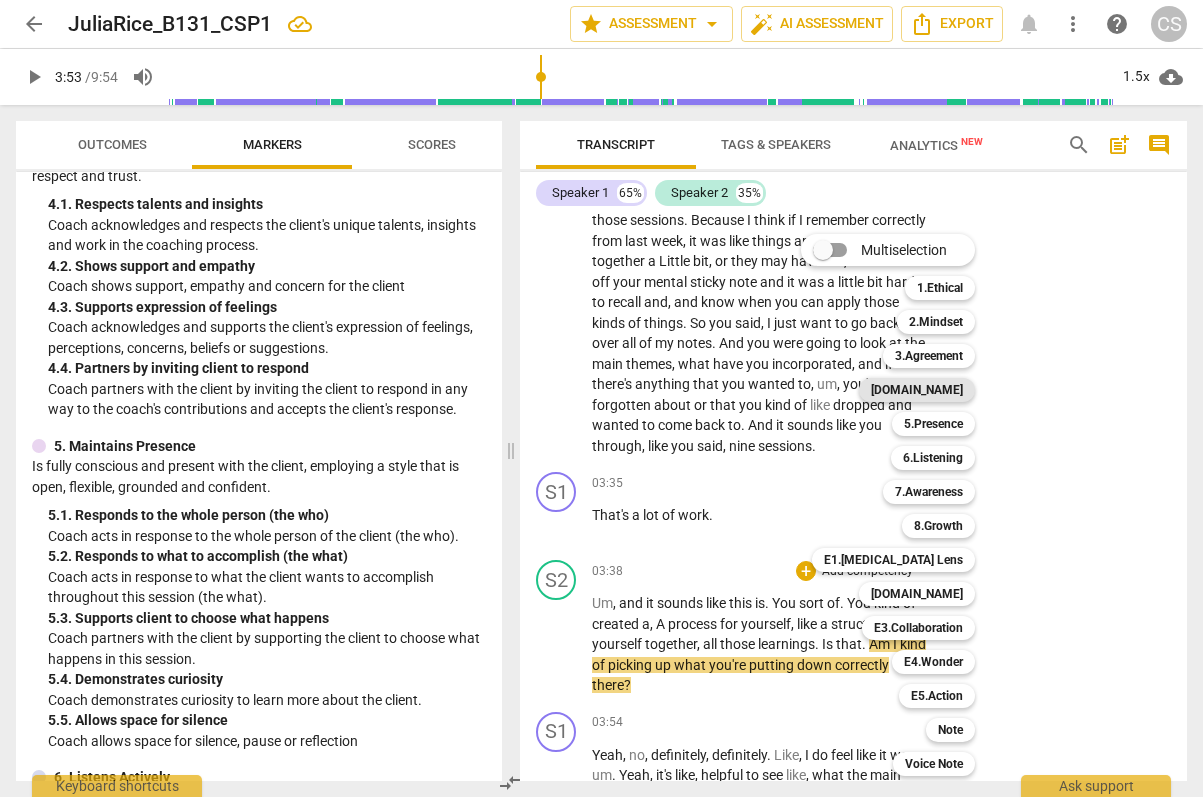 click on "[DOMAIN_NAME]" at bounding box center [917, 390] 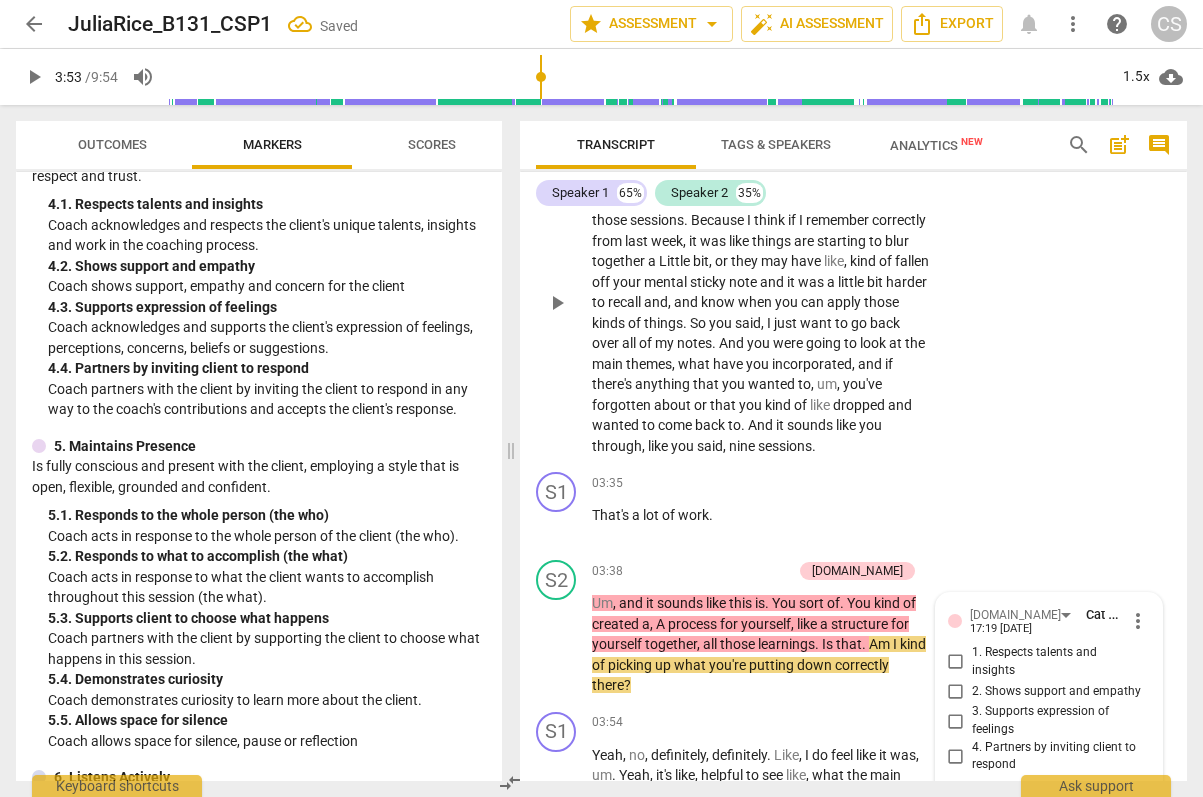 scroll, scrollTop: 1856, scrollLeft: 0, axis: vertical 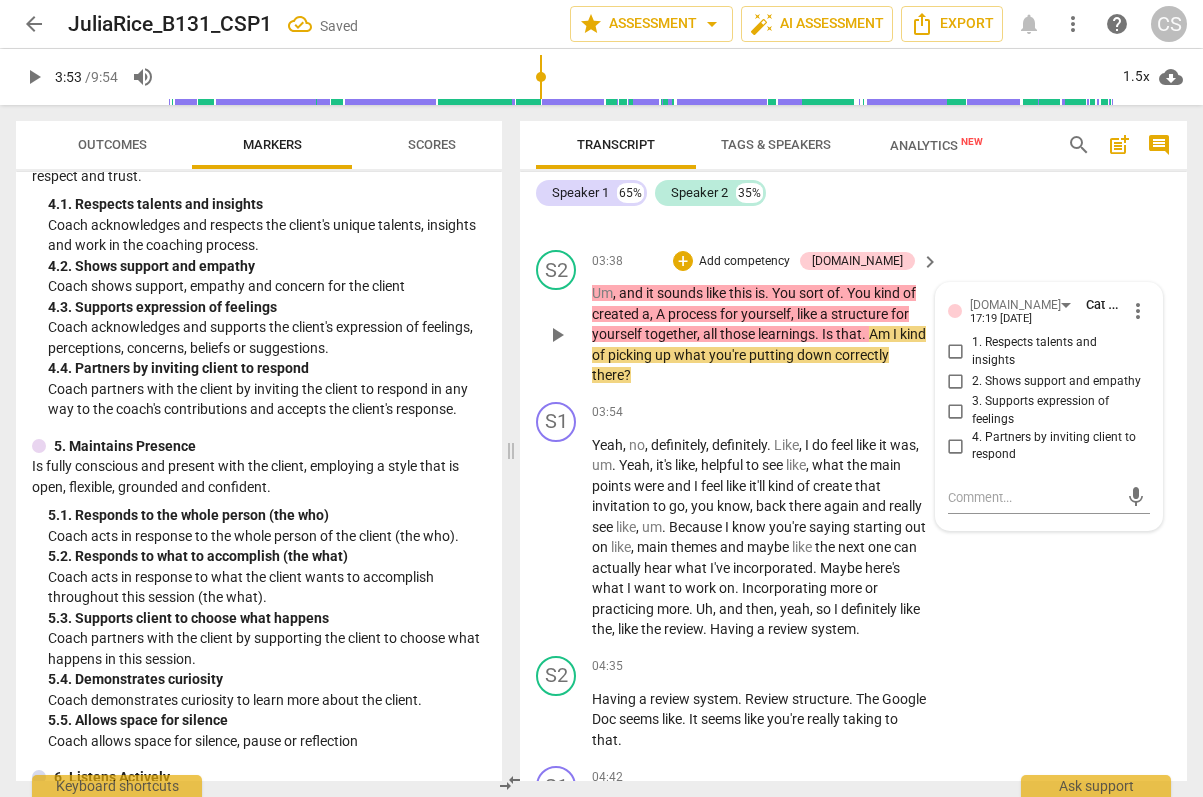 click on "[DOMAIN_NAME] Cat SD 17:19 [DATE] more_vert 1. Respects talents and insights 2. Shows support and empathy 3. Supports expression of feelings 4. Partners by inviting client to respond" at bounding box center (1049, 384) 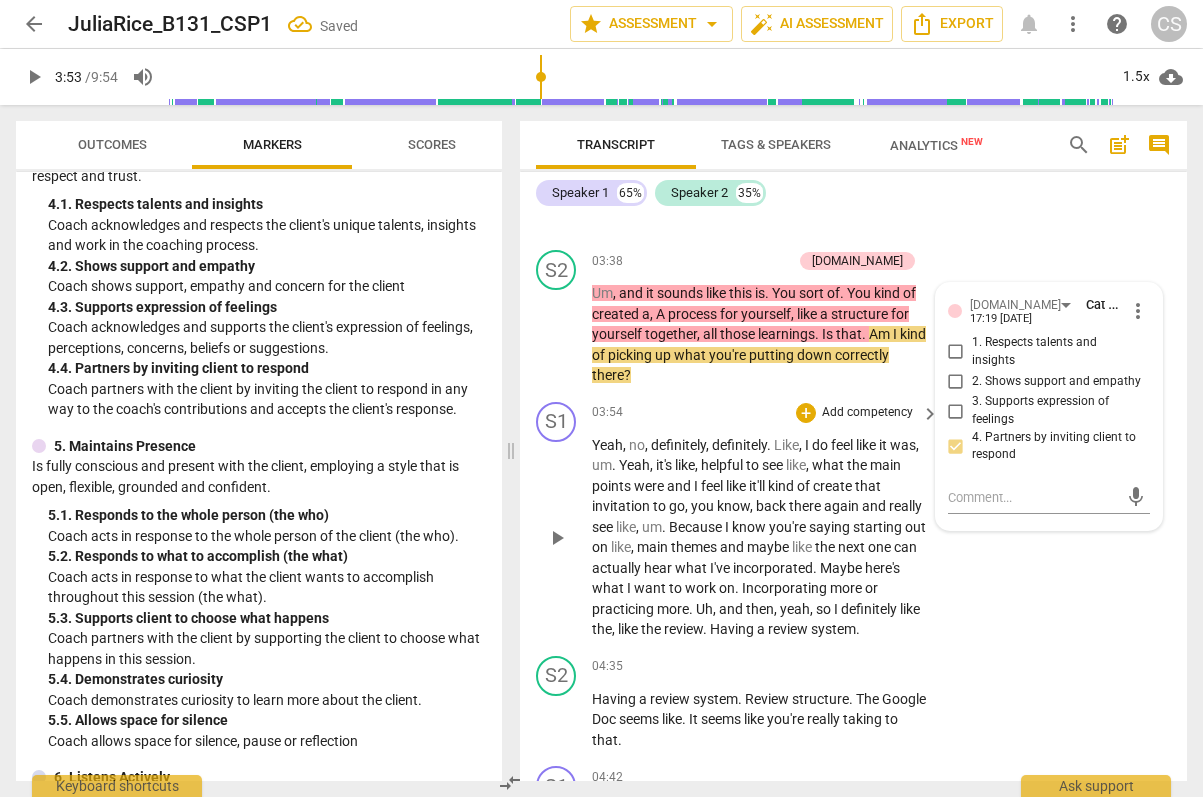 click on "S1 play_arrow pause 03:54 + Add competency keyboard_arrow_right Yeah ,   no ,   definitely ,   definitely .   Like ,   I   do   feel   like   it   was ,   um .   Yeah ,   it's   like ,   helpful   to   see   like ,   what   the   main   points   were   and   I   feel   like   it'll   kind   of   create   that   invitation   to   go ,   you   know ,   back   there   again   and   really   see   like ,   um .   Because   I   know   you're   saying   starting   out   on   like ,   main   themes   and   maybe   like   the   next   one   can   actually   hear   what   I've   incorporated .   Maybe   here's   what   I   want   to   work   on .   Incorporating   more   or   practicing   more .   Uh ,   and   then ,   yeah ,   so   I   definitely   like   the ,   like   the   review .   Having   a   review   system ." at bounding box center (853, 521) 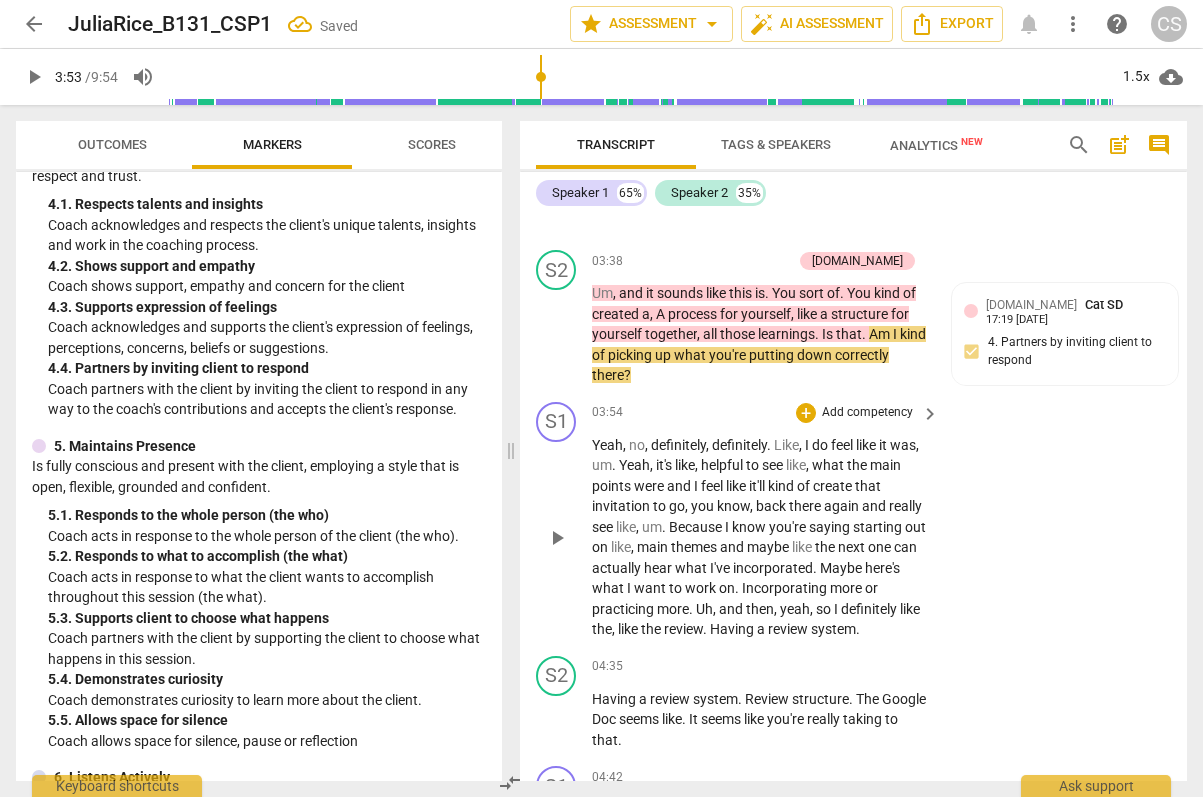 click on "S1 play_arrow pause 03:54 + Add competency keyboard_arrow_right Yeah ,   no ,   definitely ,   definitely .   Like ,   I   do   feel   like   it   was ,   um .   Yeah ,   it's   like ,   helpful   to   see   like ,   what   the   main   points   were   and   I   feel   like   it'll   kind   of   create   that   invitation   to   go ,   you   know ,   back   there   again   and   really   see   like ,   um .   Because   I   know   you're   saying   starting   out   on   like ,   main   themes   and   maybe   like   the   next   one   can   actually   hear   what   I've   incorporated .   Maybe   here's   what   I   want   to   work   on .   Incorporating   more   or   practicing   more .   Uh ,   and   then ,   yeah ,   so   I   definitely   like   the ,   like   the   review .   Having   a   review   system ." at bounding box center [853, 521] 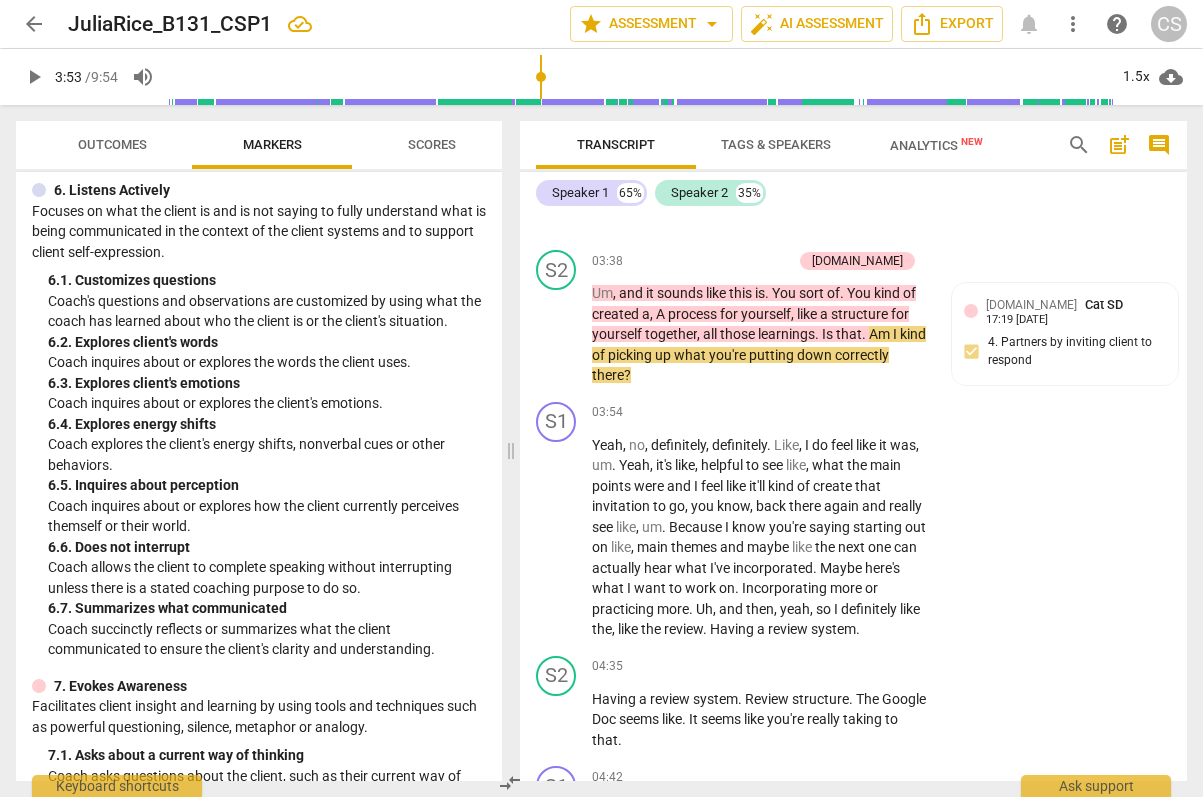 scroll, scrollTop: 1277, scrollLeft: 0, axis: vertical 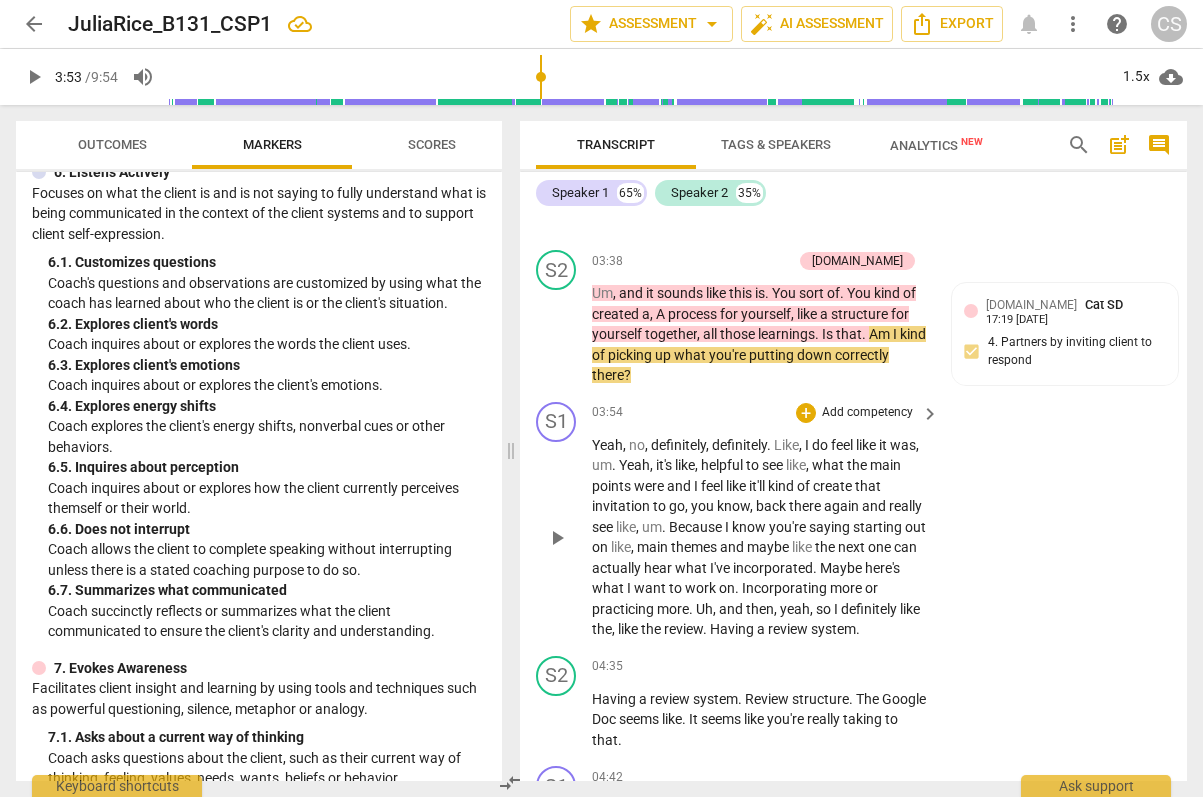 click on "play_arrow" at bounding box center [557, 538] 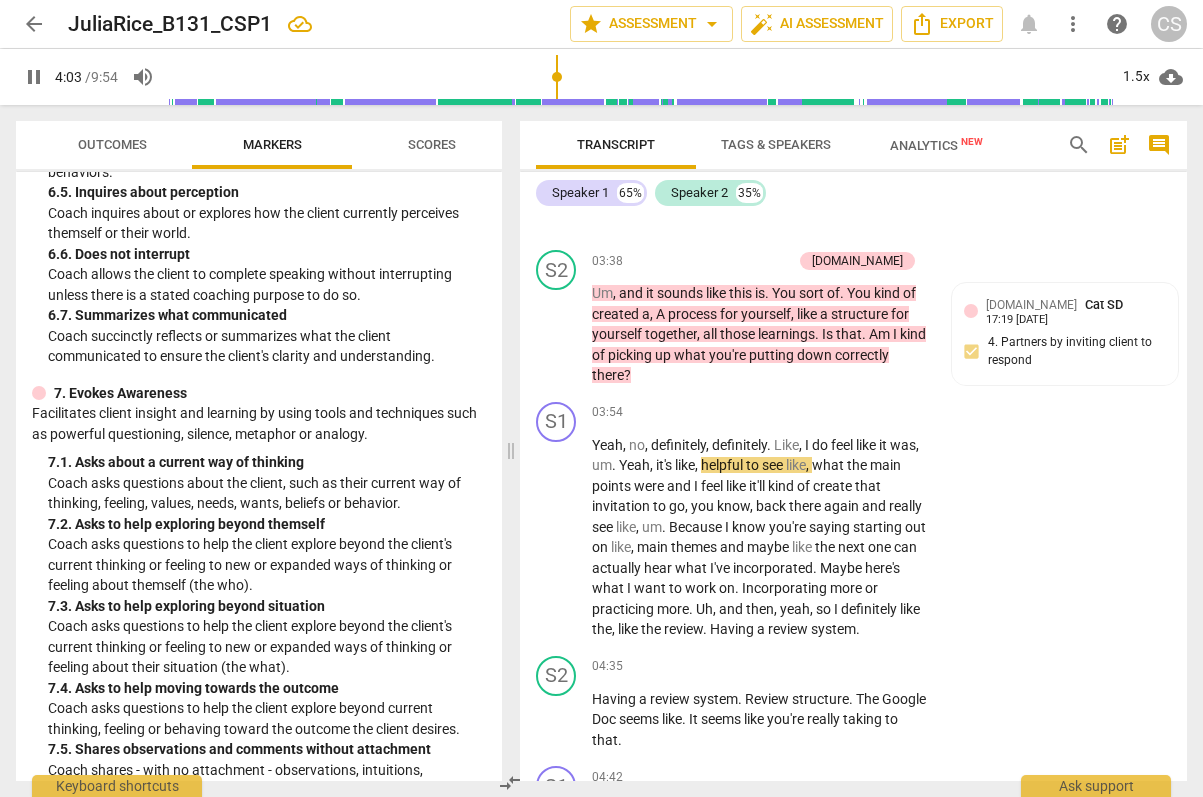 scroll, scrollTop: 1554, scrollLeft: 0, axis: vertical 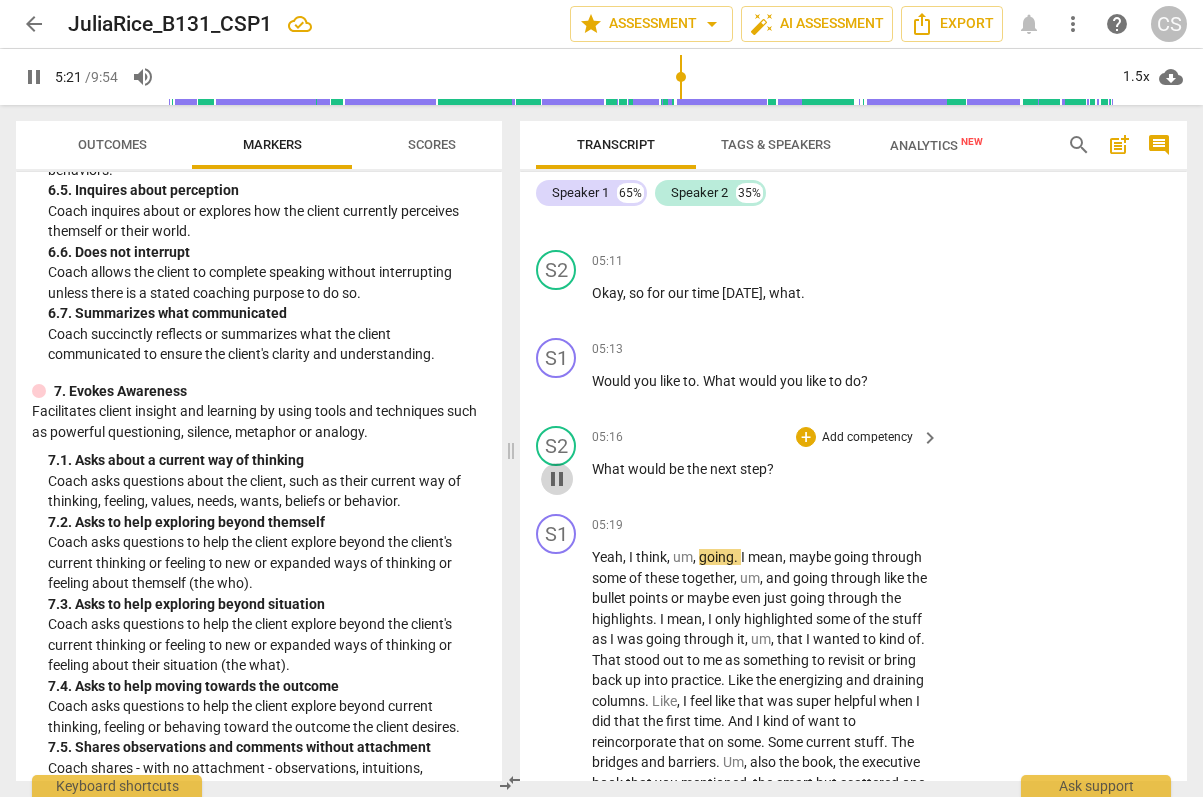 click on "pause" at bounding box center (557, 479) 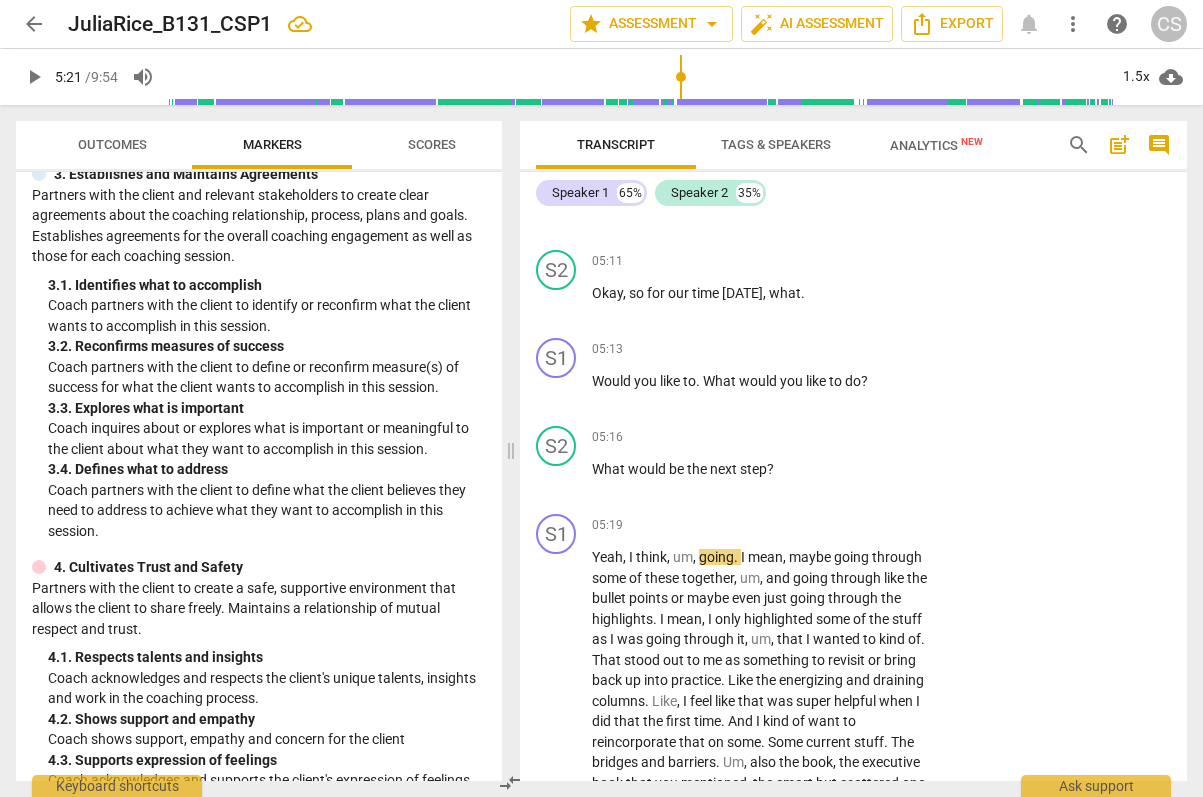 scroll, scrollTop: 0, scrollLeft: 0, axis: both 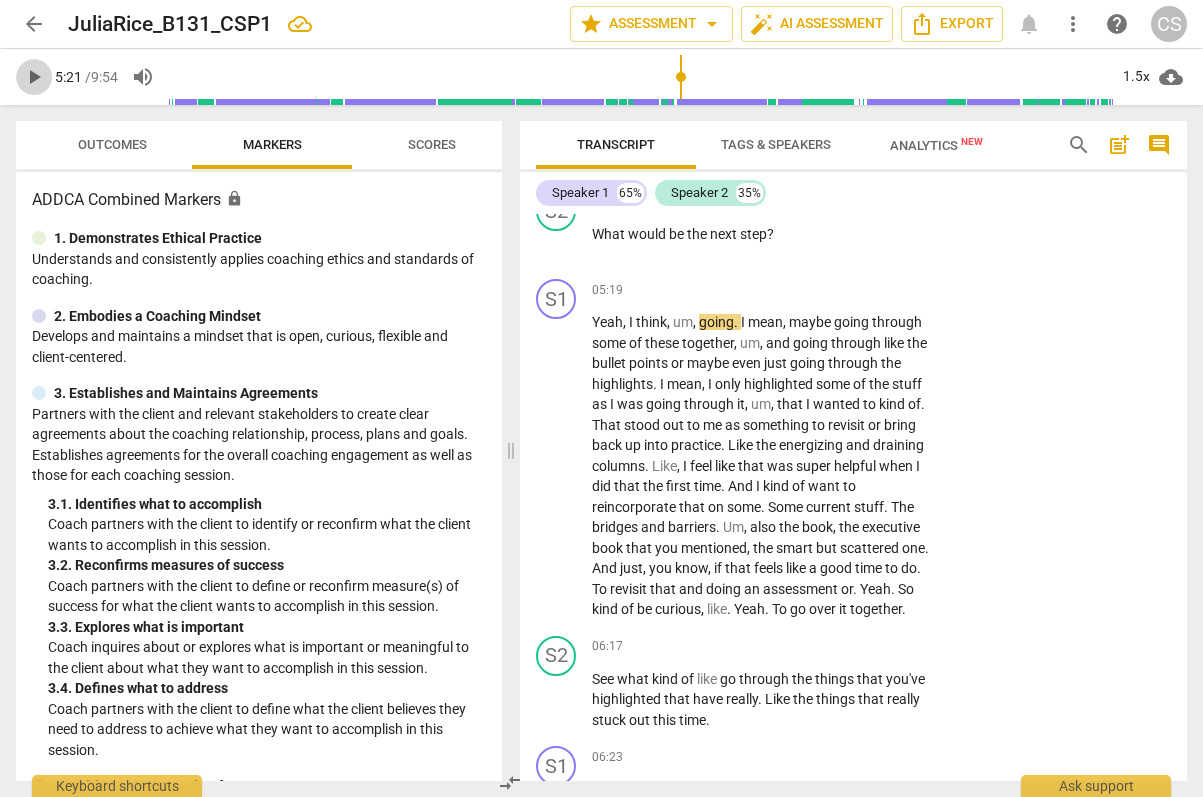 click on "play_arrow" at bounding box center (34, 77) 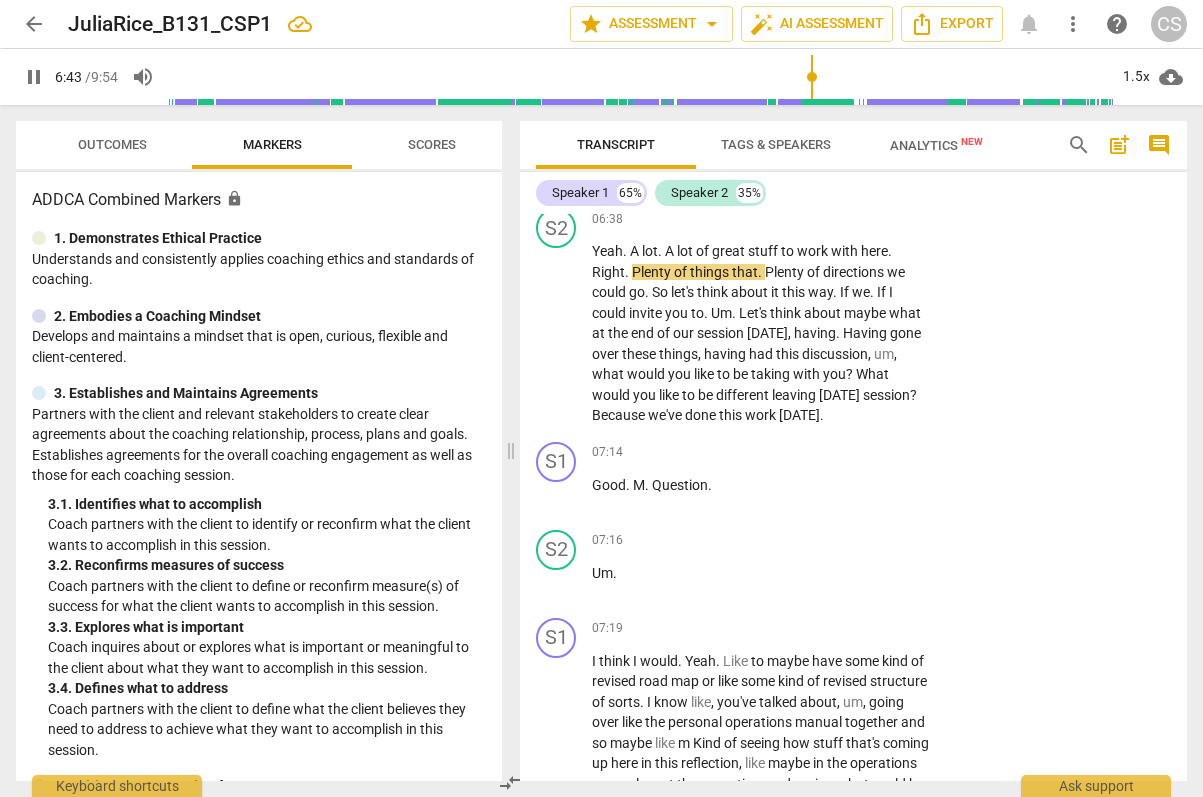 scroll, scrollTop: 3998, scrollLeft: 0, axis: vertical 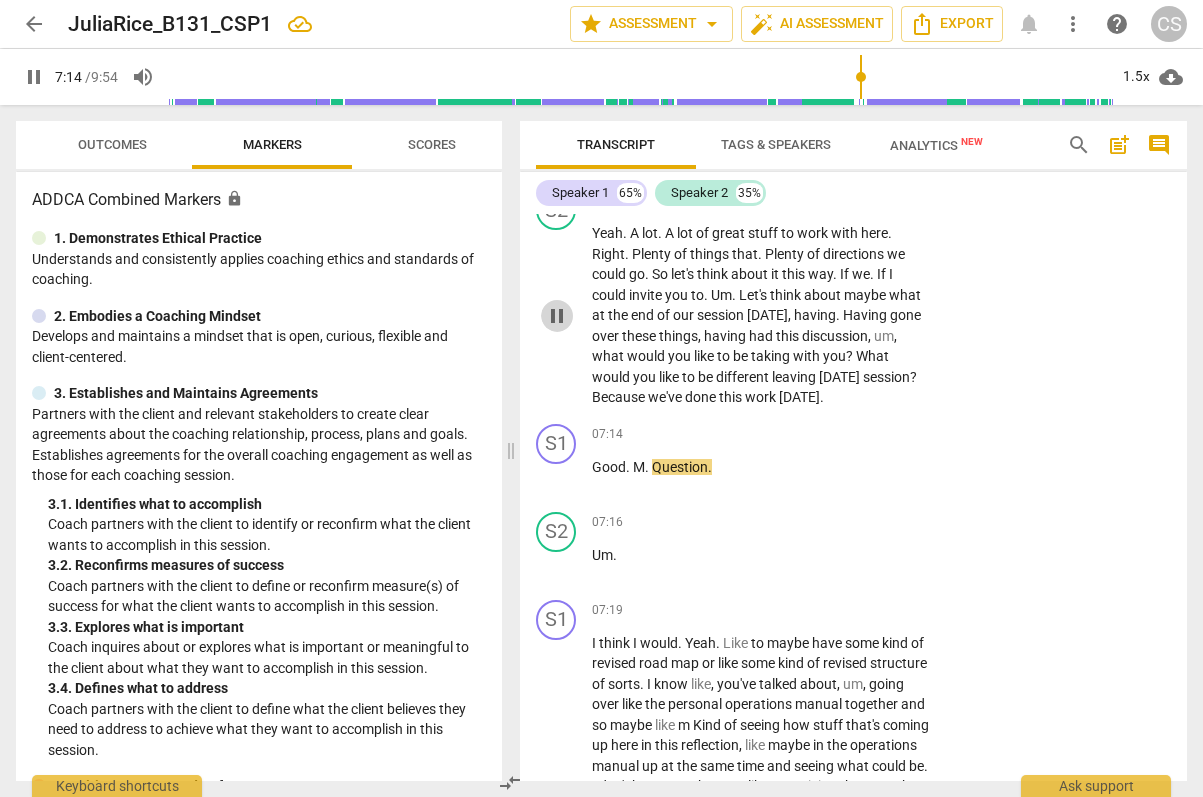 click on "pause" at bounding box center [557, 316] 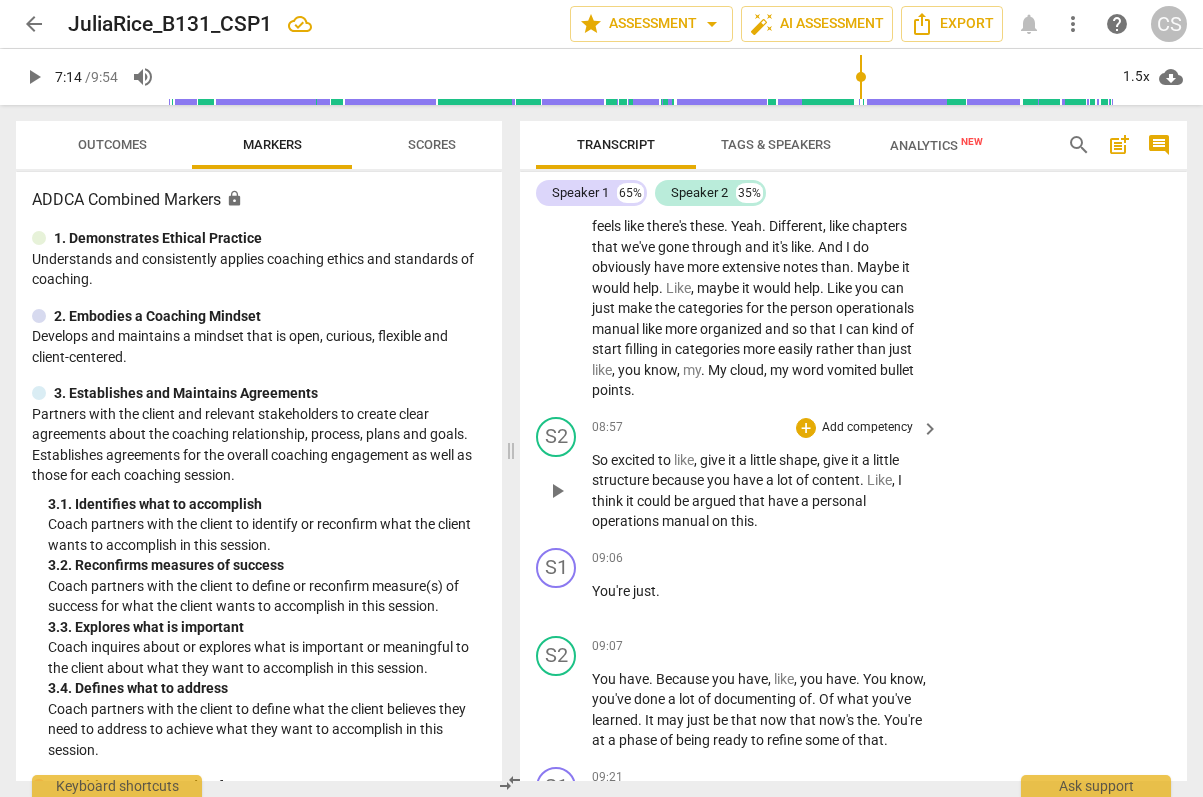 scroll, scrollTop: 4810, scrollLeft: 0, axis: vertical 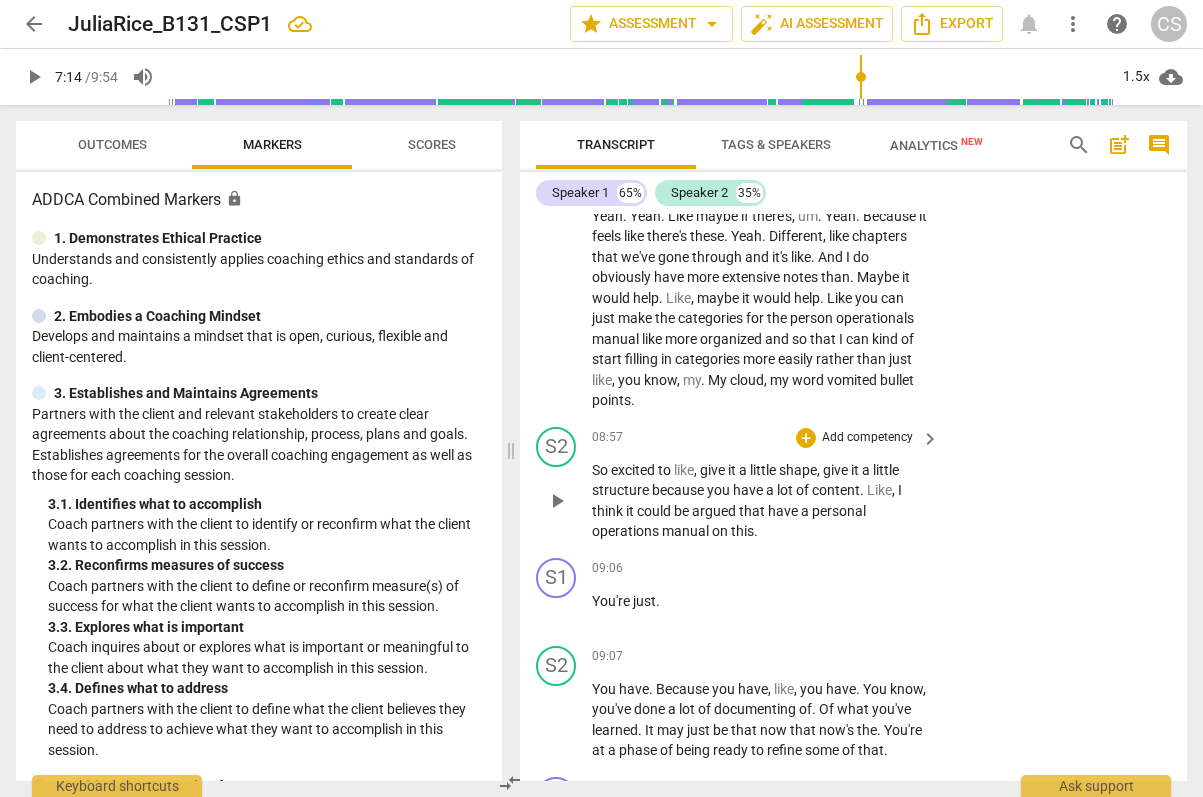 click on "Add competency" at bounding box center [867, 438] 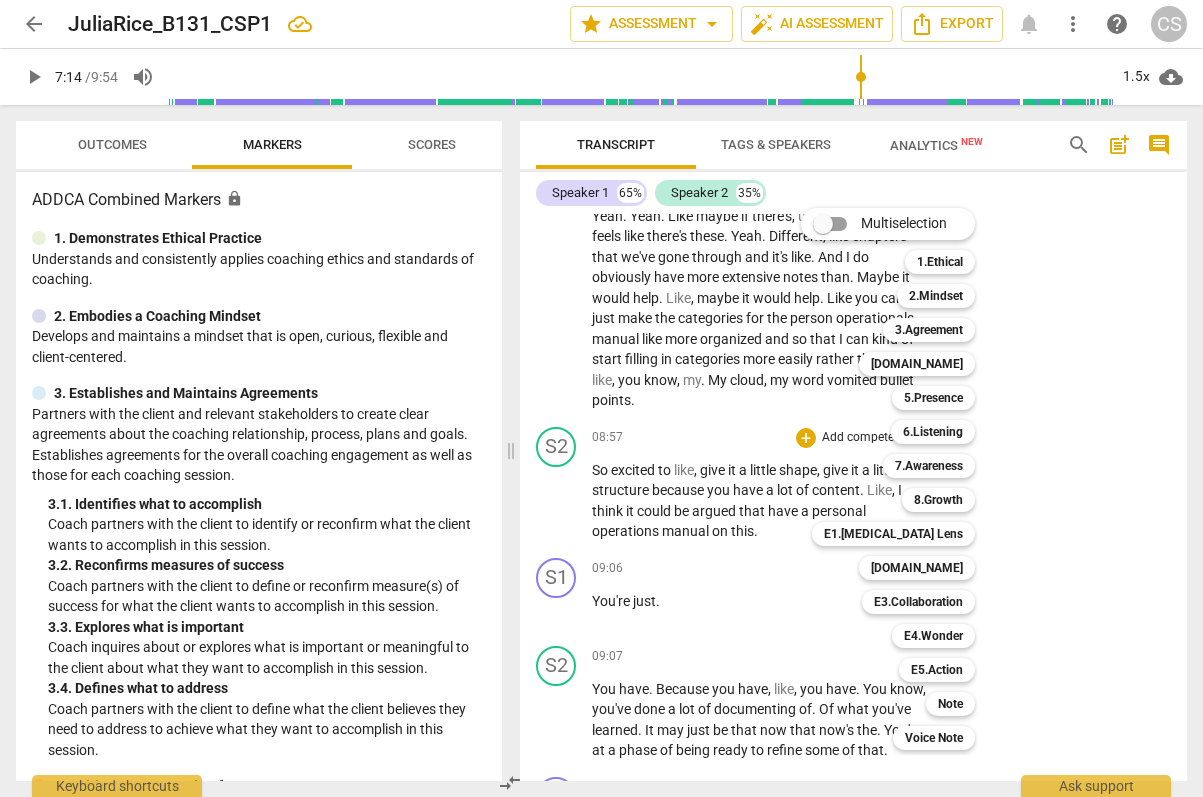 click at bounding box center (601, 398) 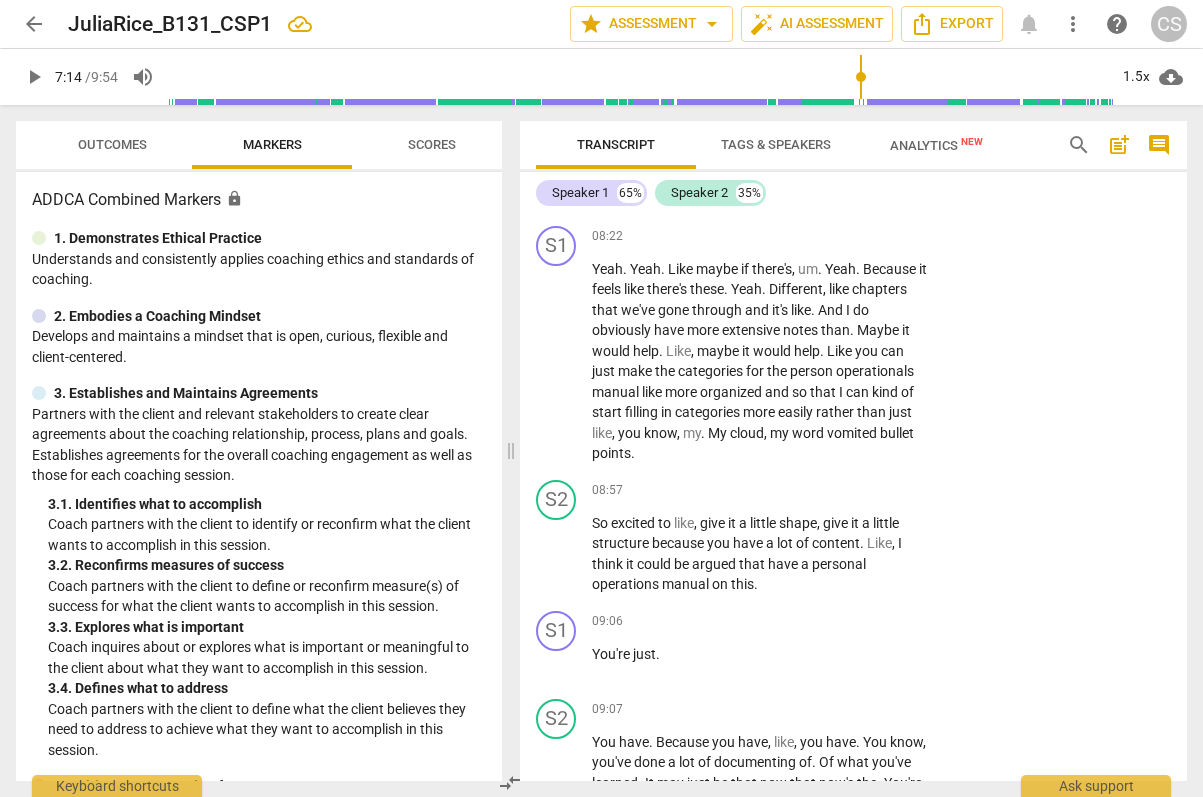 scroll, scrollTop: 4766, scrollLeft: 0, axis: vertical 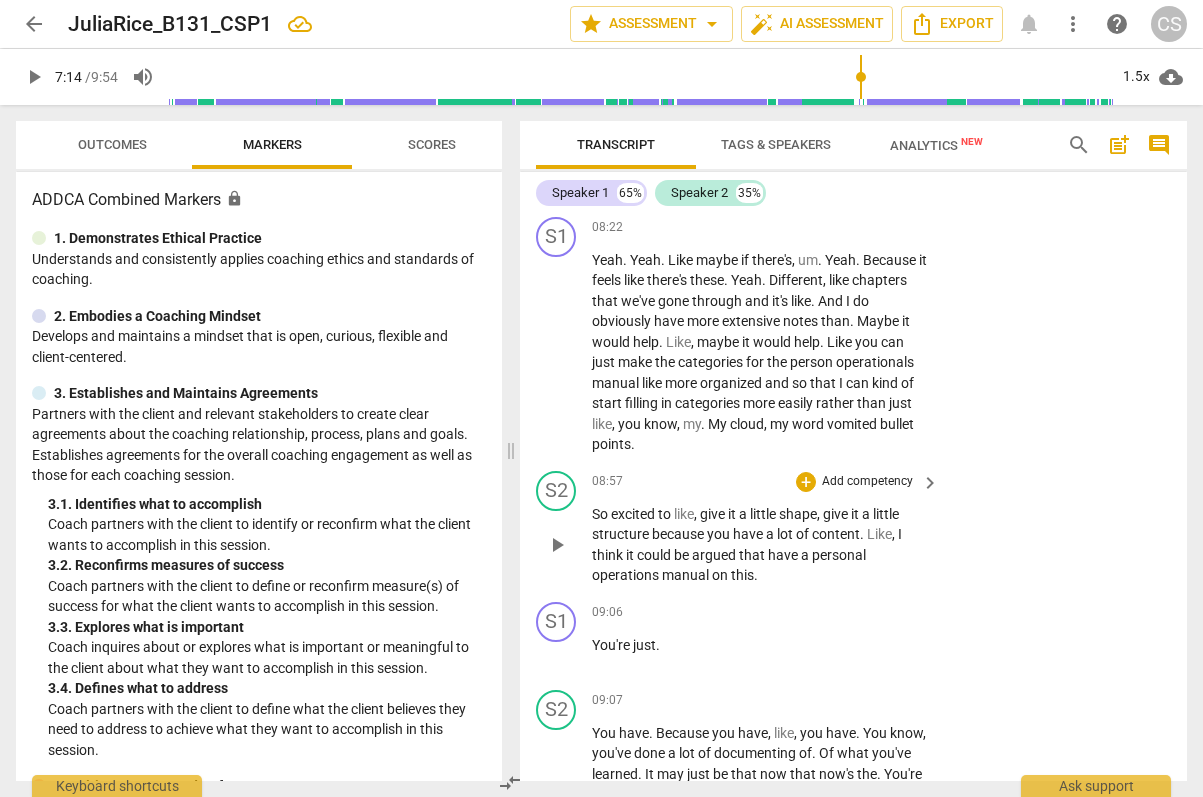 click on "play_arrow" at bounding box center [557, 545] 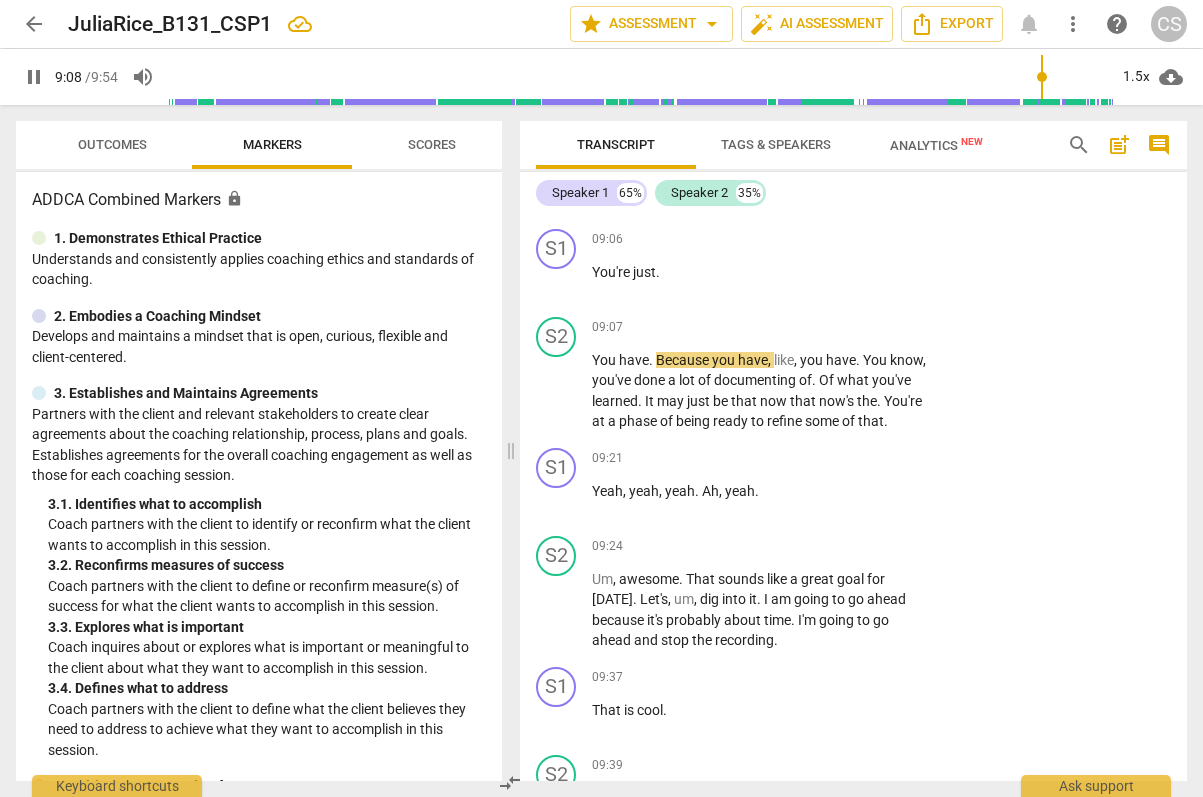 scroll, scrollTop: 5198, scrollLeft: 0, axis: vertical 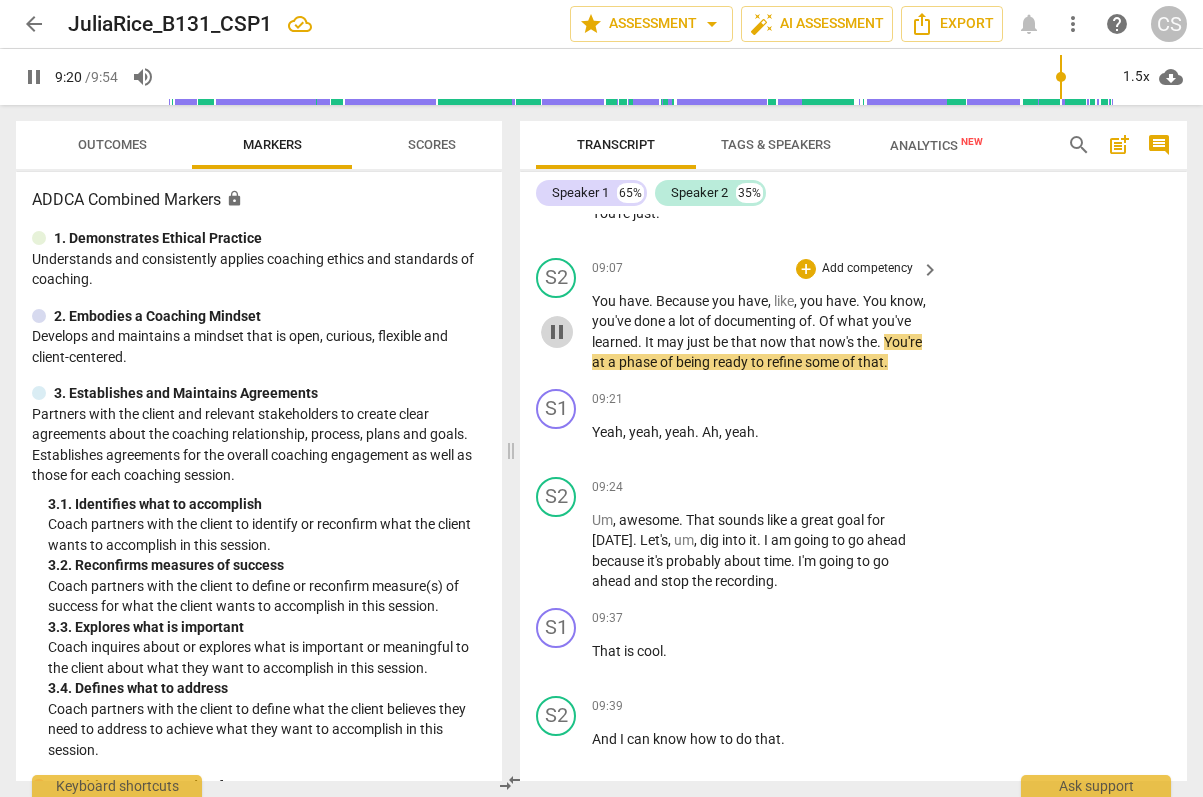 click on "pause" at bounding box center (557, 332) 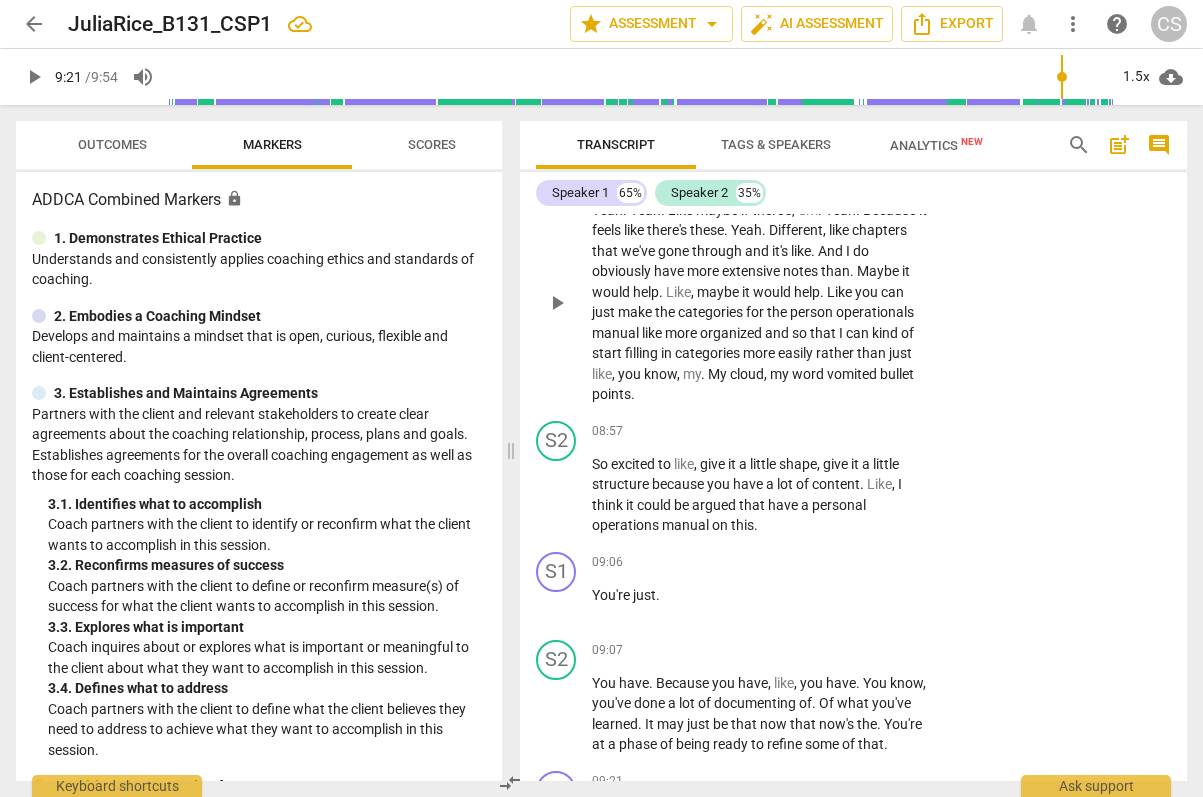 scroll, scrollTop: 4824, scrollLeft: 0, axis: vertical 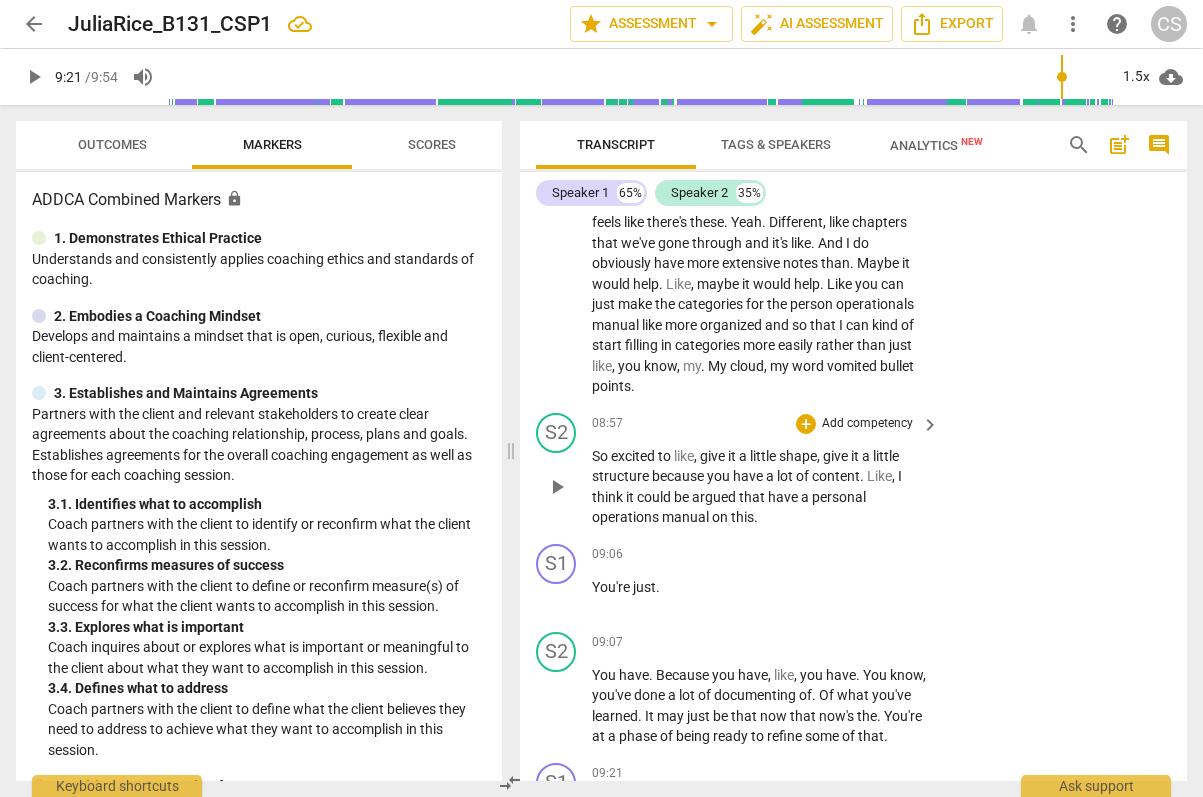 click on "Add competency" at bounding box center (867, 424) 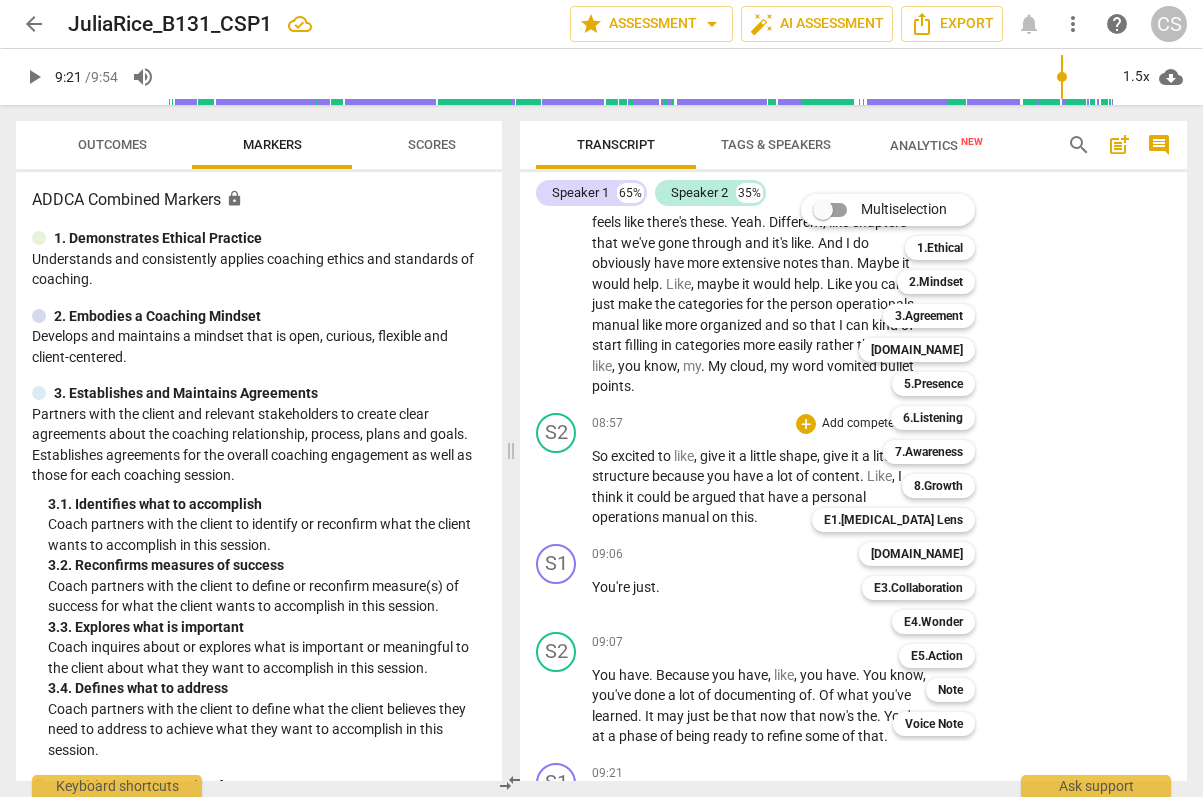 click on "Multiselection m 1.Ethical 1 2.Mindset 2 3.Agreement 3 [DOMAIN_NAME] 4 5.Presence 5 6.Listening 6 7.Awareness 7 8.Growth 8 E1.[MEDICAL_DATA] Lens 9 [DOMAIN_NAME] 0 E3.Collaboration q E4.Wonder w E5.Action r Note t Voice Note y" at bounding box center [903, 465] 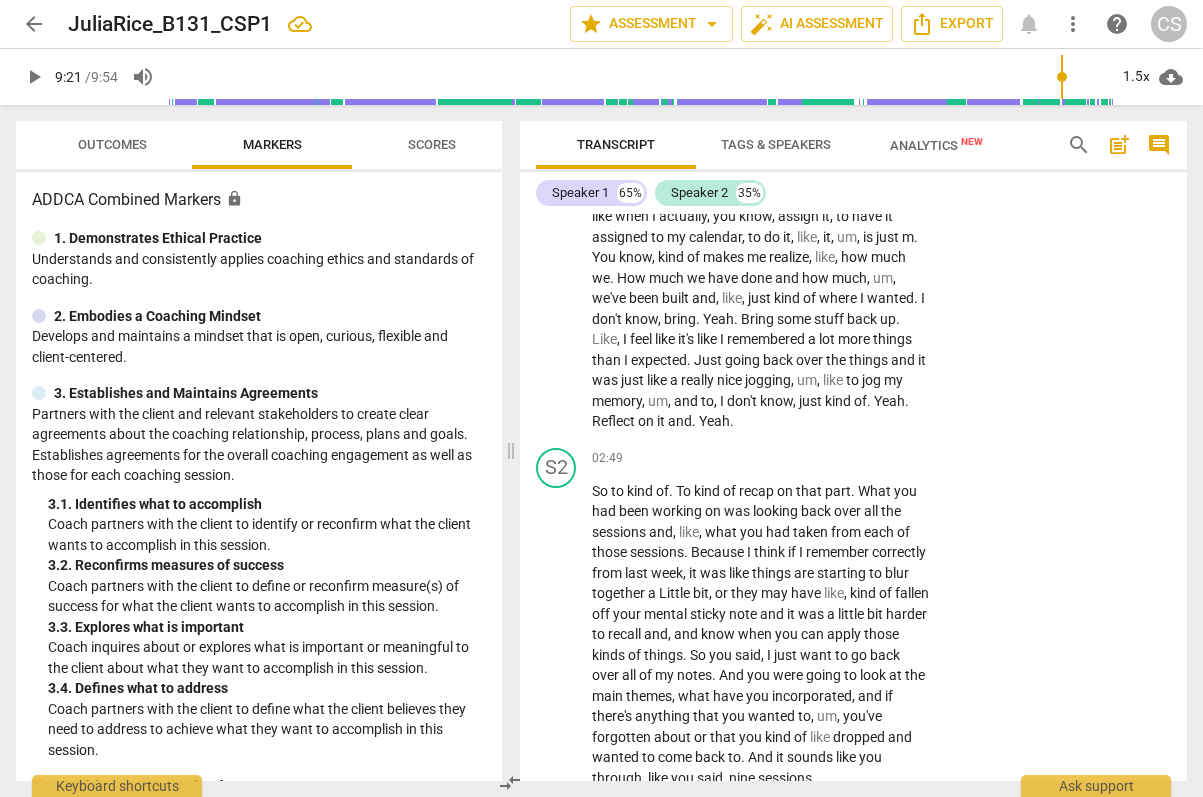 scroll, scrollTop: 1255, scrollLeft: 0, axis: vertical 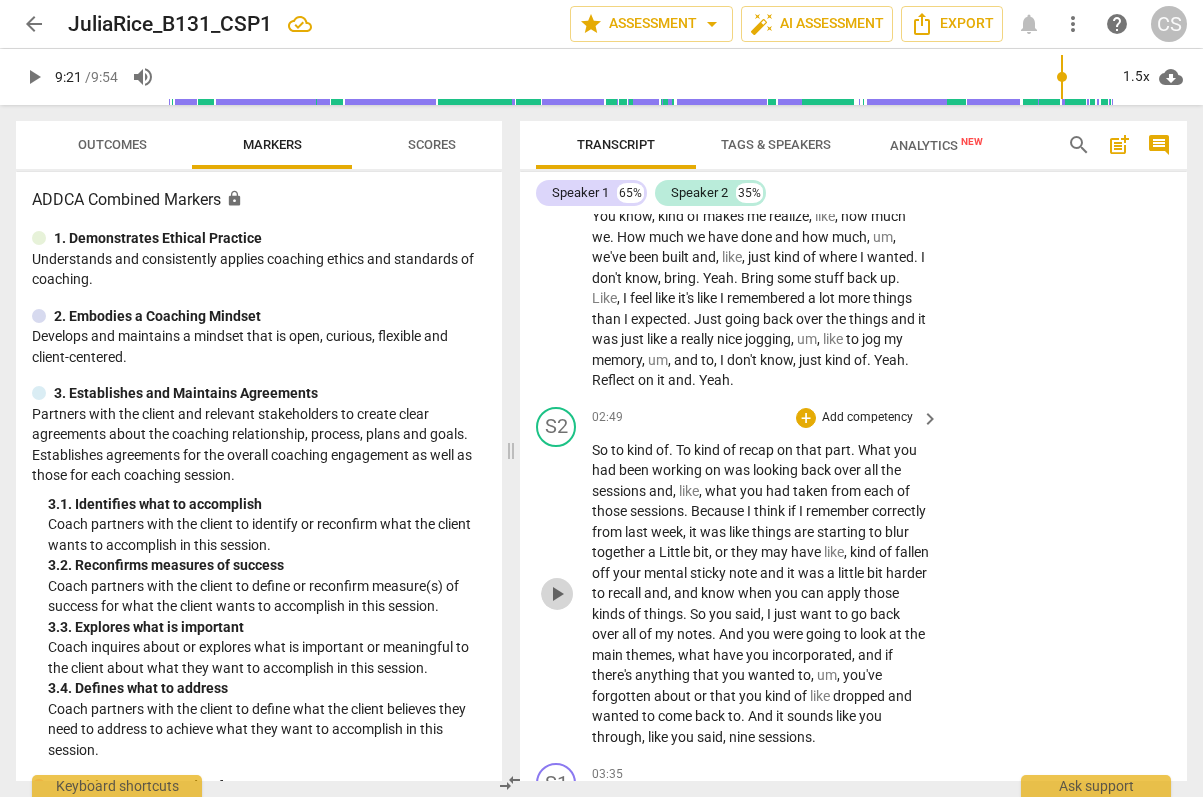 click on "play_arrow" at bounding box center [557, 594] 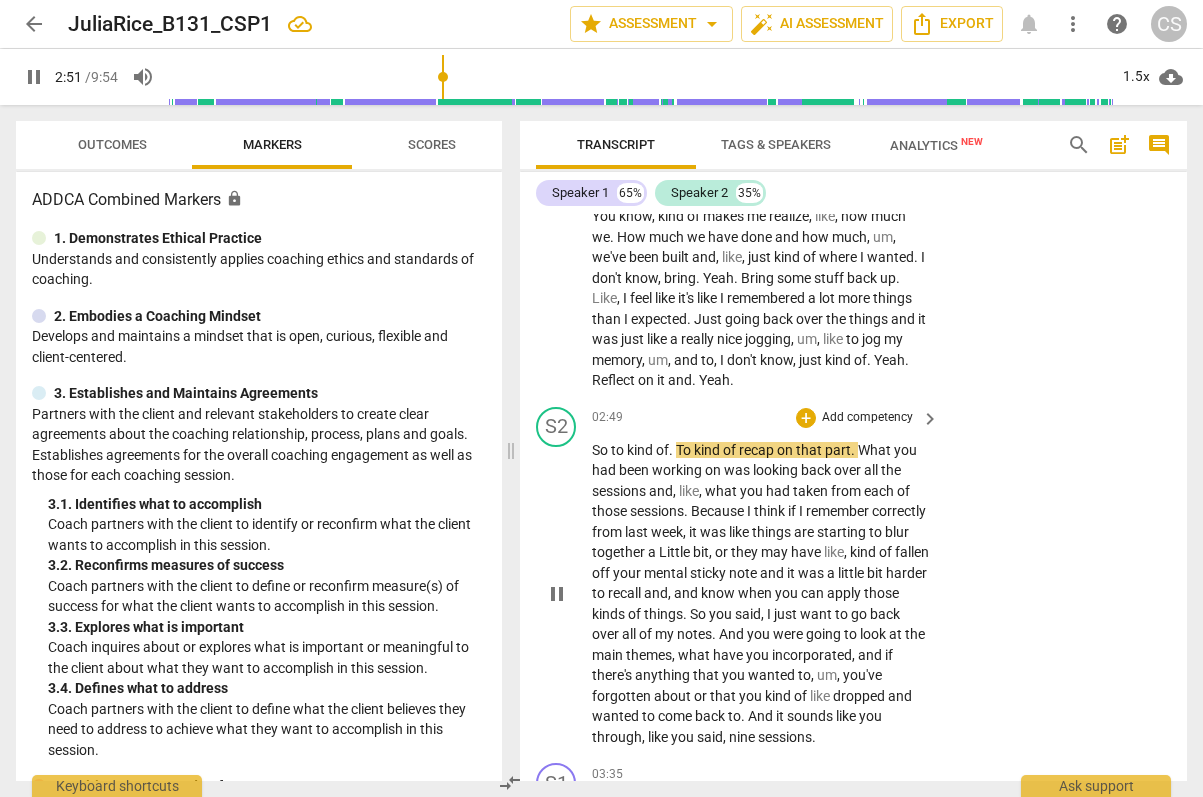 click on "pause" at bounding box center [557, 594] 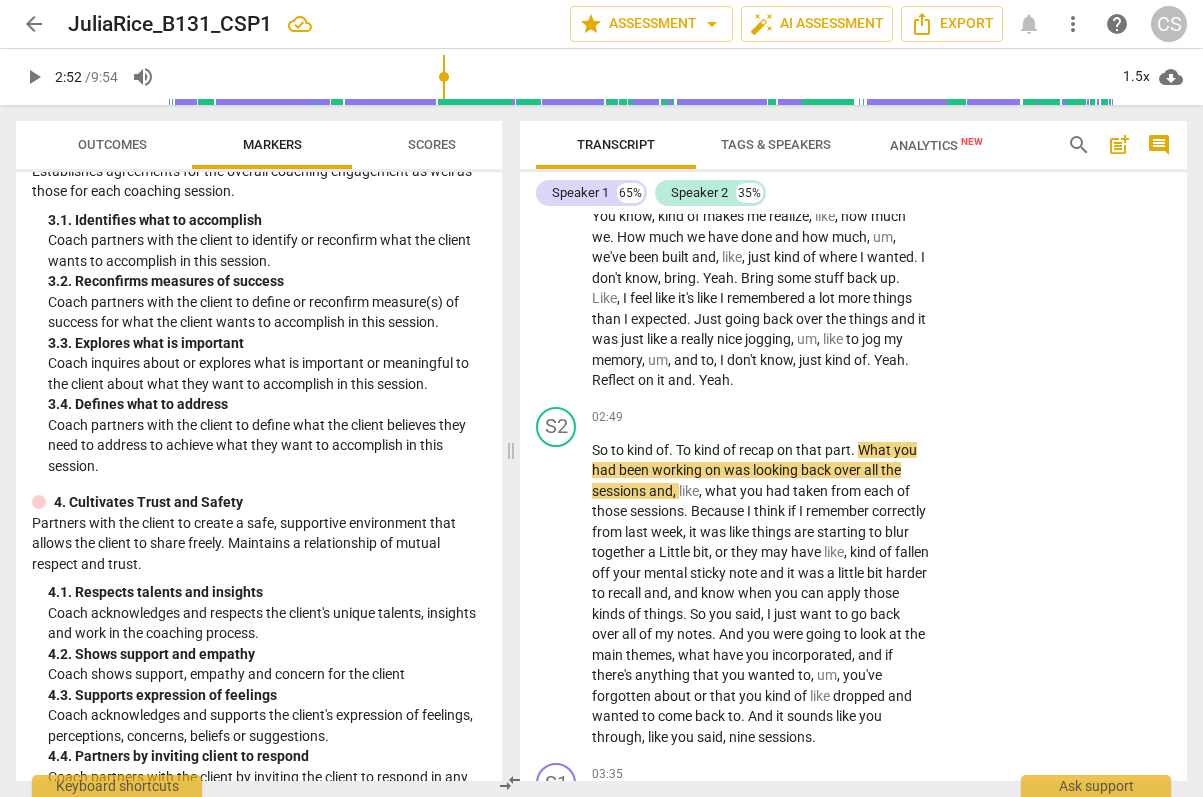 scroll, scrollTop: 299, scrollLeft: 0, axis: vertical 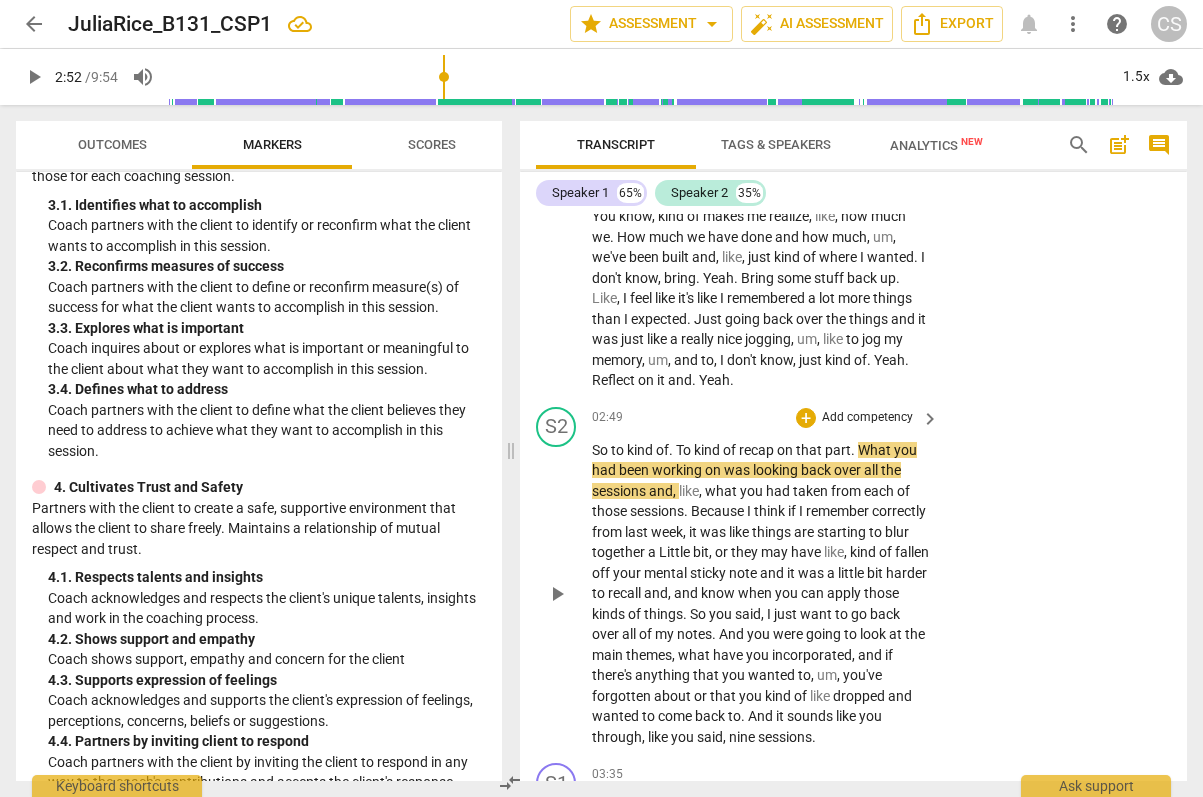 click on "play_arrow" at bounding box center (557, 594) 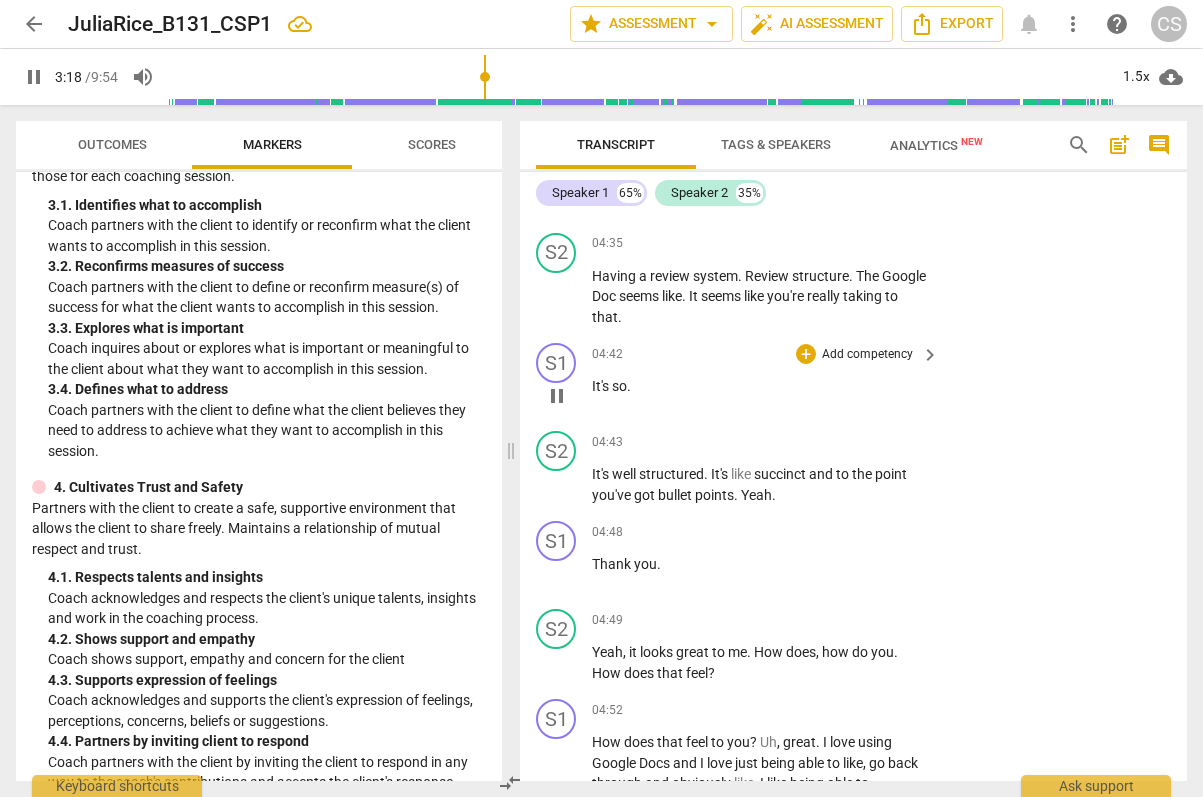 scroll, scrollTop: 2267, scrollLeft: 0, axis: vertical 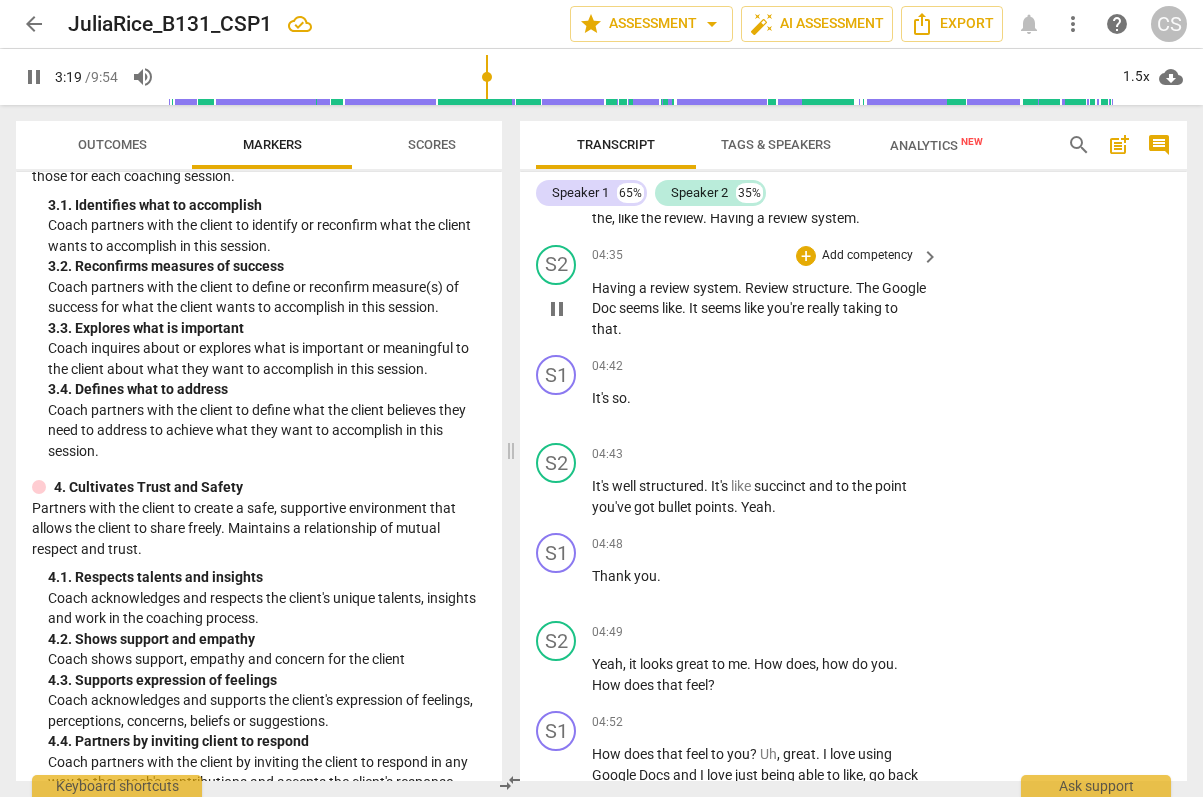 click on "pause" at bounding box center [557, 309] 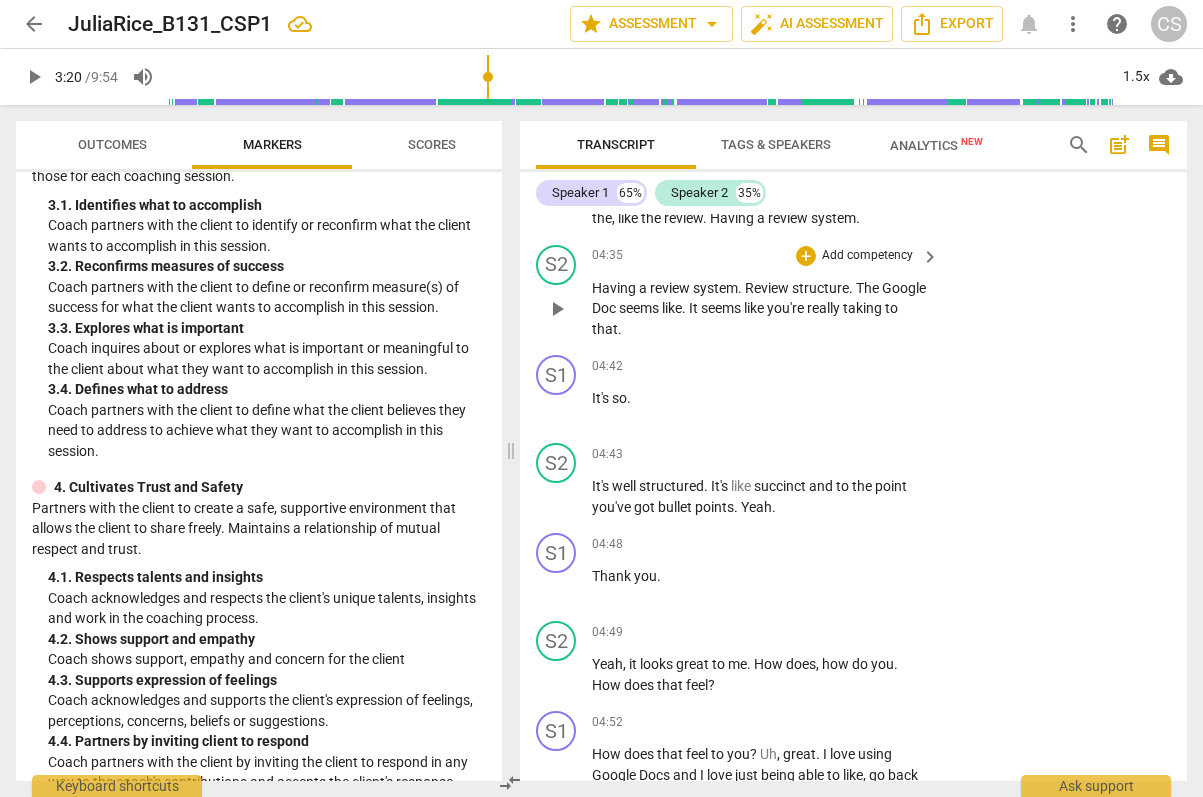 click on "play_arrow" at bounding box center (557, 309) 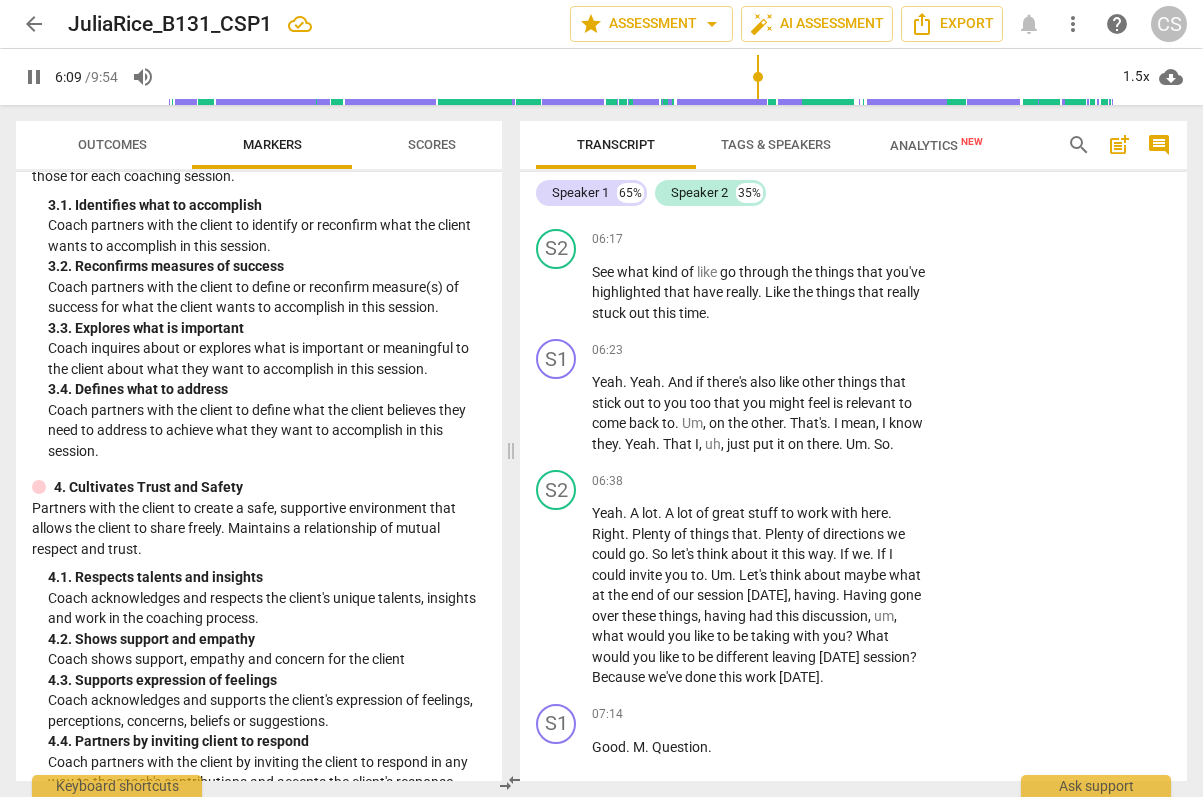 scroll, scrollTop: 3724, scrollLeft: 0, axis: vertical 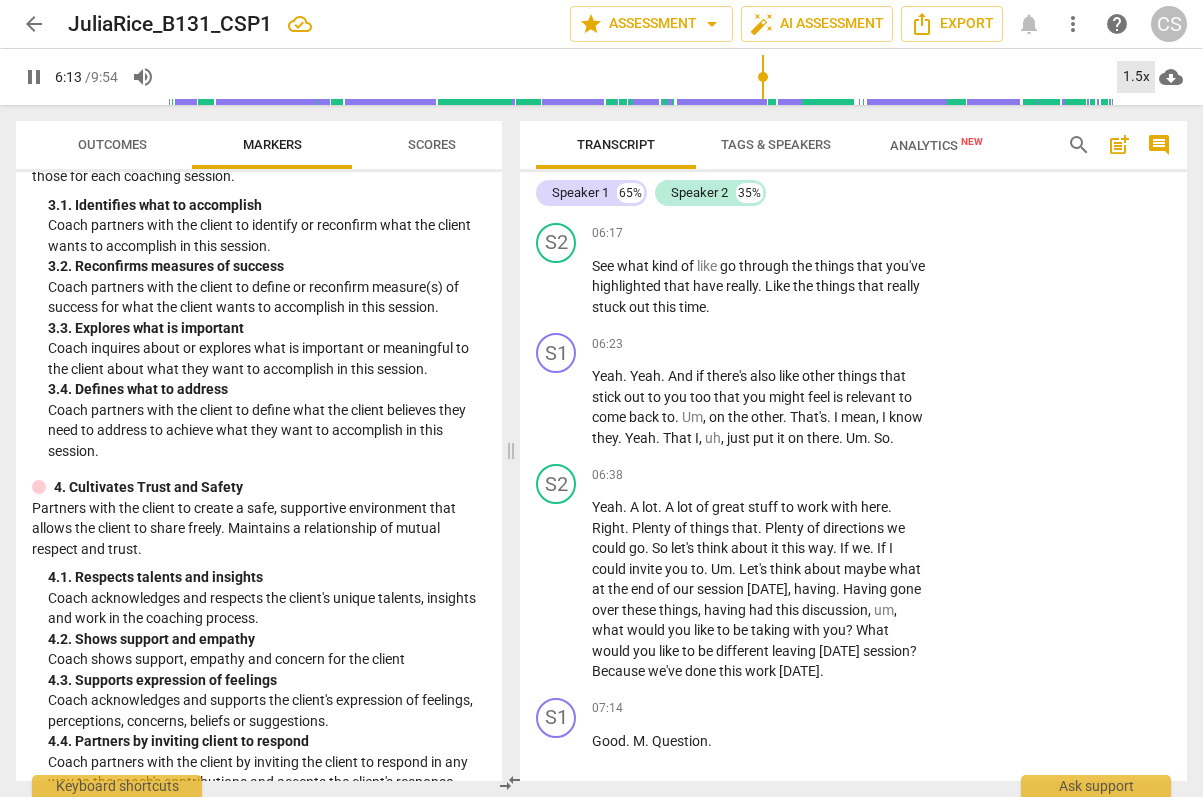 click on "1.5x" at bounding box center (1136, 77) 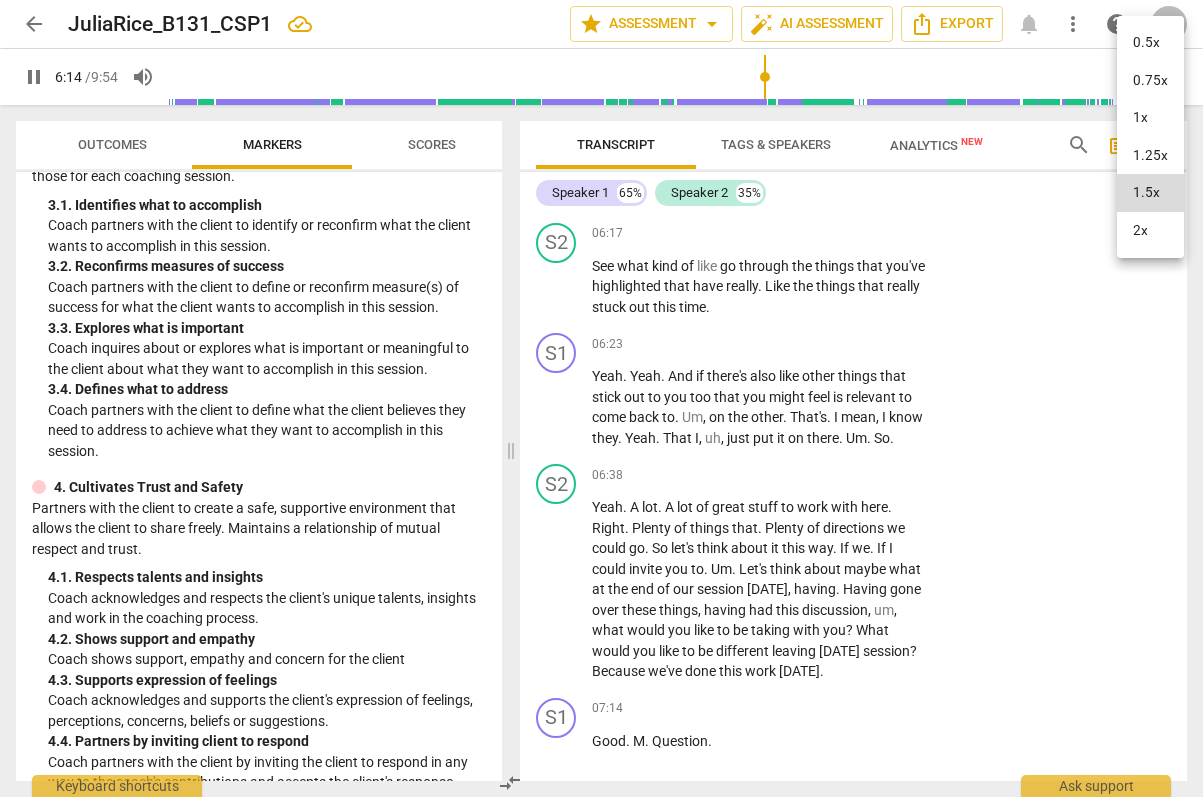 click on "2x" at bounding box center (1150, 231) 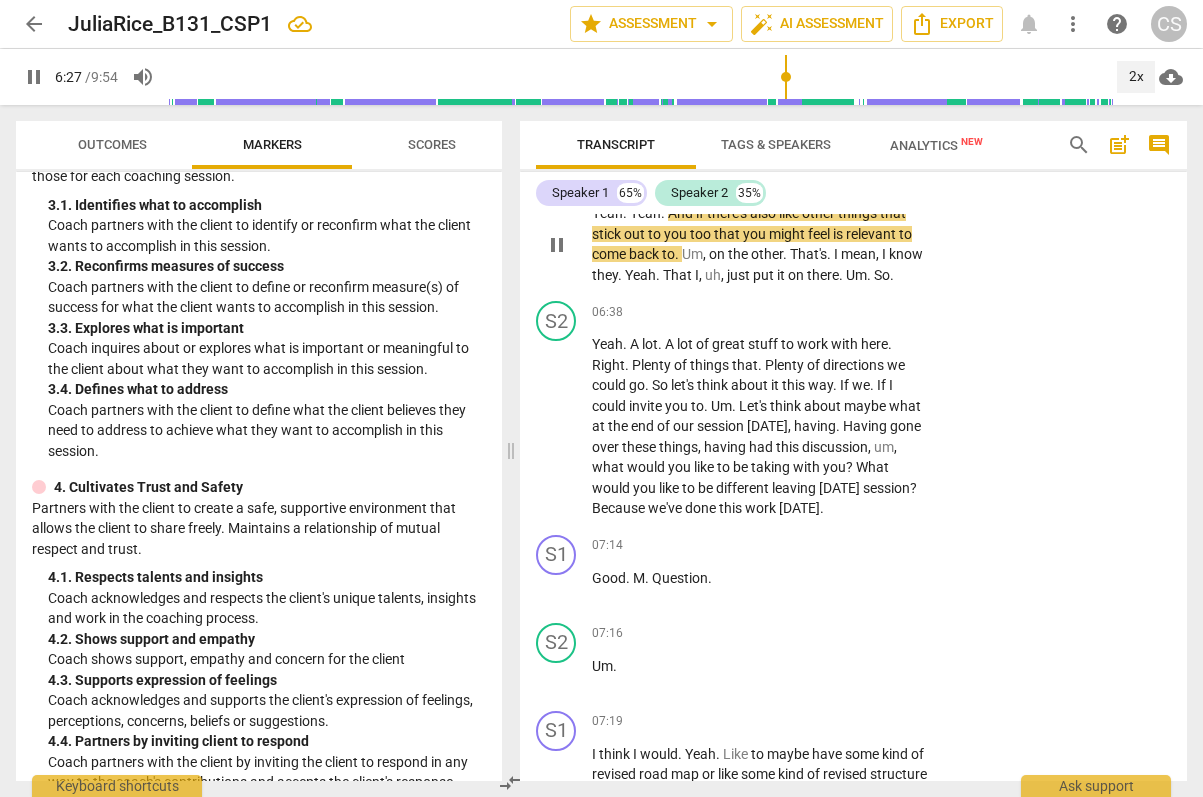 scroll, scrollTop: 3912, scrollLeft: 0, axis: vertical 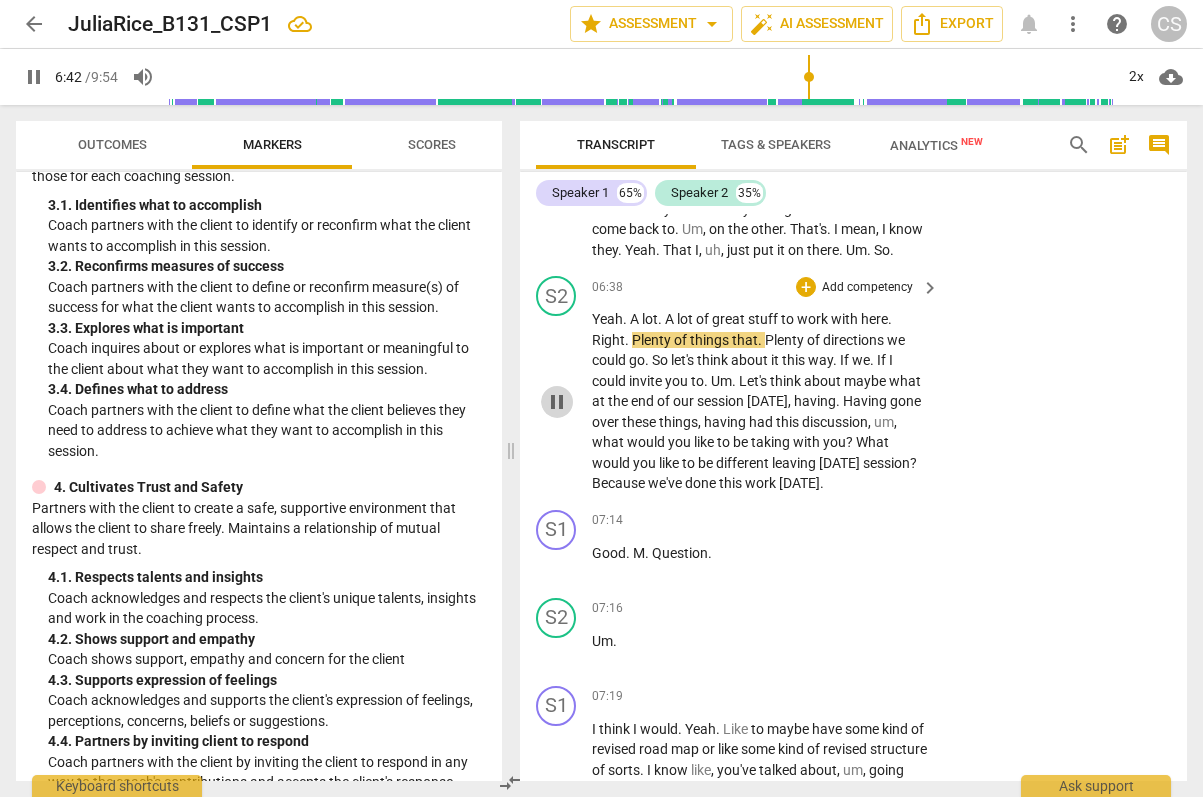 click on "pause" at bounding box center [557, 402] 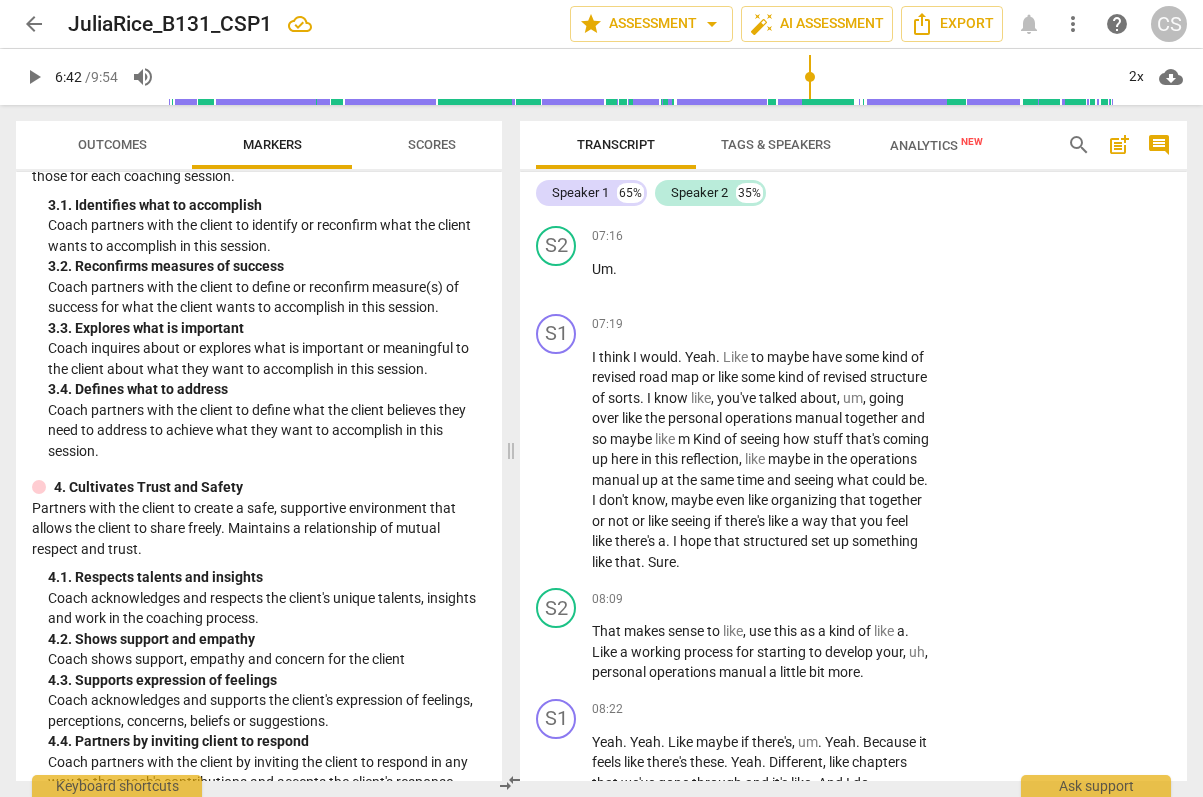 scroll, scrollTop: 4304, scrollLeft: 0, axis: vertical 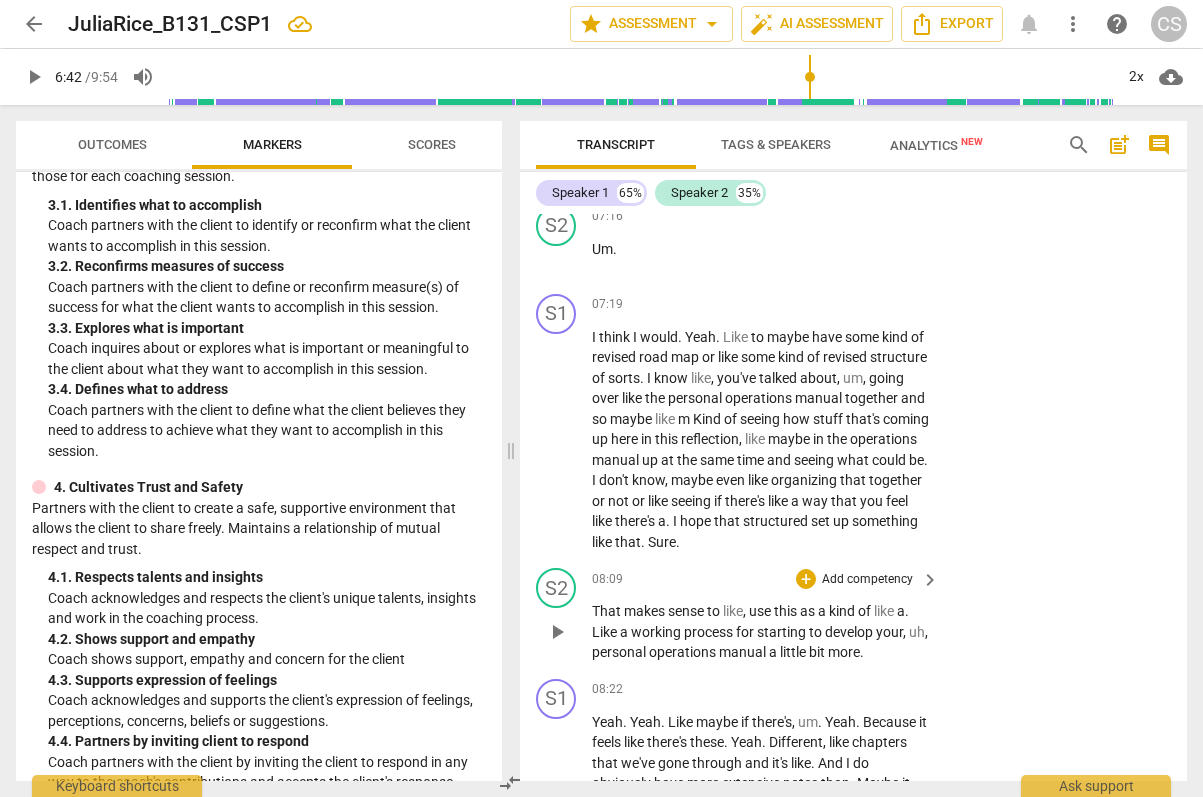 click on "Add competency" at bounding box center [867, 580] 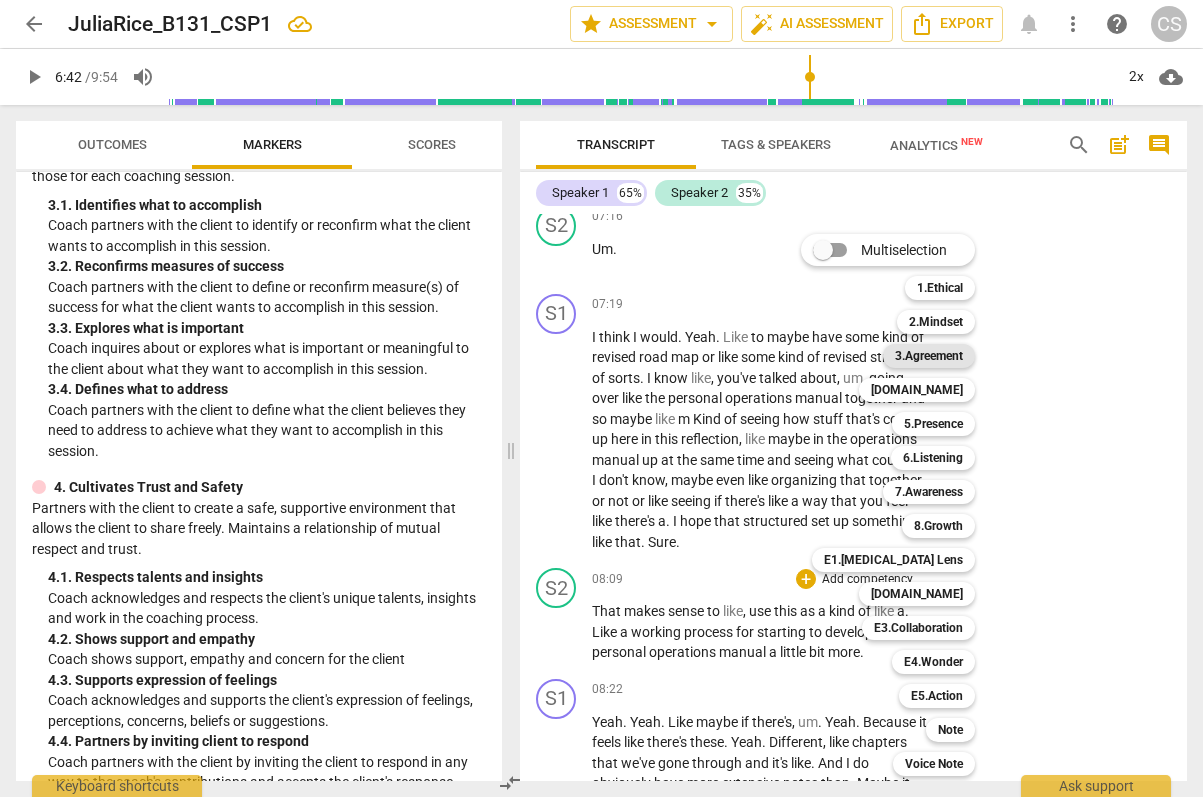 click on "3.Agreement" at bounding box center [929, 356] 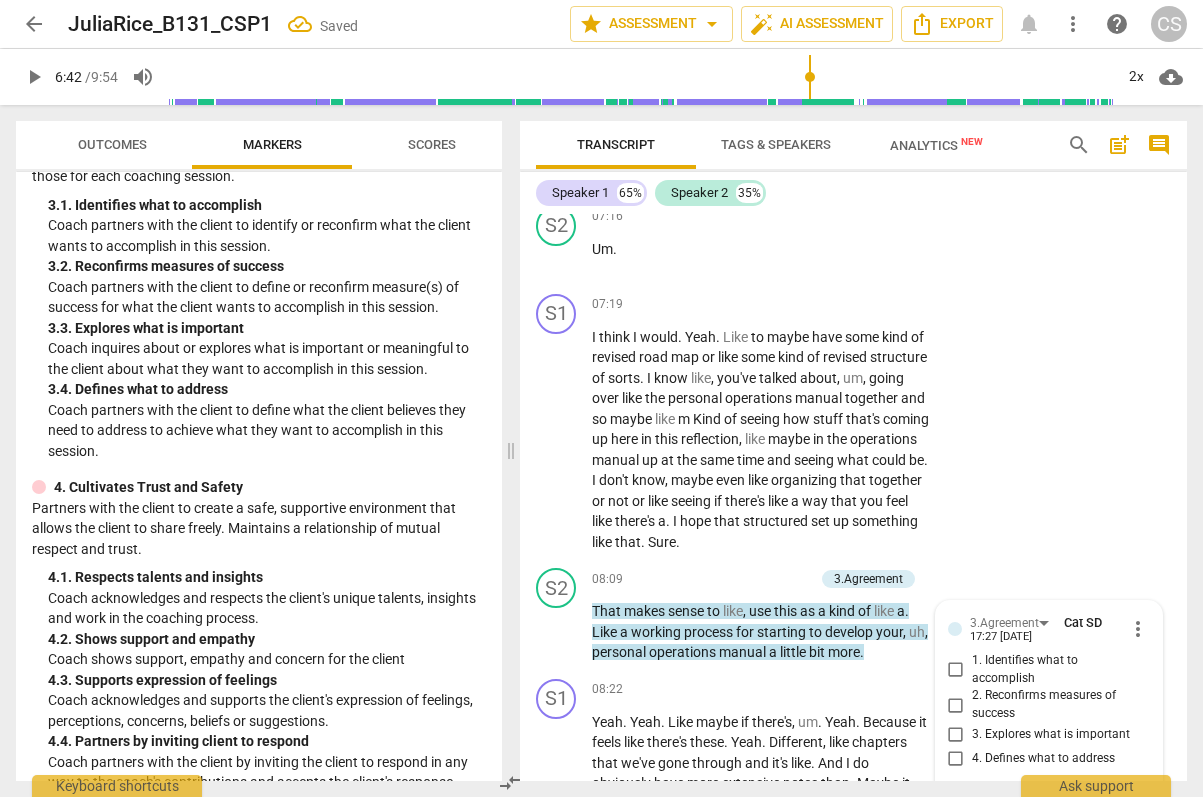 scroll, scrollTop: 4652, scrollLeft: 0, axis: vertical 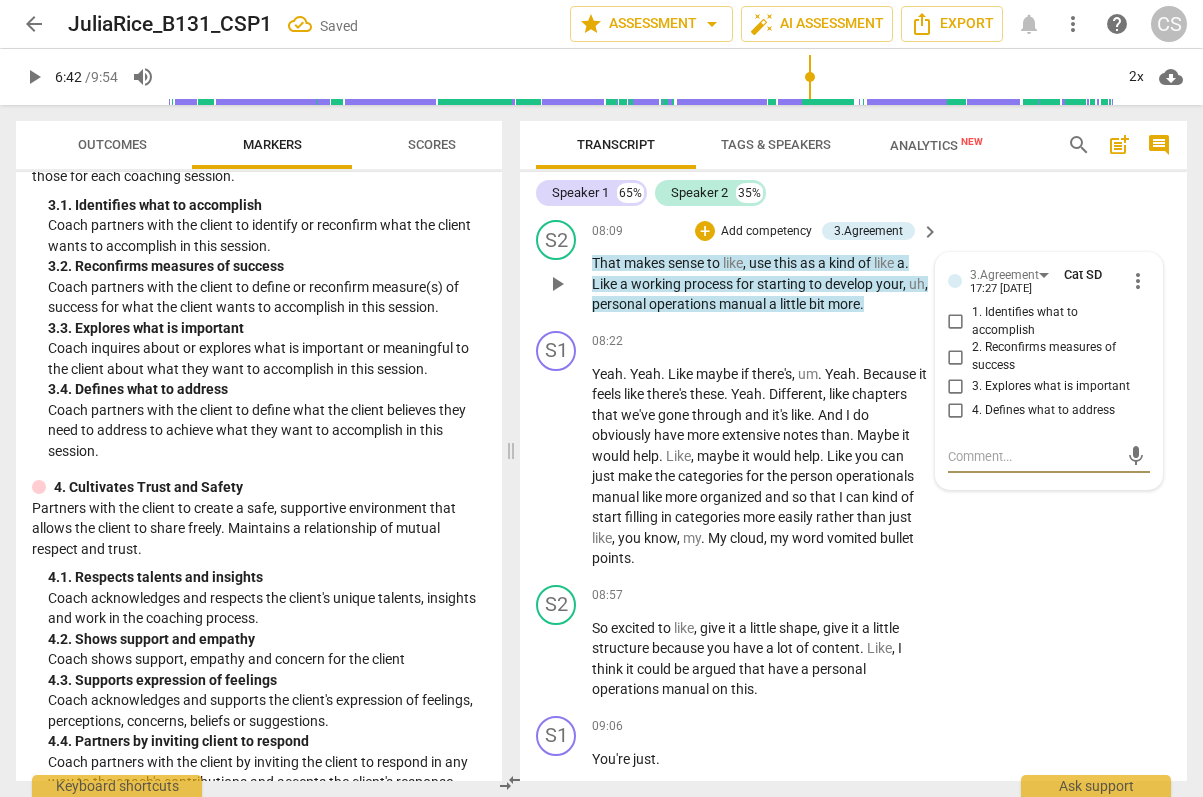 click on "2. Reconfirms measures of success" at bounding box center (956, 357) 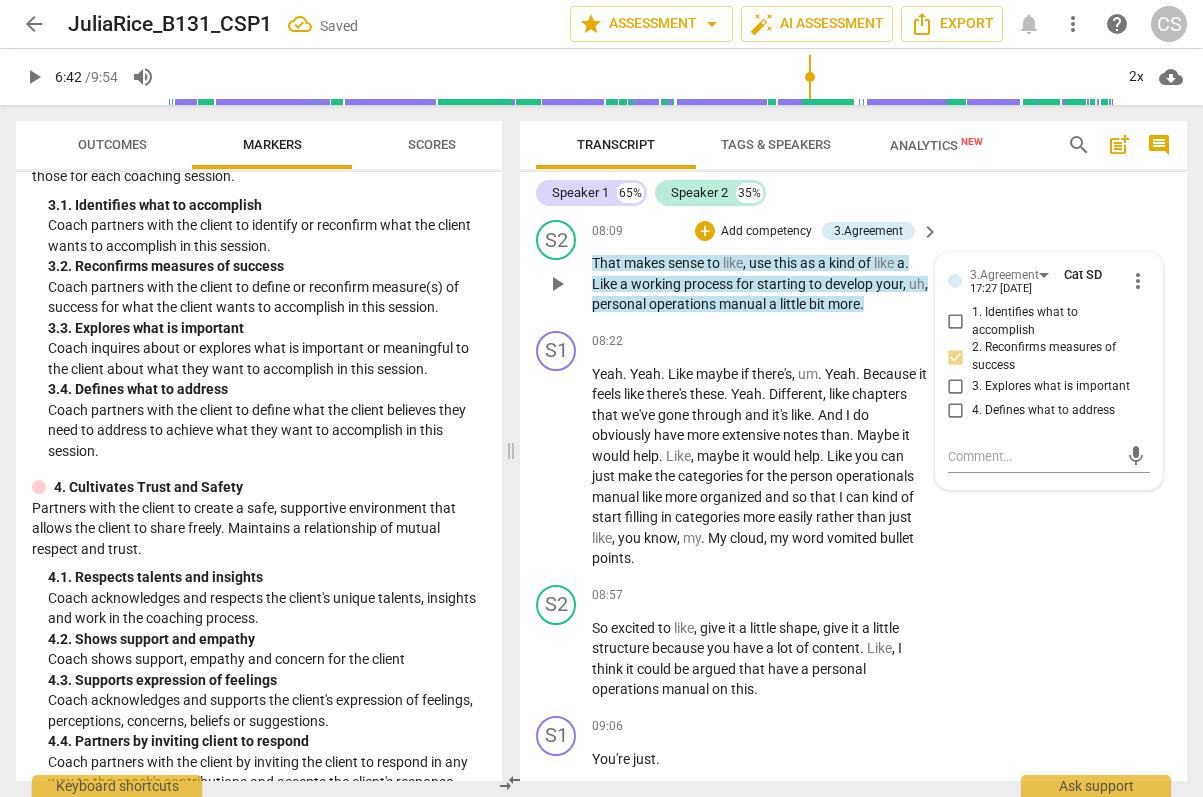click on "1. Identifies what to accomplish" at bounding box center [956, 322] 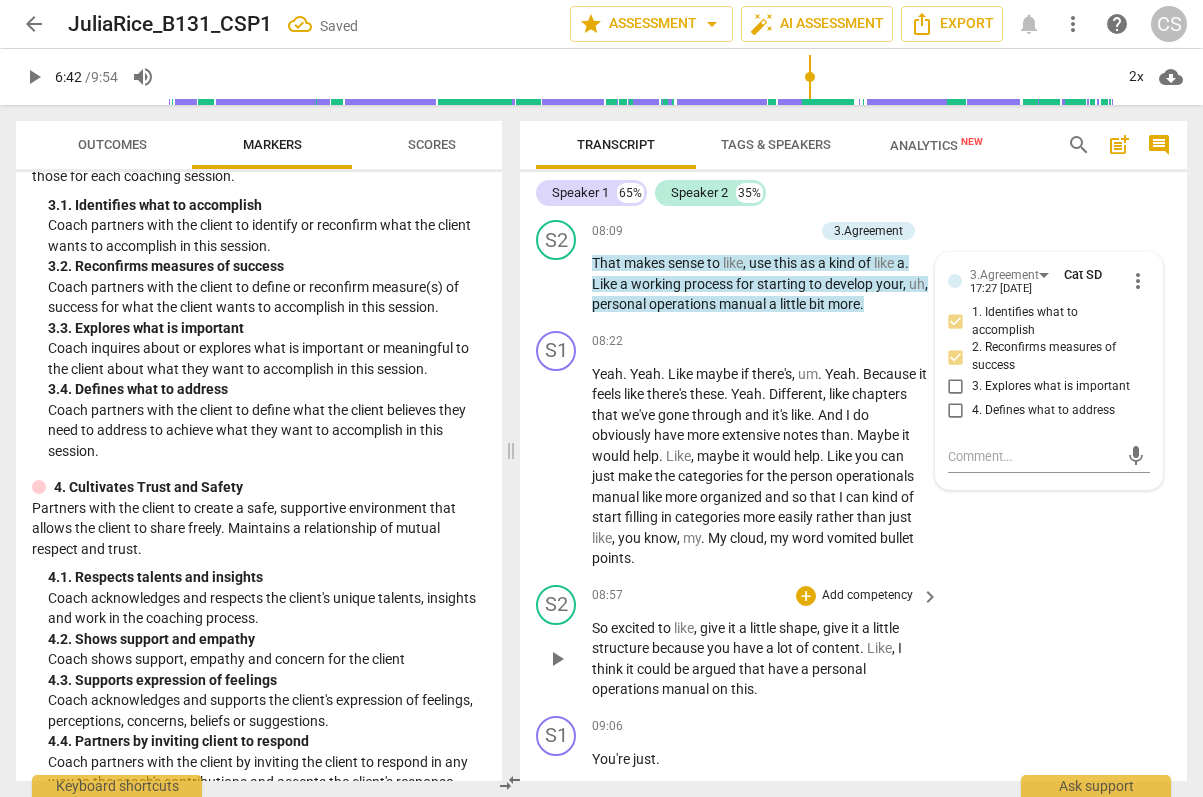 click on "S2 play_arrow pause 08:57 + Add competency keyboard_arrow_right So   excited   to   like ,   give   it   a   little   shape ,   give   it   a   little   structure   because   you   have   a   lot   of   content .   Like ,   I   think   it   could   be   argued   that   have   a   personal   operations   manual   on   this ." at bounding box center (853, 642) 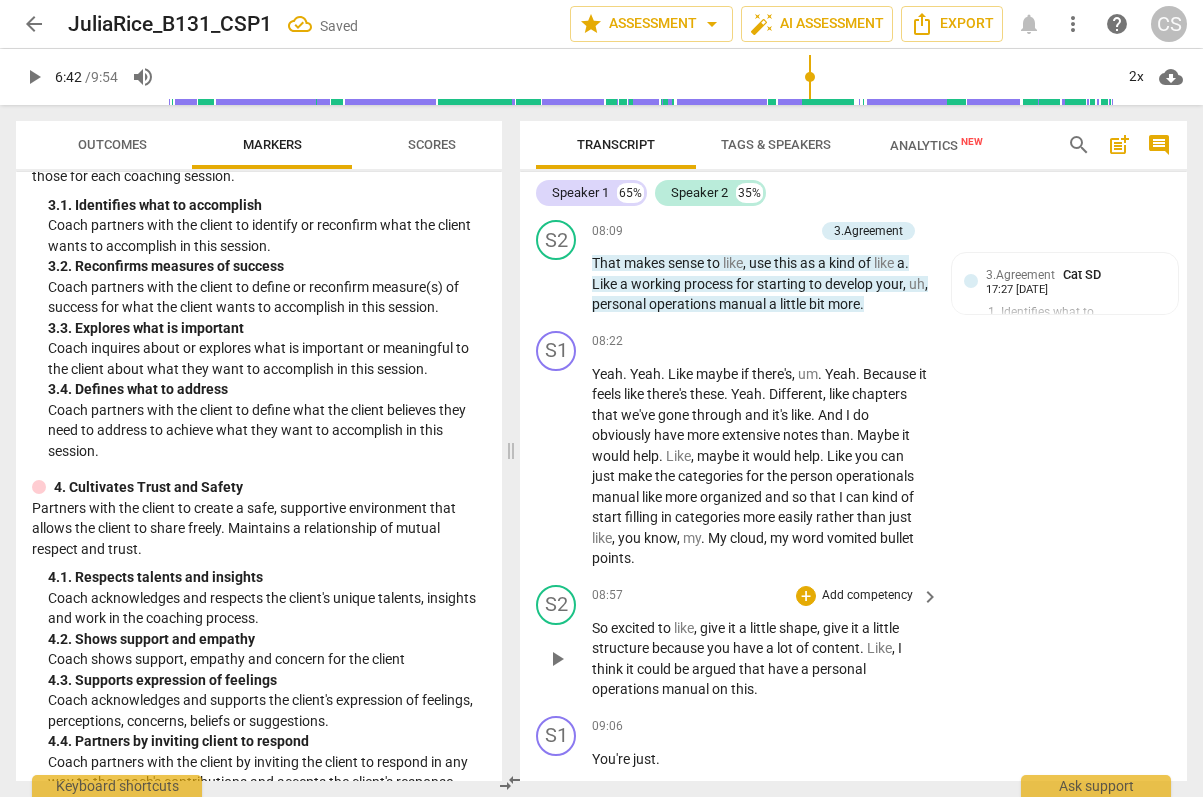 click on "S2 play_arrow pause 08:57 + Add competency keyboard_arrow_right So   excited   to   like ,   give   it   a   little   shape ,   give   it   a   little   structure   because   you   have   a   lot   of   content .   Like ,   I   think   it   could   be   argued   that   have   a   personal   operations   manual   on   this ." at bounding box center [853, 642] 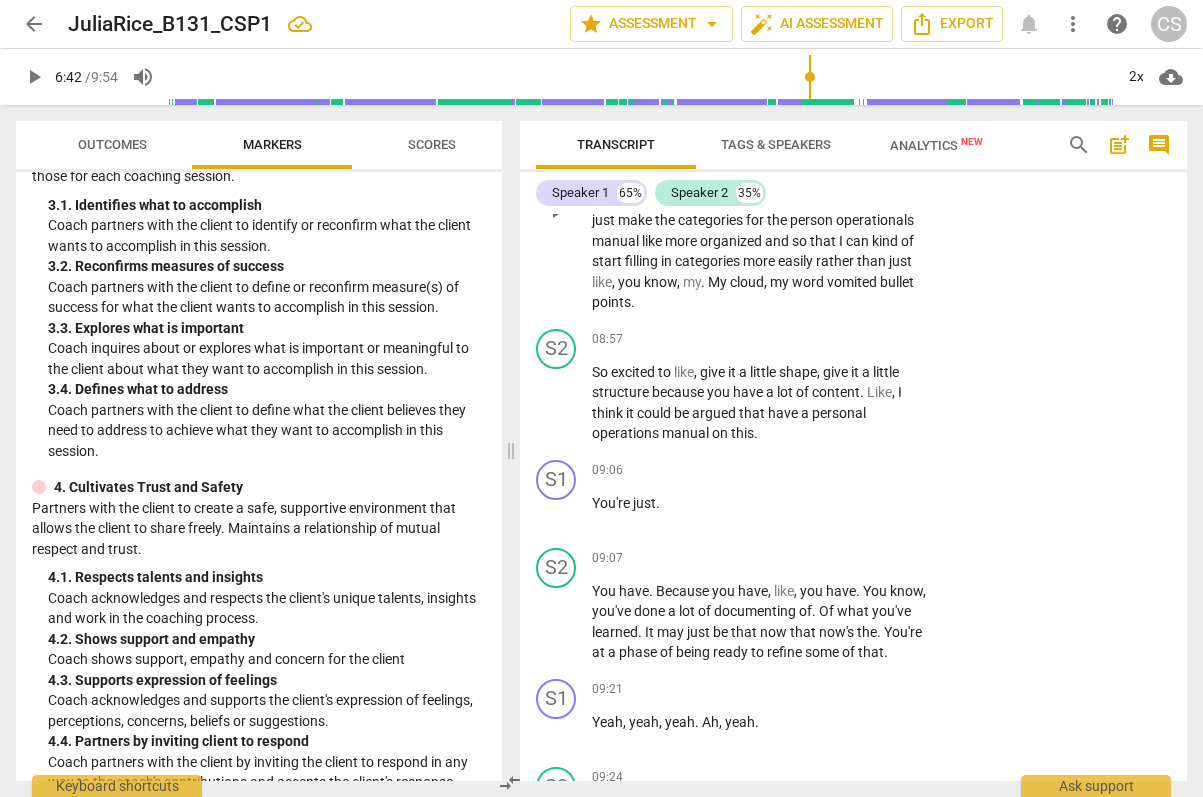 scroll, scrollTop: 4921, scrollLeft: 0, axis: vertical 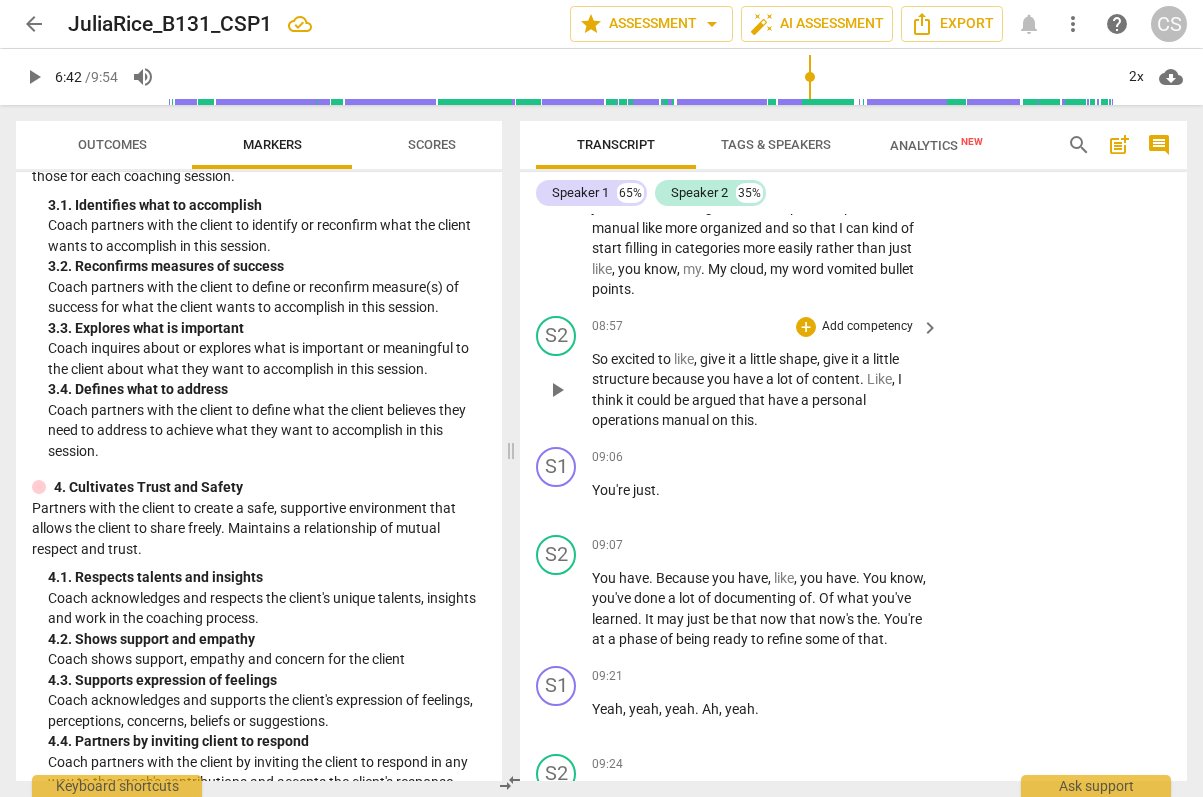 click on "Add competency" at bounding box center [867, 327] 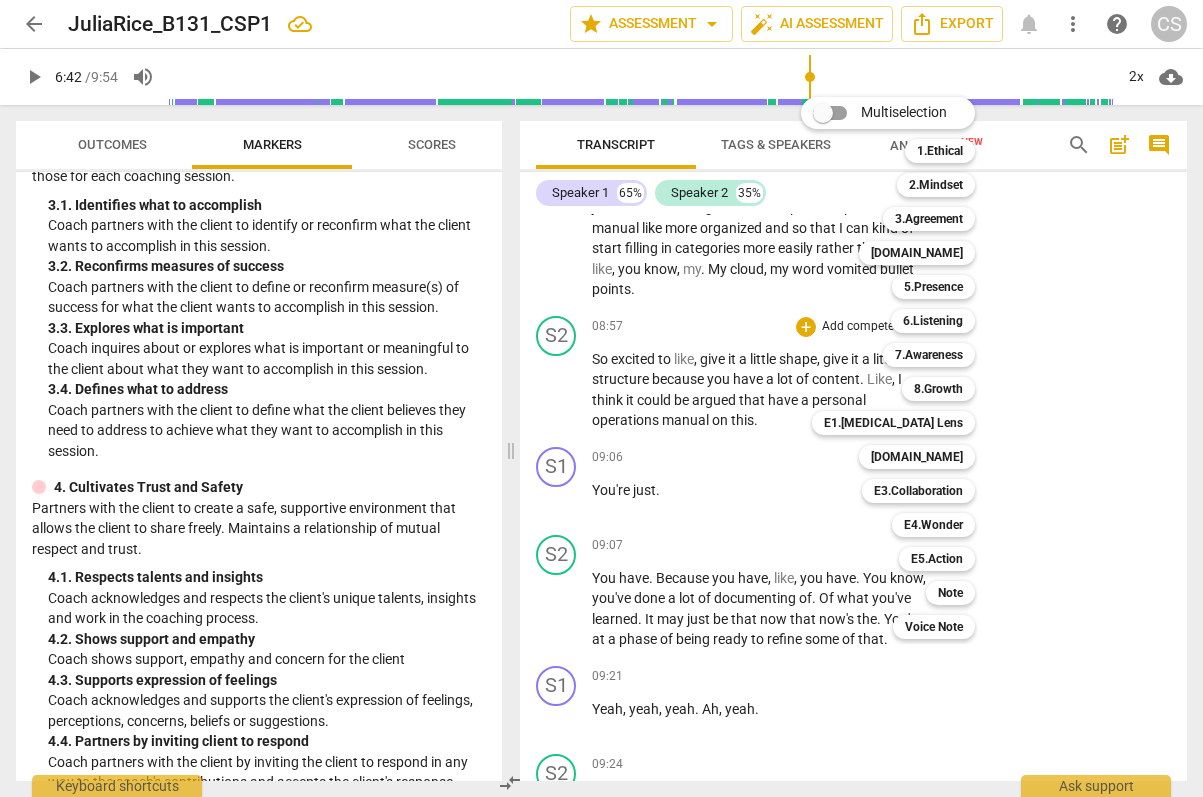 click at bounding box center [601, 398] 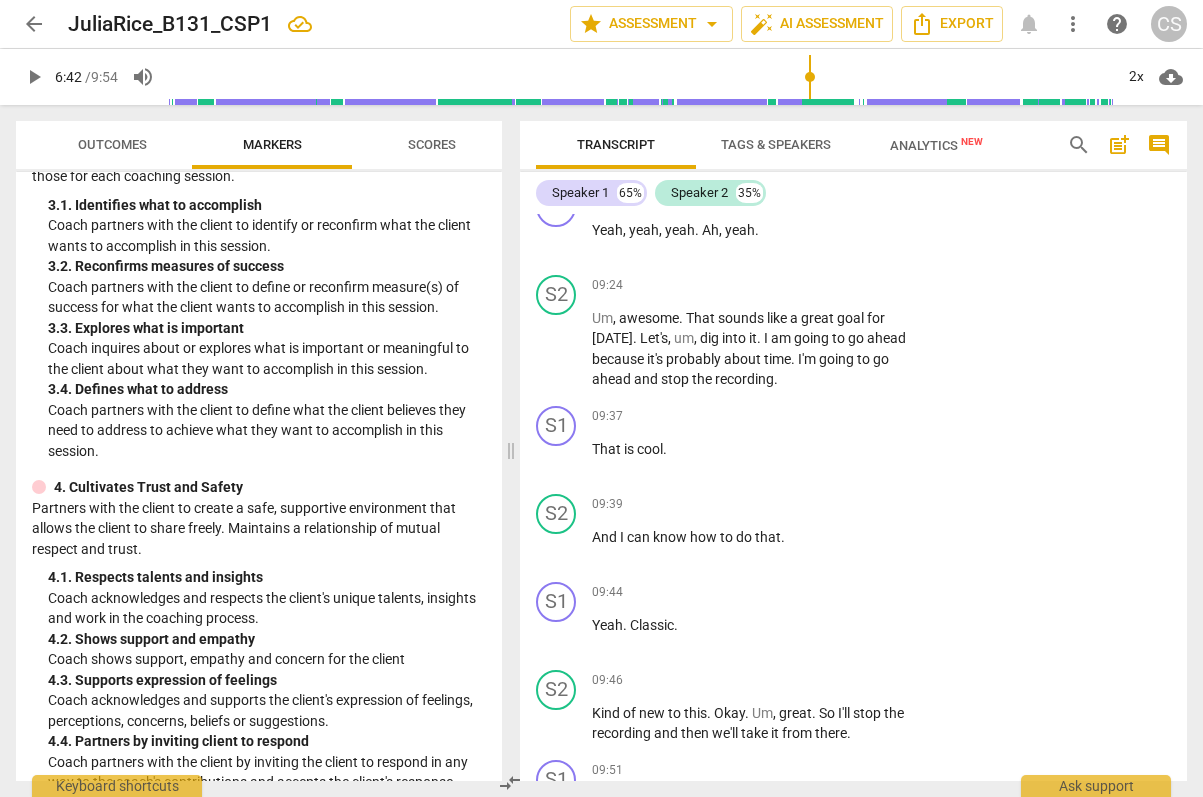 scroll, scrollTop: 5423, scrollLeft: 0, axis: vertical 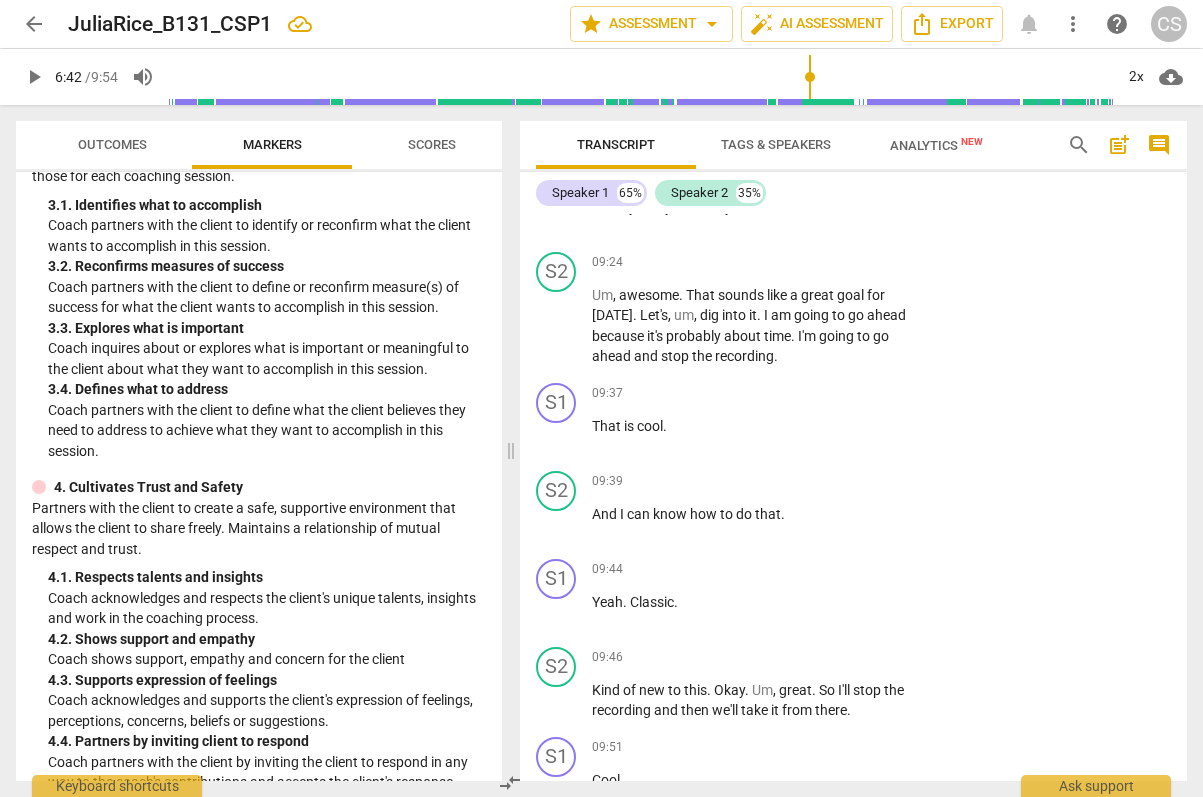click on "Coach acknowledges and respects the client's unique talents, insights and work in the coaching process." at bounding box center [267, 608] 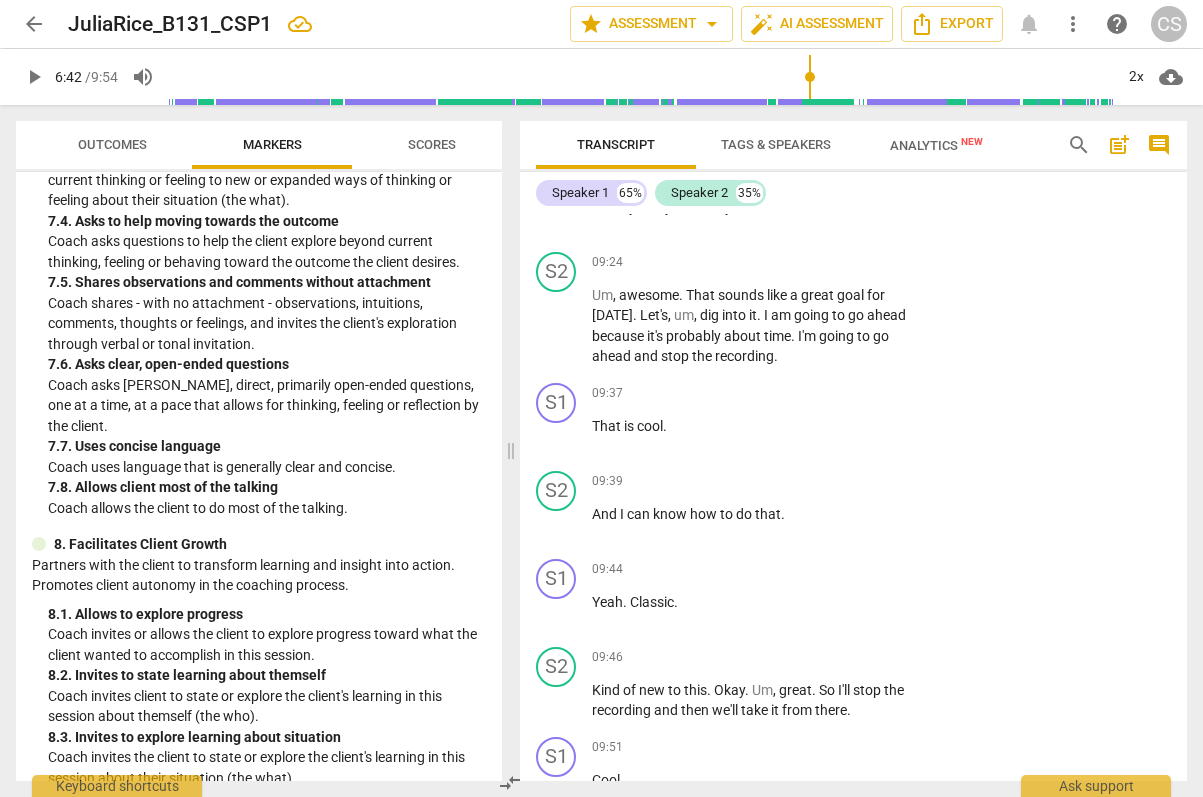 scroll, scrollTop: 2133, scrollLeft: 0, axis: vertical 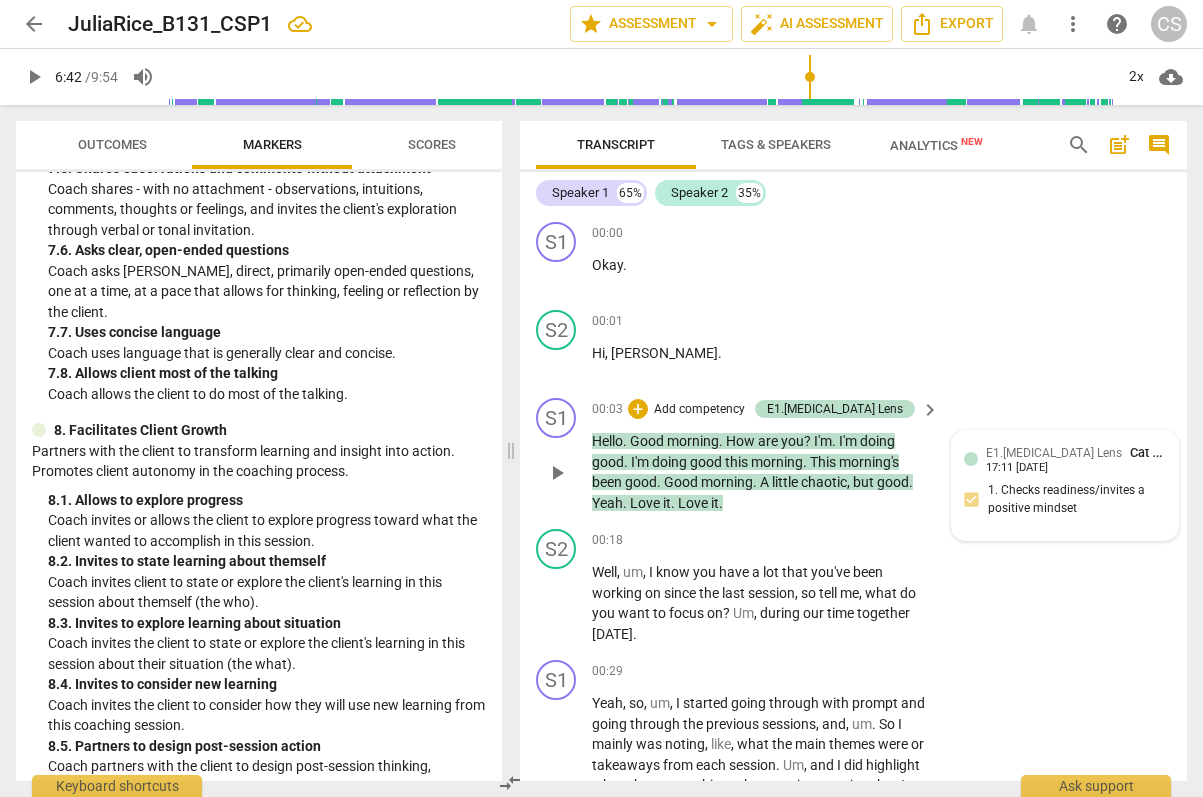 click on "Cat SD" at bounding box center [1149, 452] 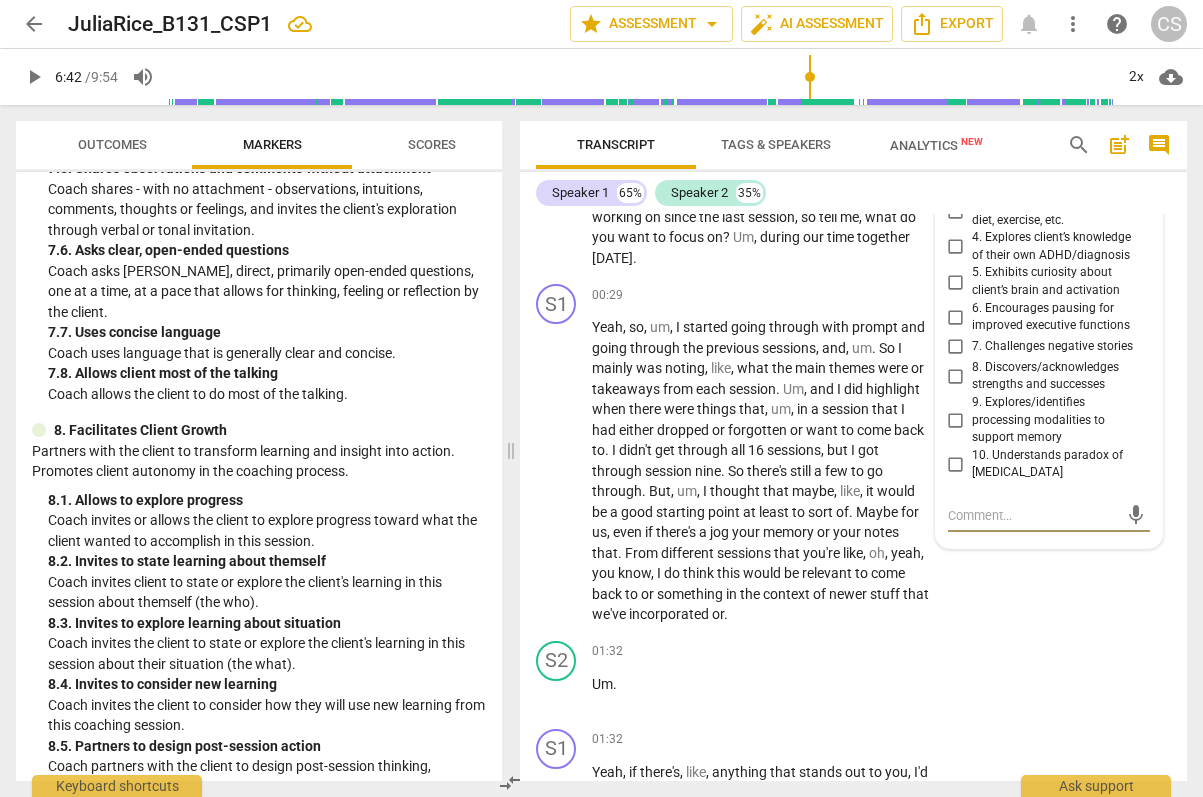 scroll, scrollTop: 0, scrollLeft: 0, axis: both 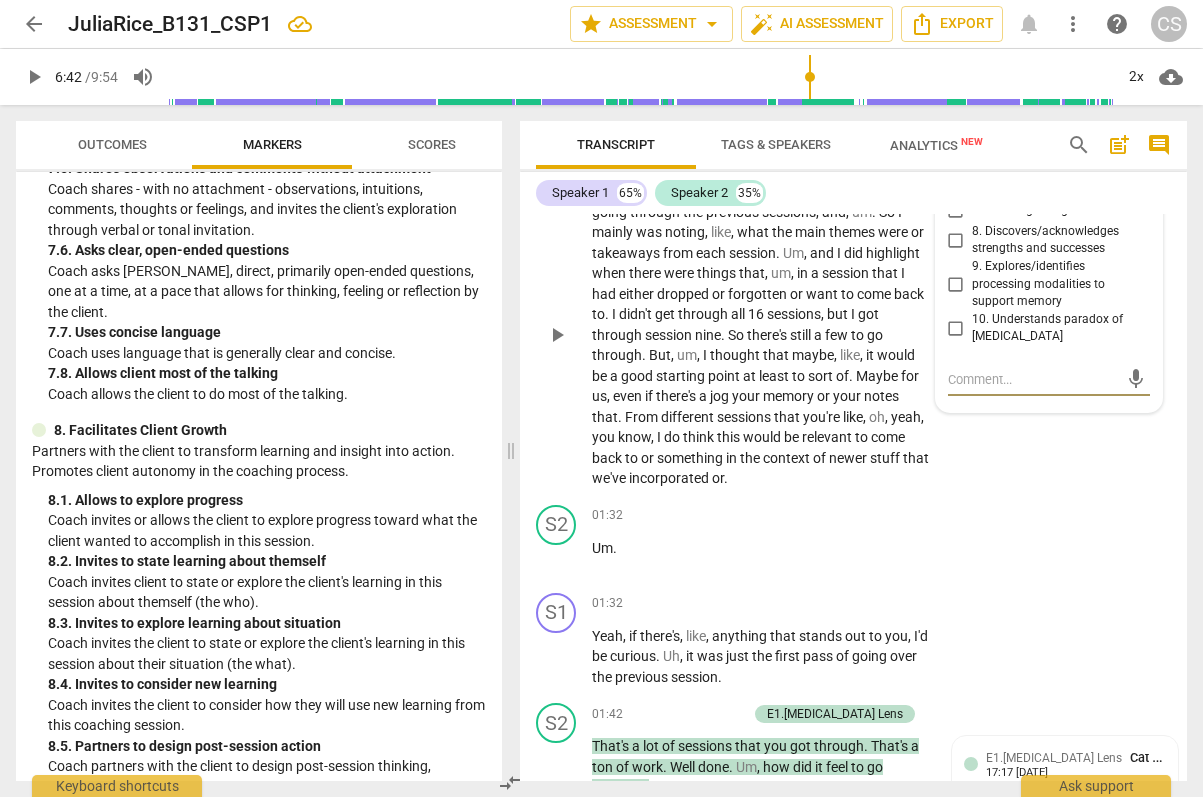 click on "S1 play_arrow pause 01:32 + Add competency keyboard_arrow_right Yeah ,   if   there's ,   like ,   anything   that   stands   out   to   you ,   I'd   be   curious .   Uh ,   it   was   just   the   first   pass   of   going   over   the   previous   session ." at bounding box center [853, 640] 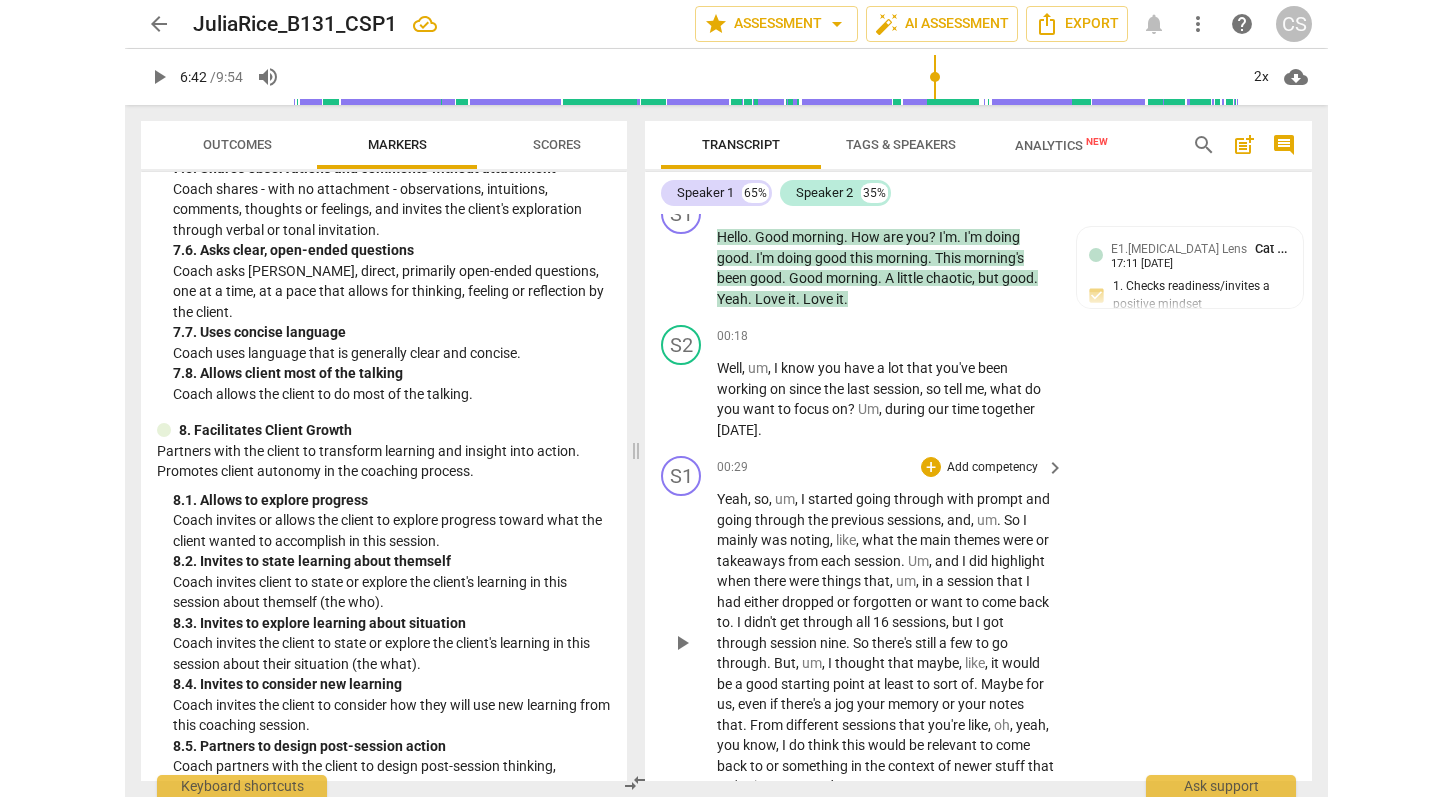 scroll, scrollTop: 0, scrollLeft: 0, axis: both 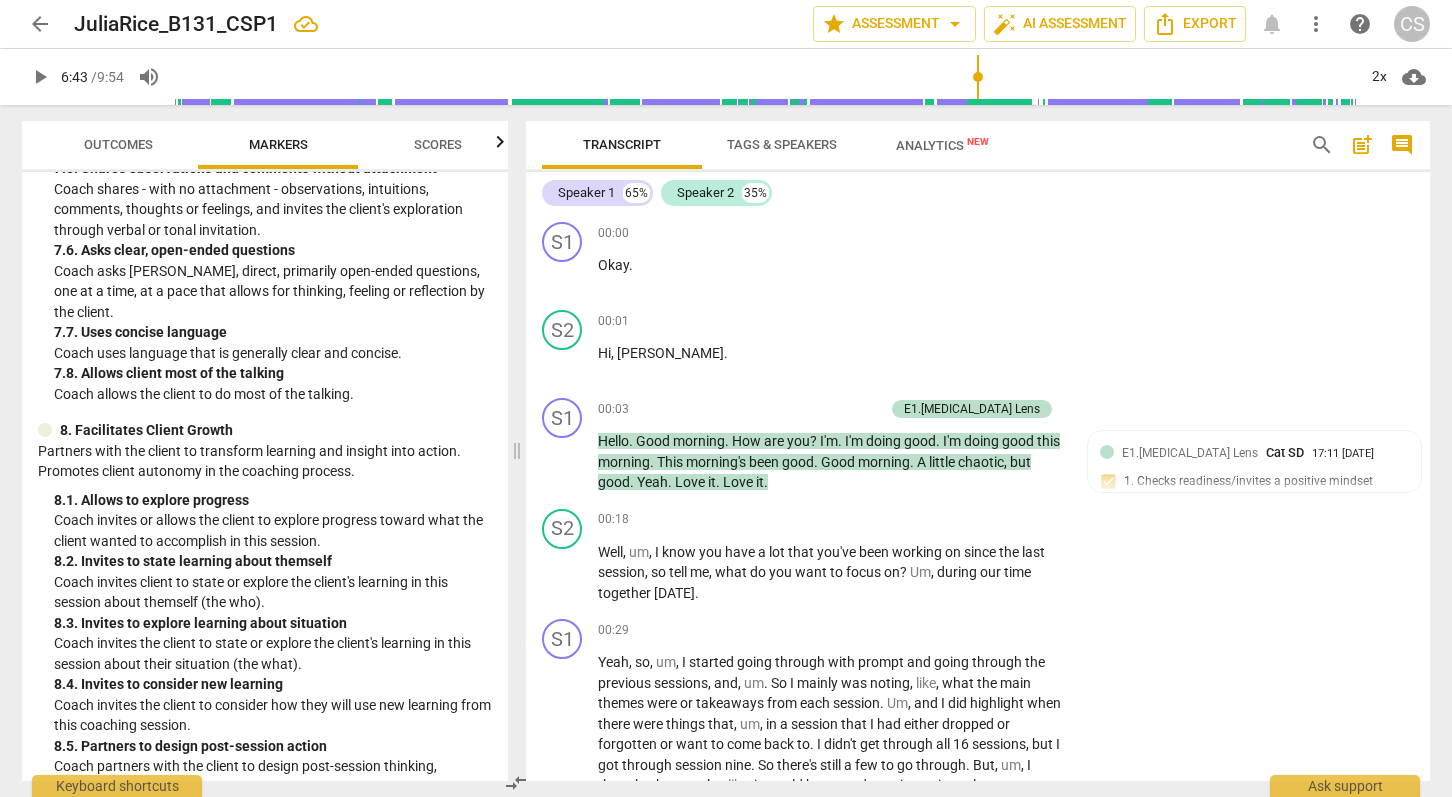 type on "404" 